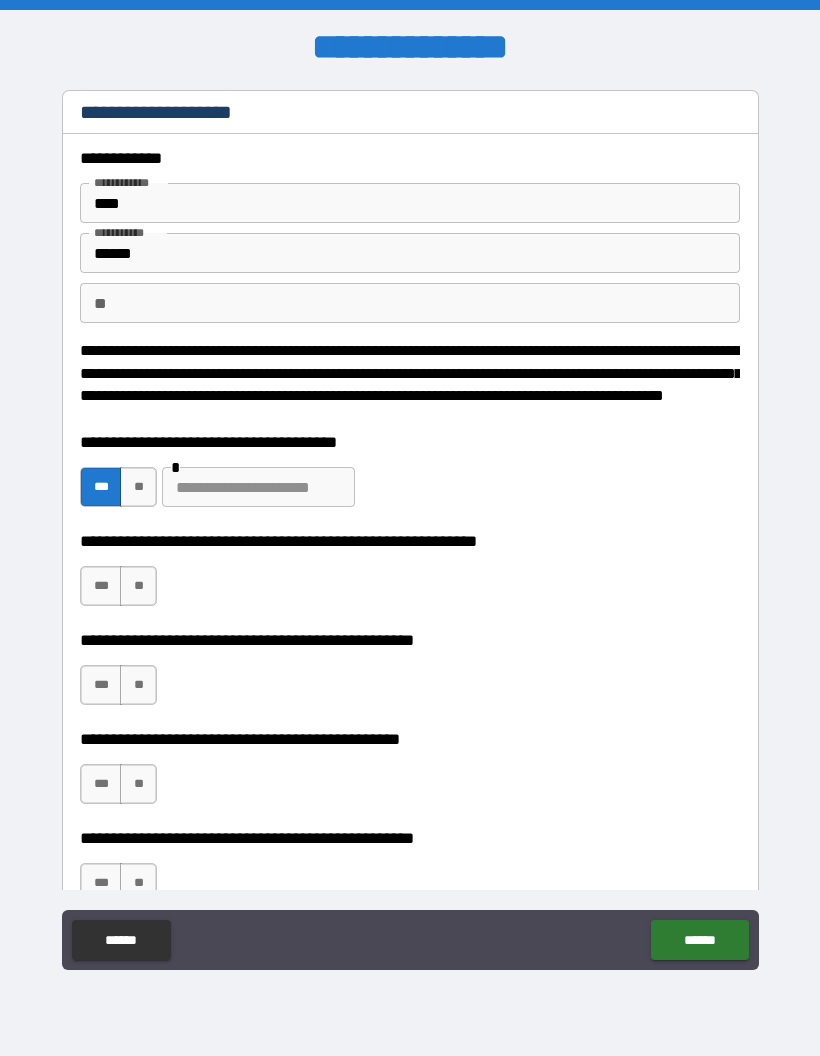 scroll, scrollTop: 0, scrollLeft: 0, axis: both 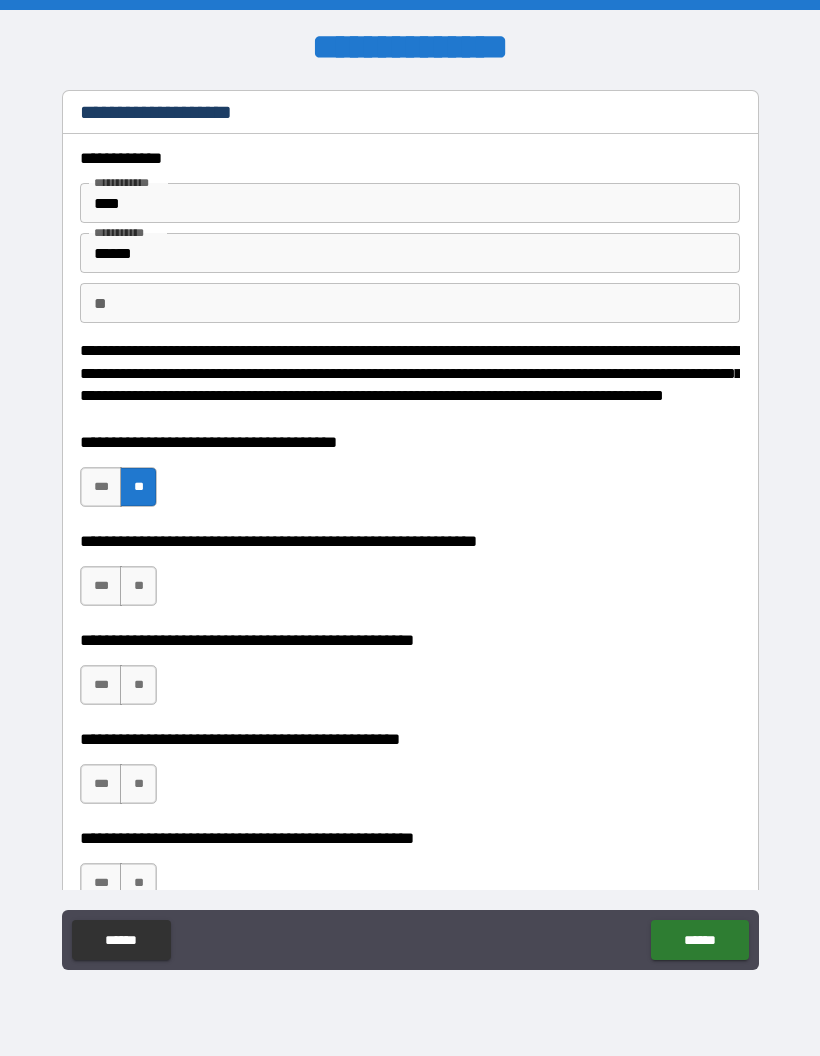 click on "**" at bounding box center (138, 586) 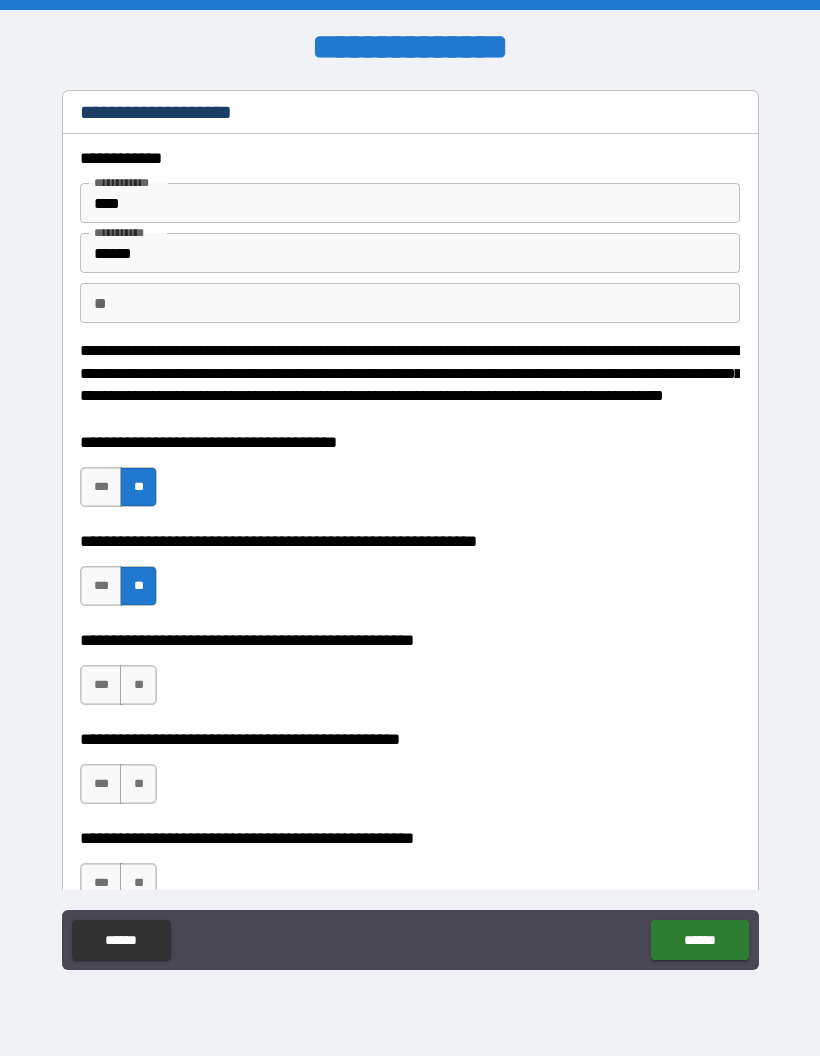 click on "**" at bounding box center (138, 685) 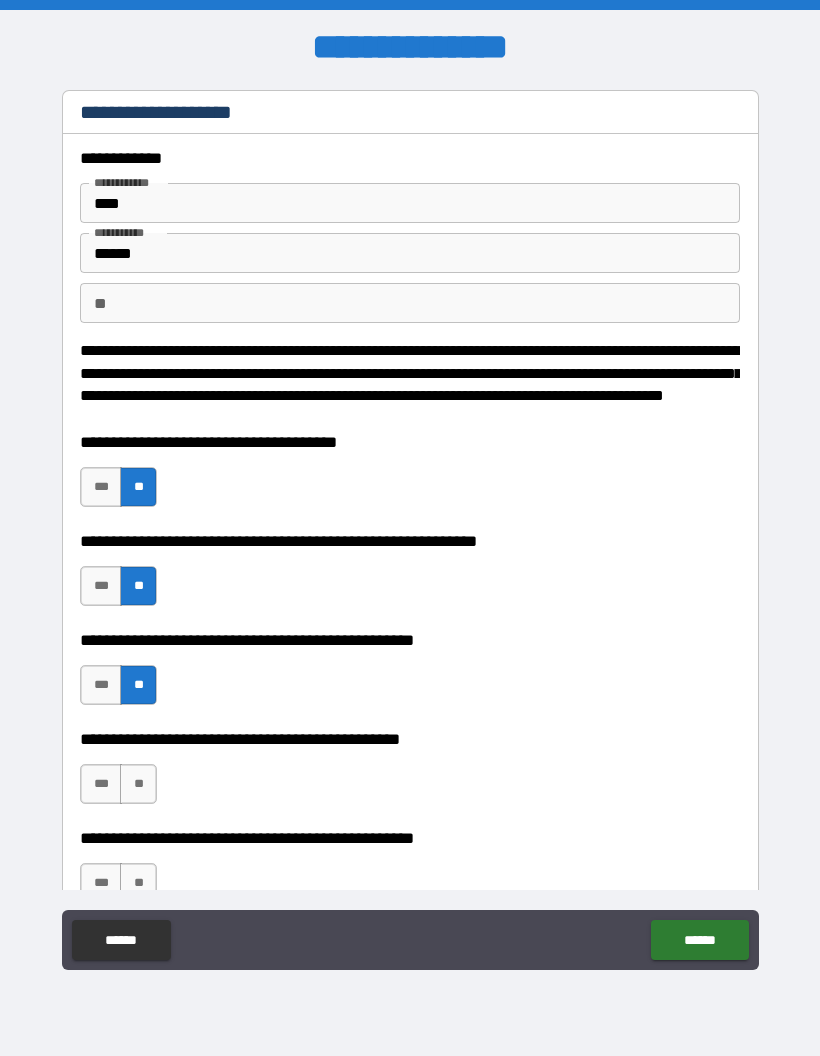 click on "***" at bounding box center (101, 784) 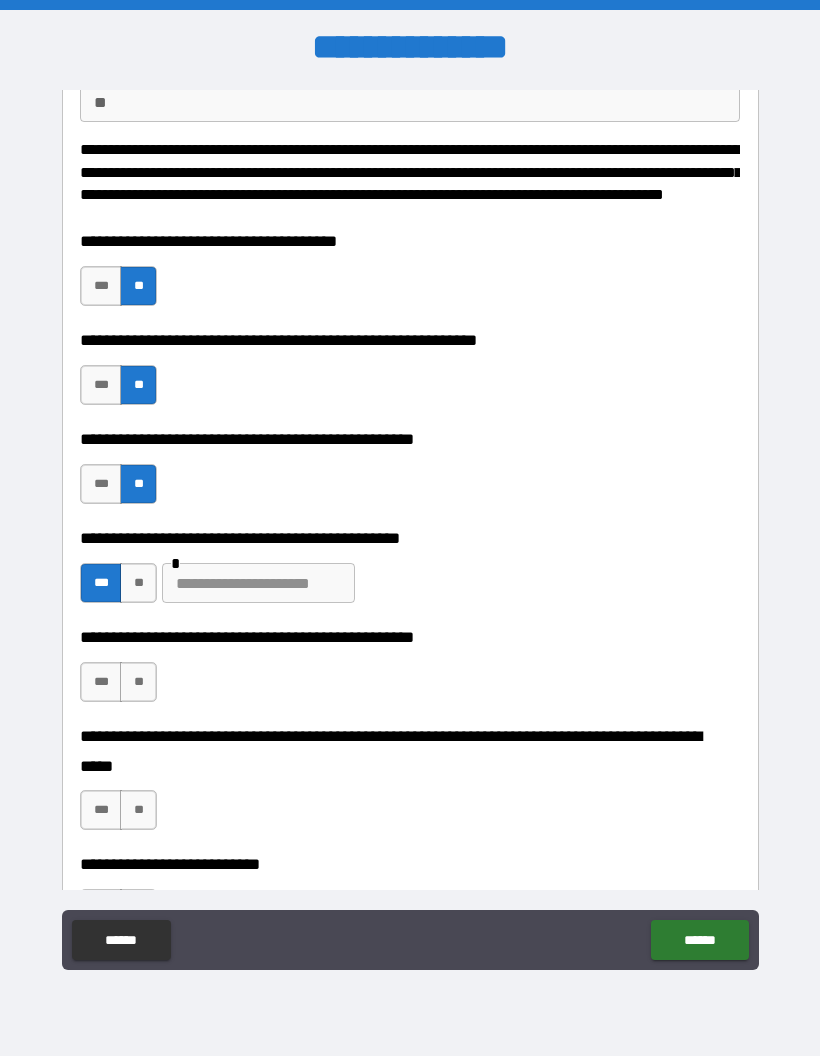 scroll, scrollTop: 200, scrollLeft: 0, axis: vertical 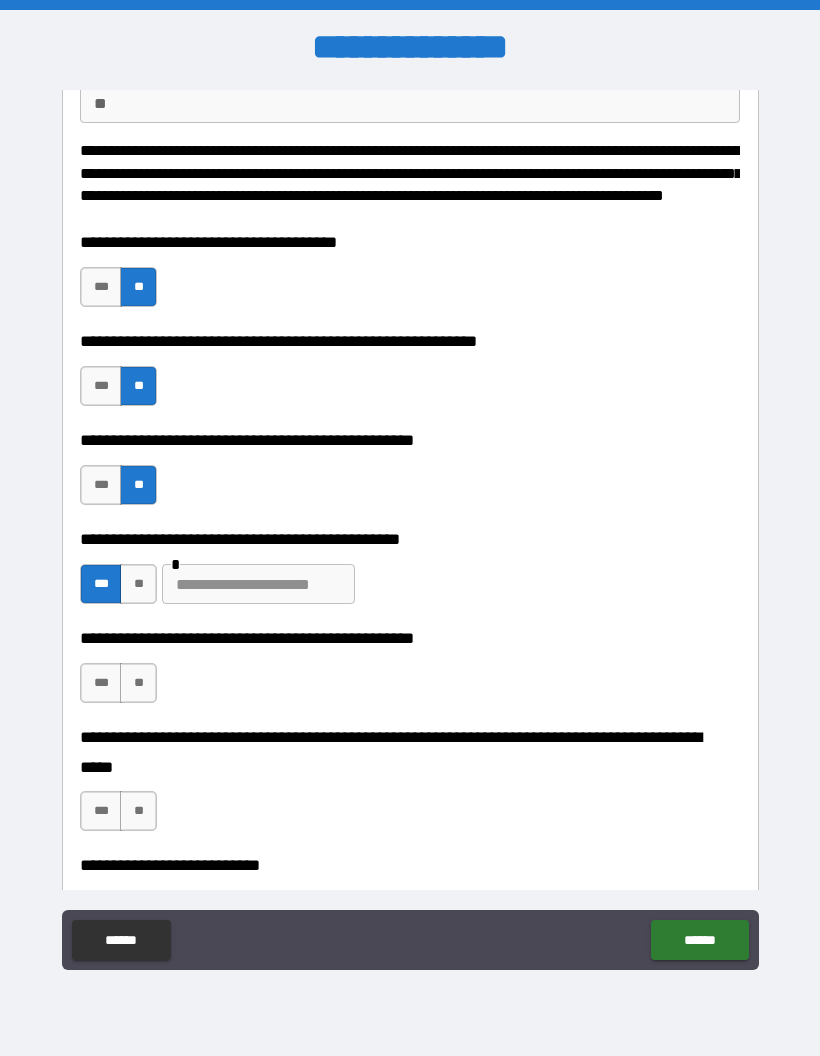 click at bounding box center (258, 584) 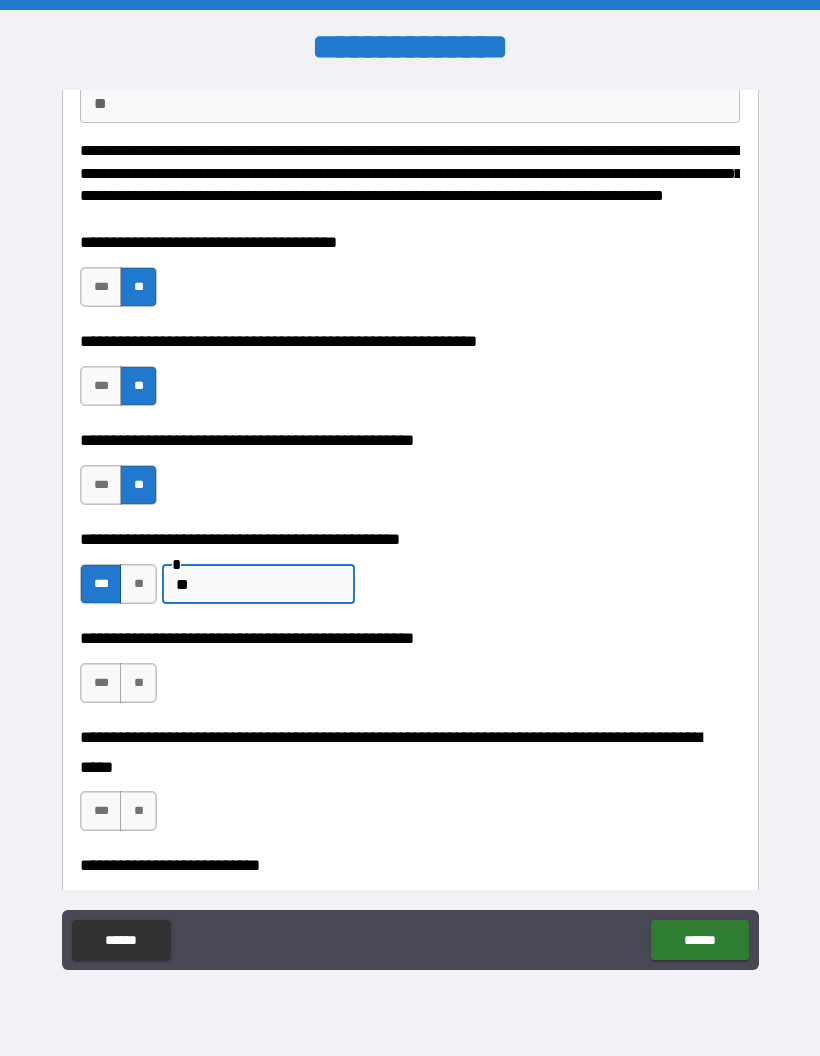 type on "*" 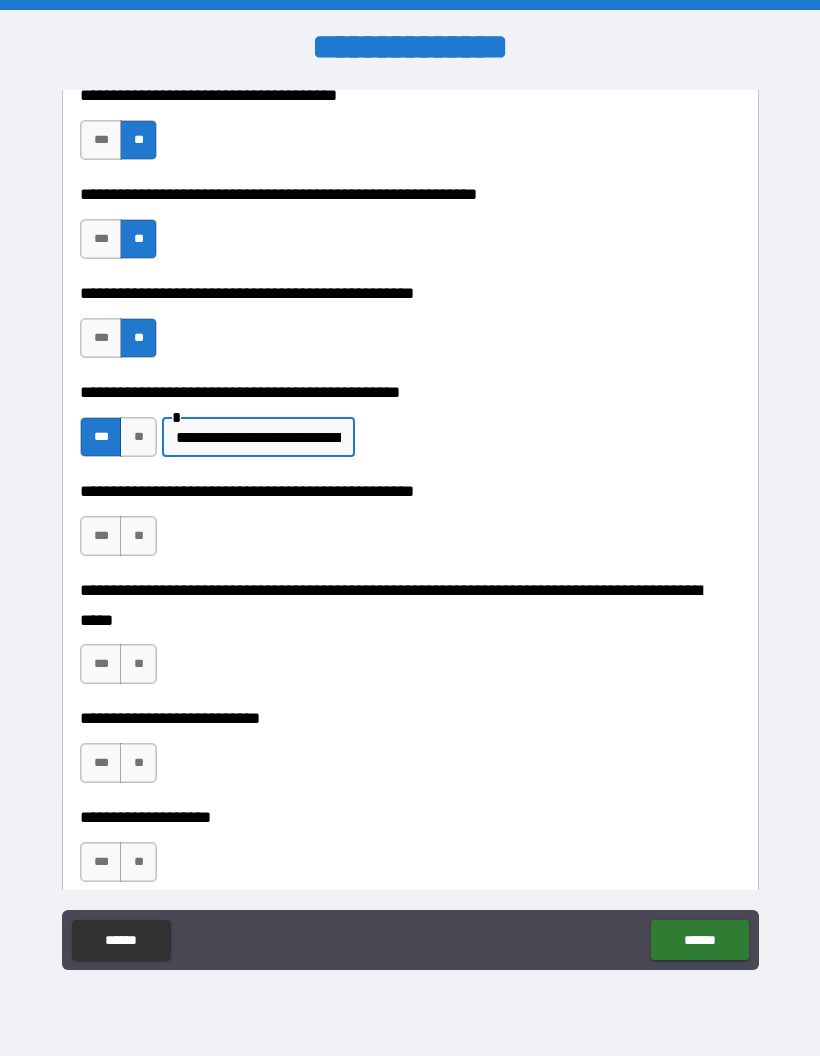 scroll, scrollTop: 359, scrollLeft: 0, axis: vertical 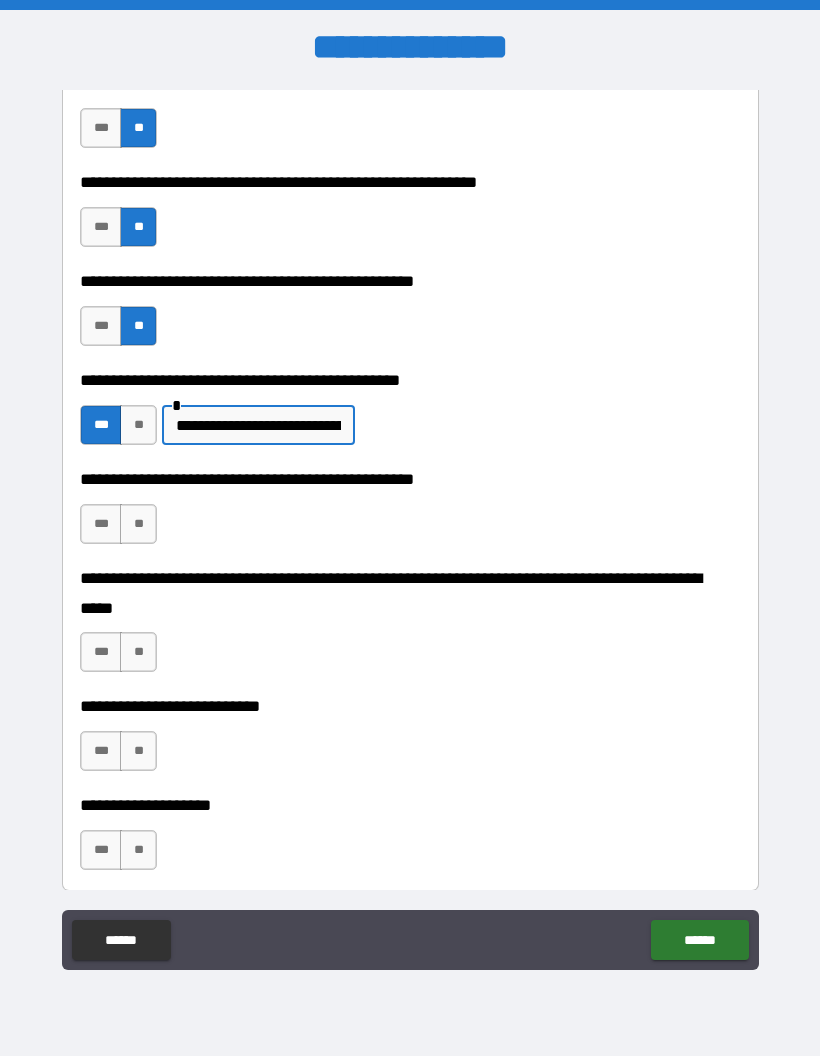 type on "**********" 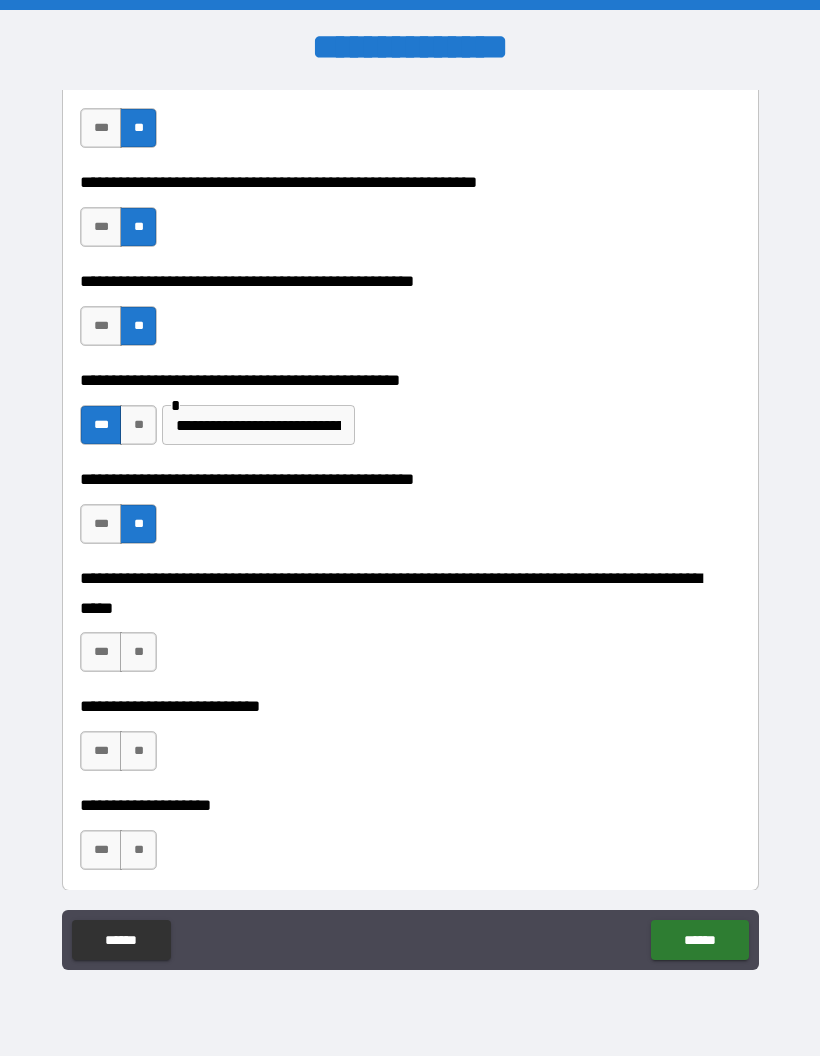 click on "**" at bounding box center [138, 652] 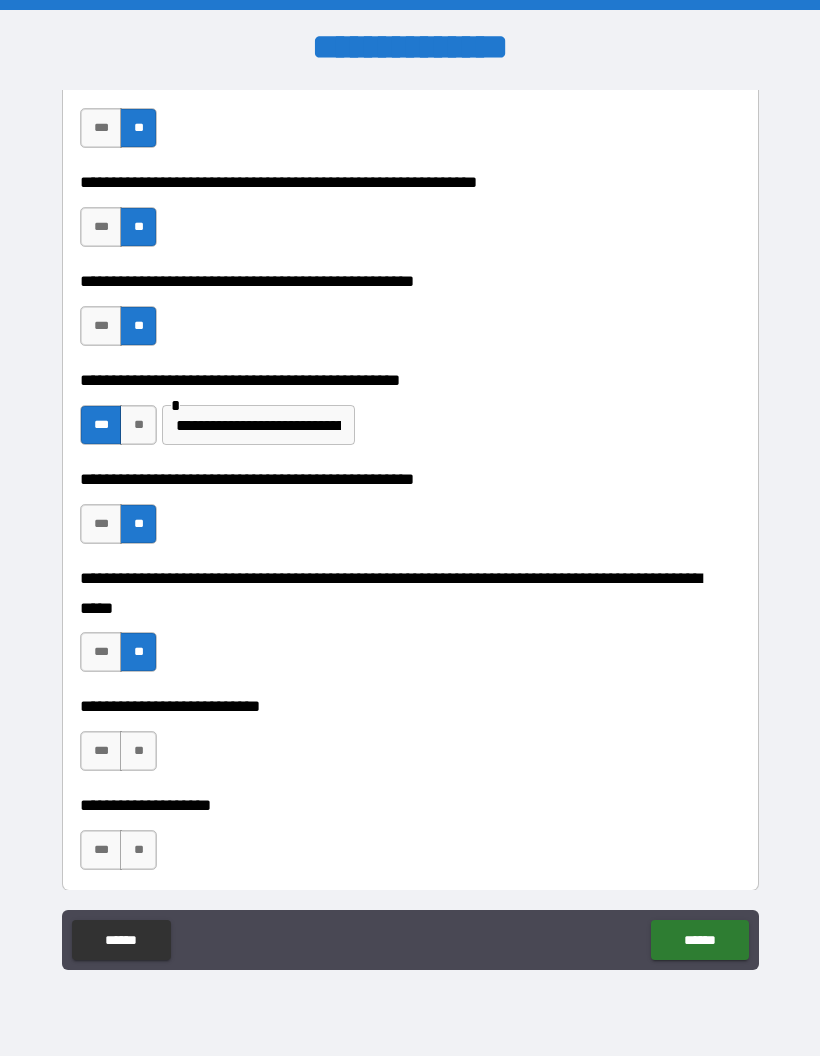 click on "**" at bounding box center [138, 751] 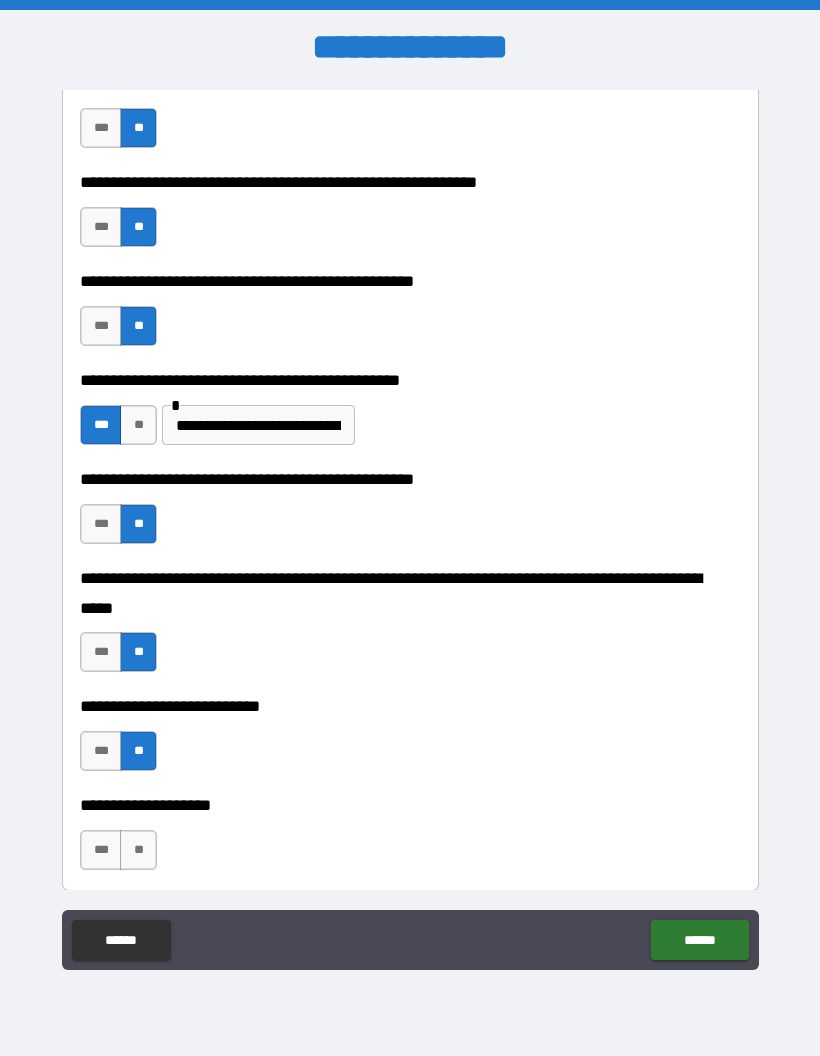 click on "**" at bounding box center [138, 850] 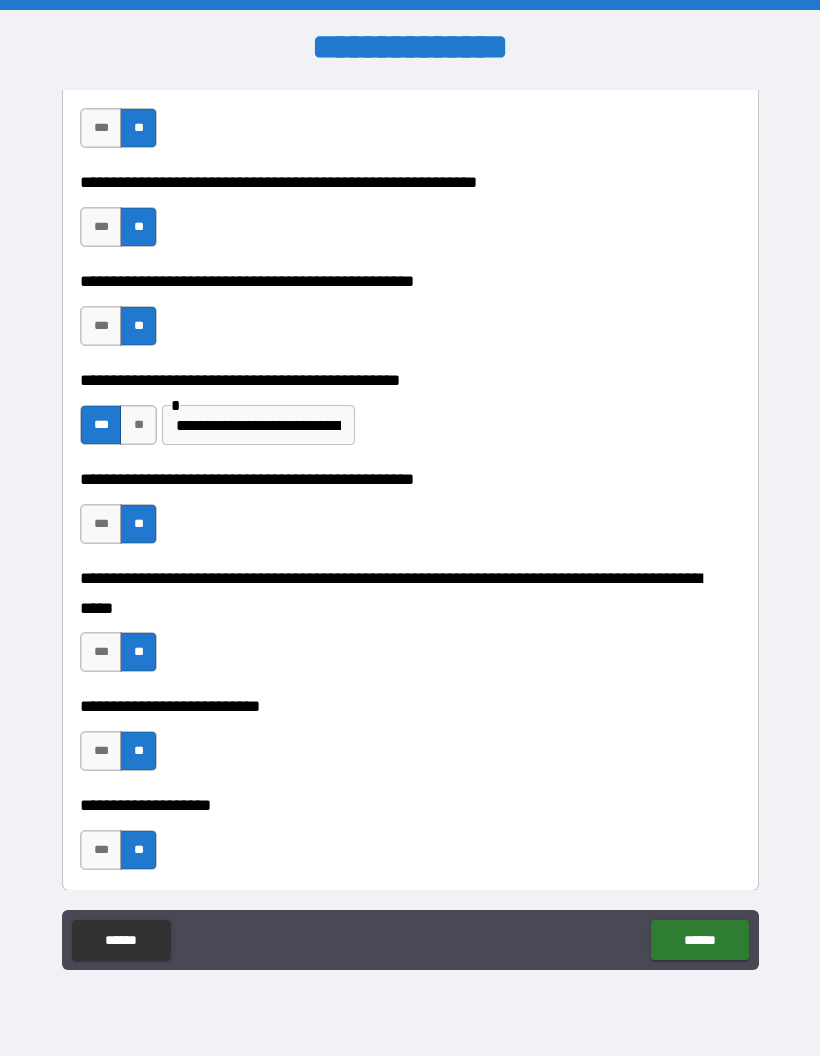 click on "******" at bounding box center [699, 940] 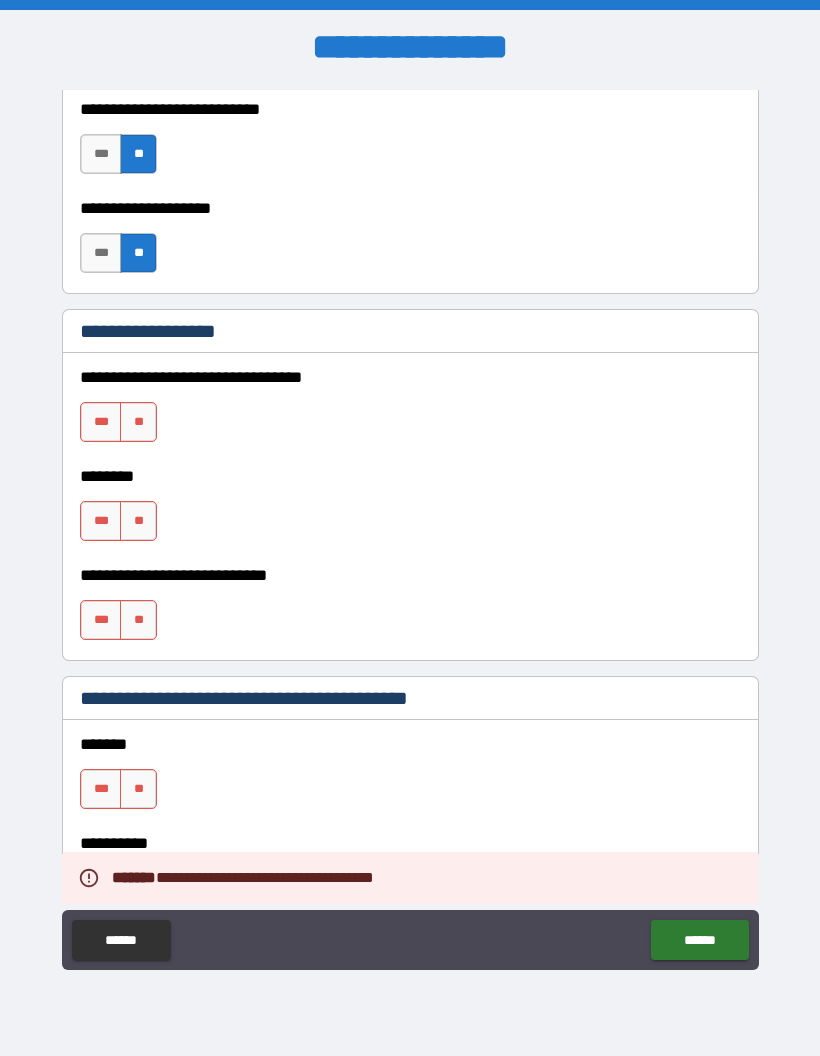 scroll, scrollTop: 971, scrollLeft: 0, axis: vertical 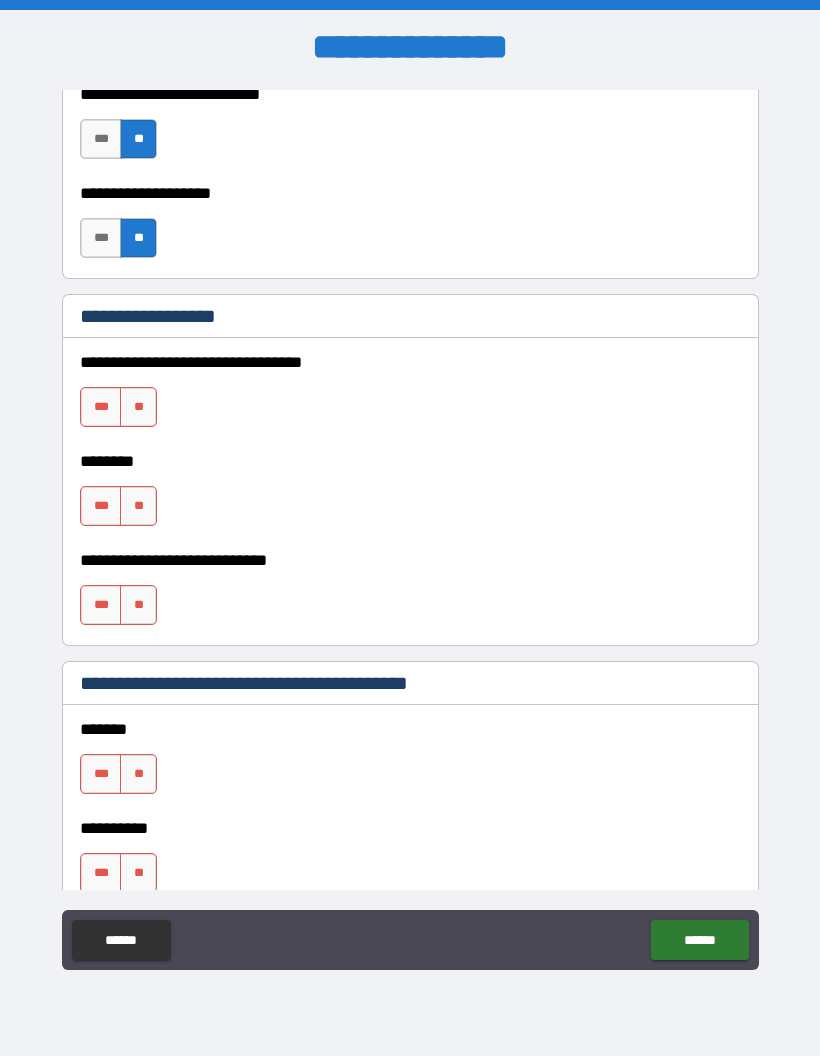 click on "**" at bounding box center [138, 407] 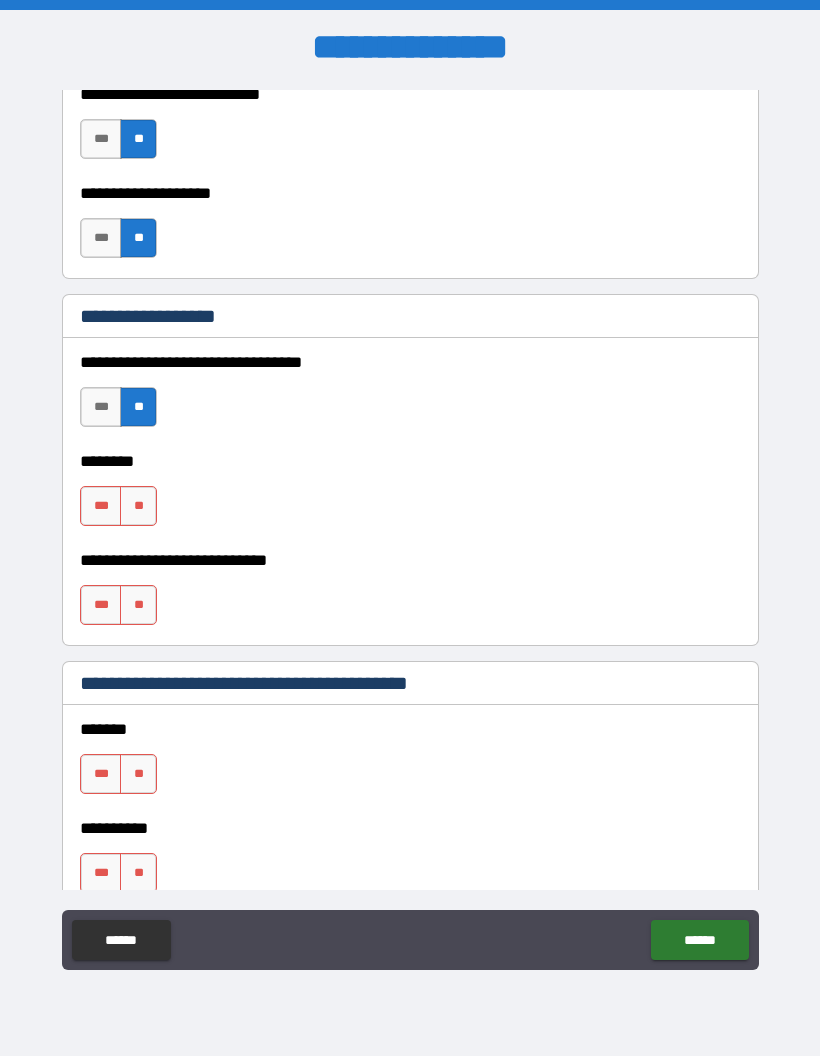 click on "**" at bounding box center (138, 506) 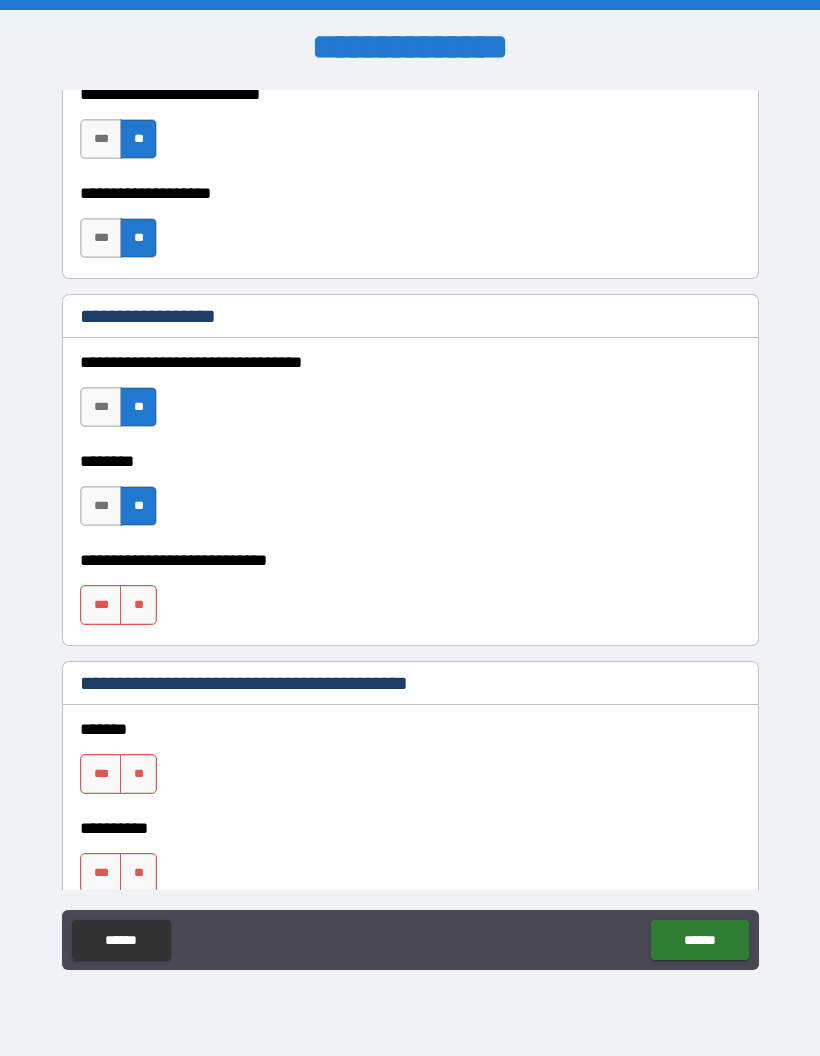 click on "**" at bounding box center [138, 605] 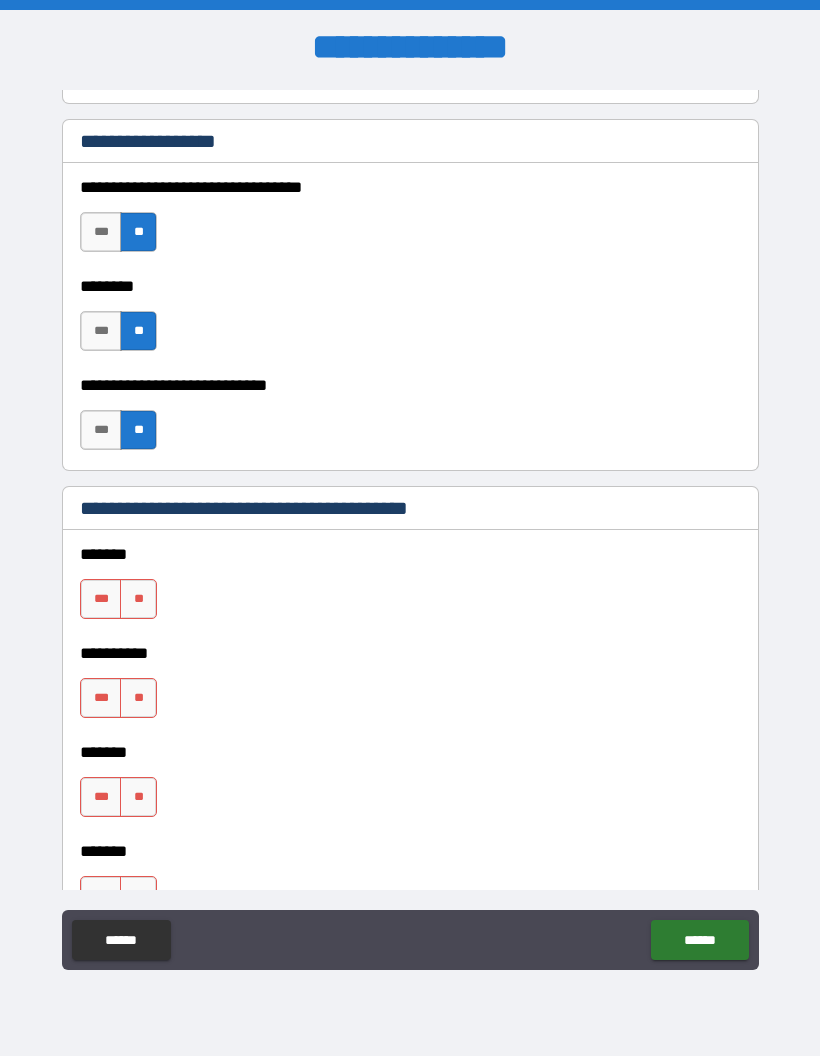 scroll, scrollTop: 1157, scrollLeft: 0, axis: vertical 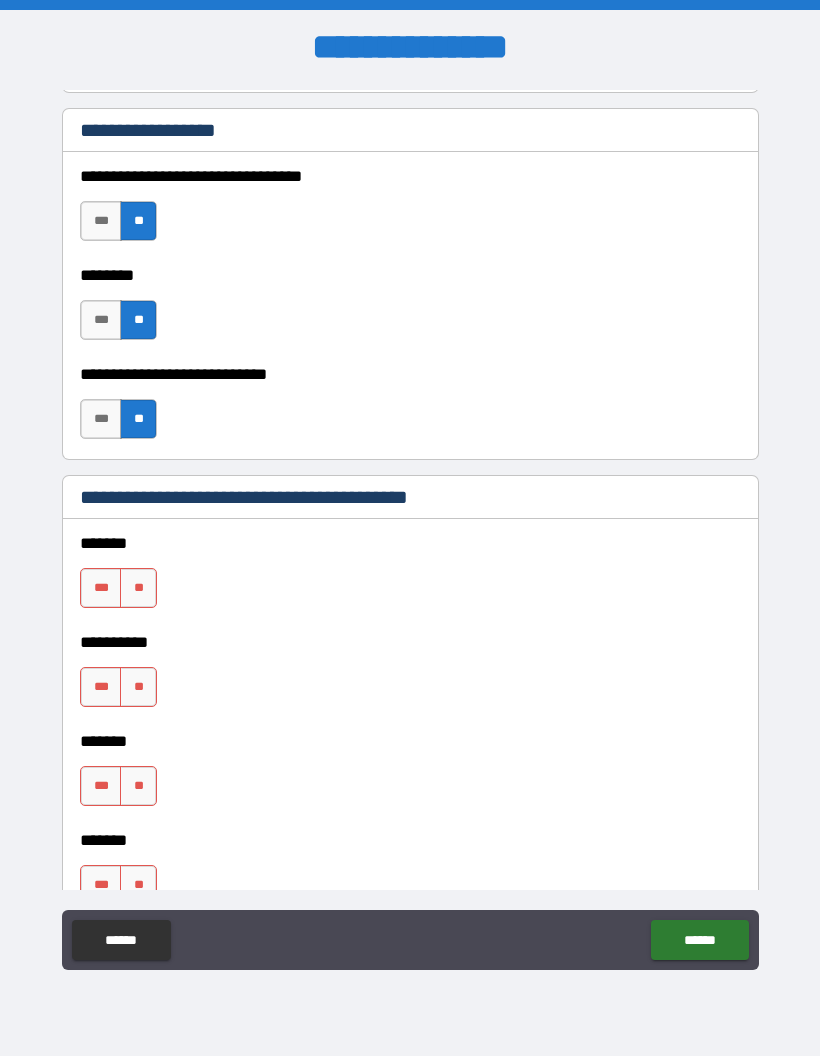 click on "**" at bounding box center (138, 588) 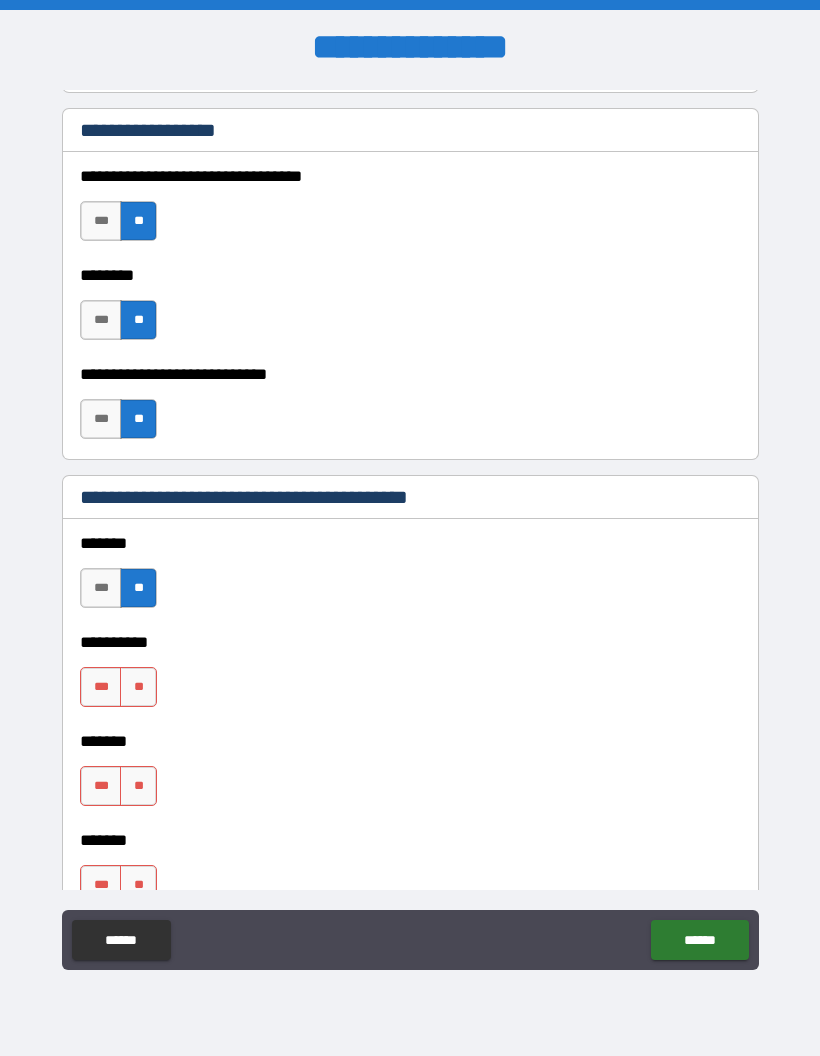 click on "**" at bounding box center (138, 687) 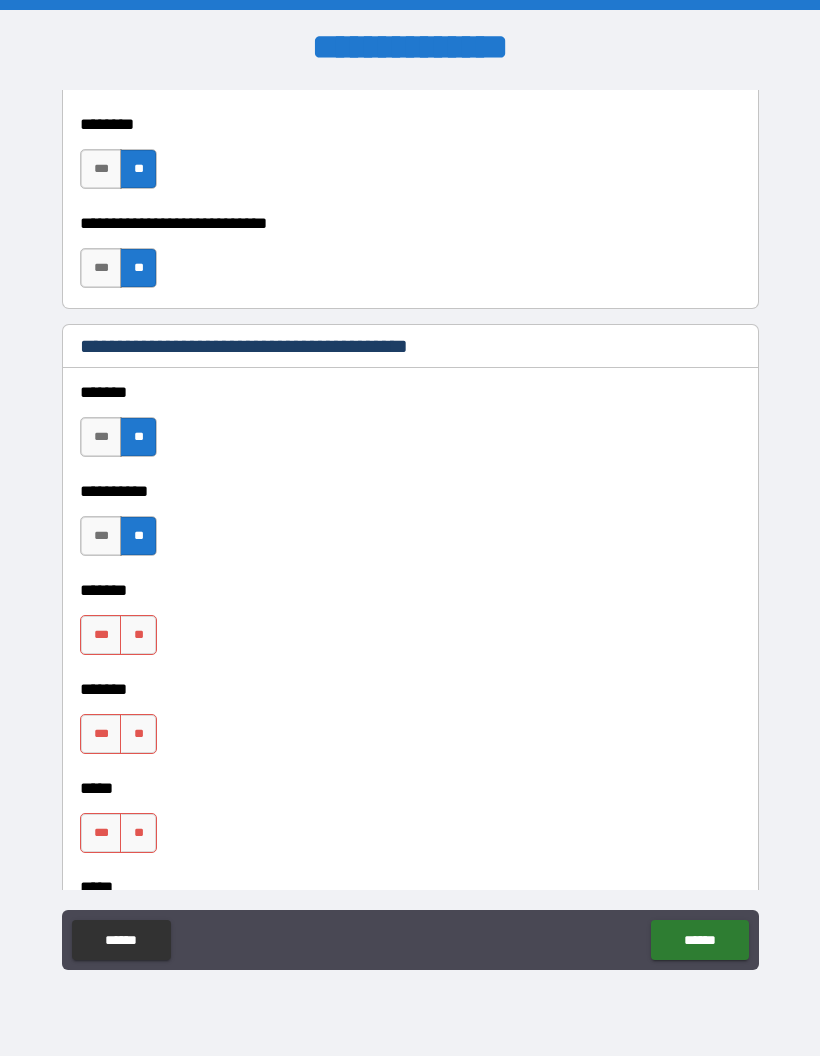 scroll, scrollTop: 1312, scrollLeft: 0, axis: vertical 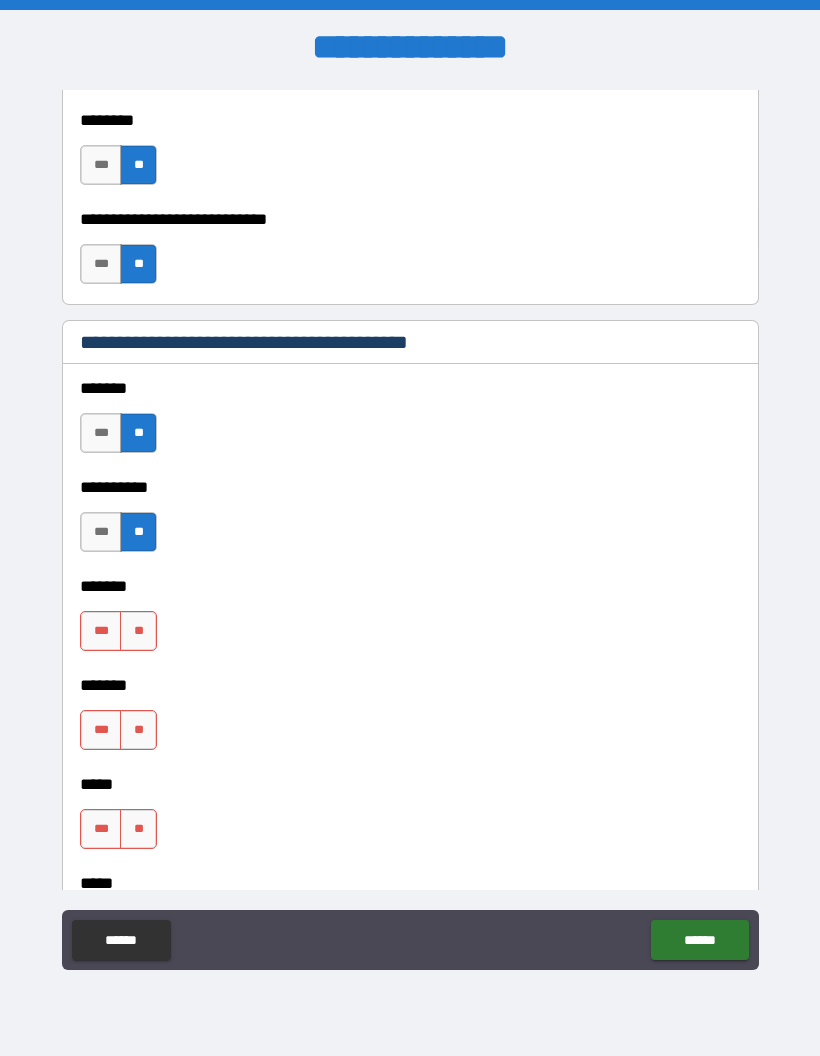 click on "**" at bounding box center (138, 631) 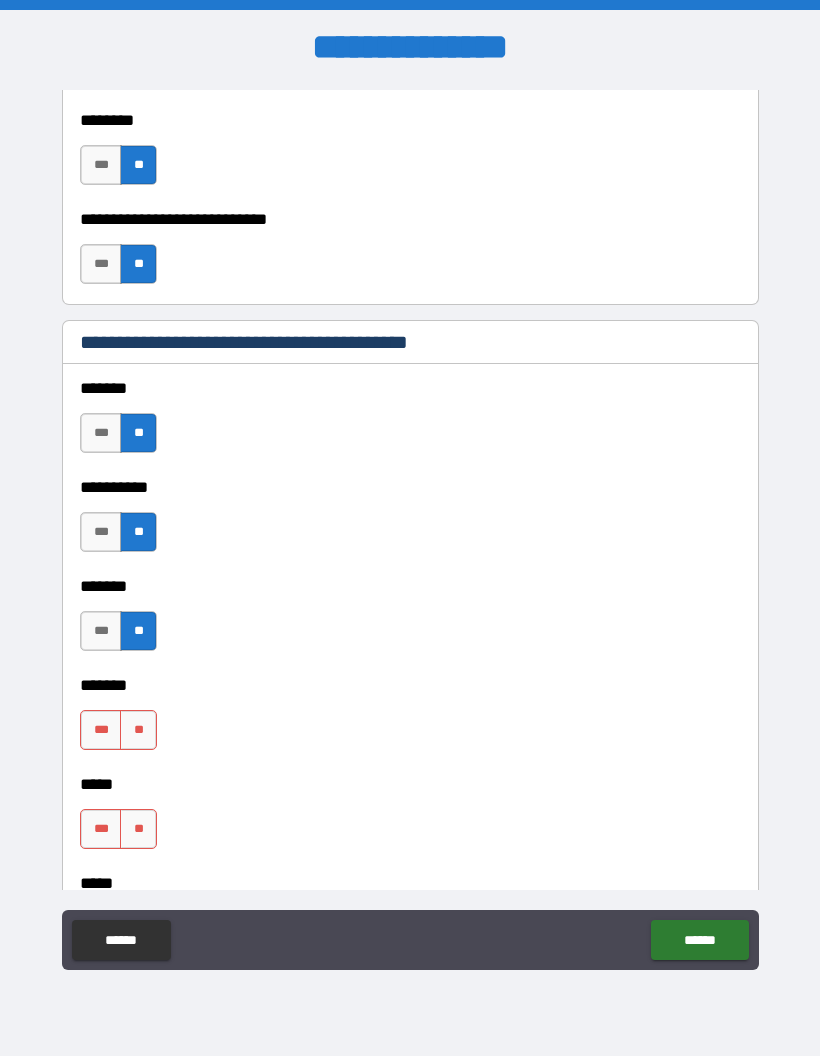 click on "**" at bounding box center (138, 730) 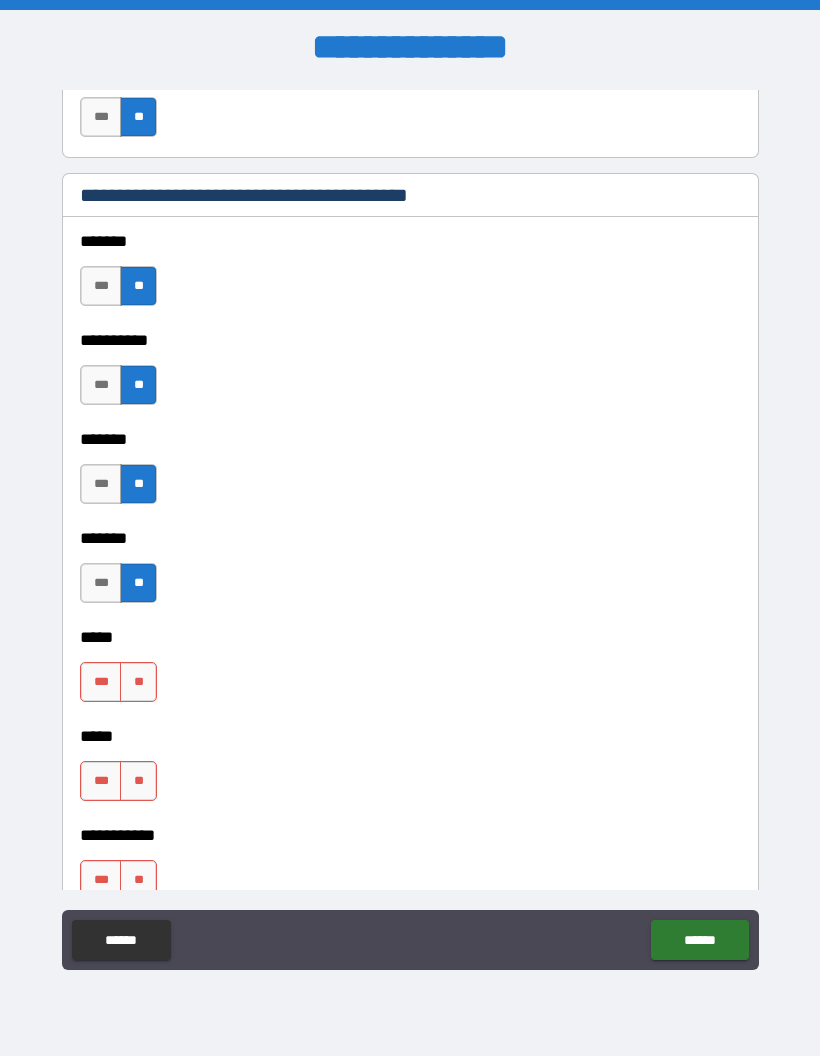 scroll, scrollTop: 1467, scrollLeft: 0, axis: vertical 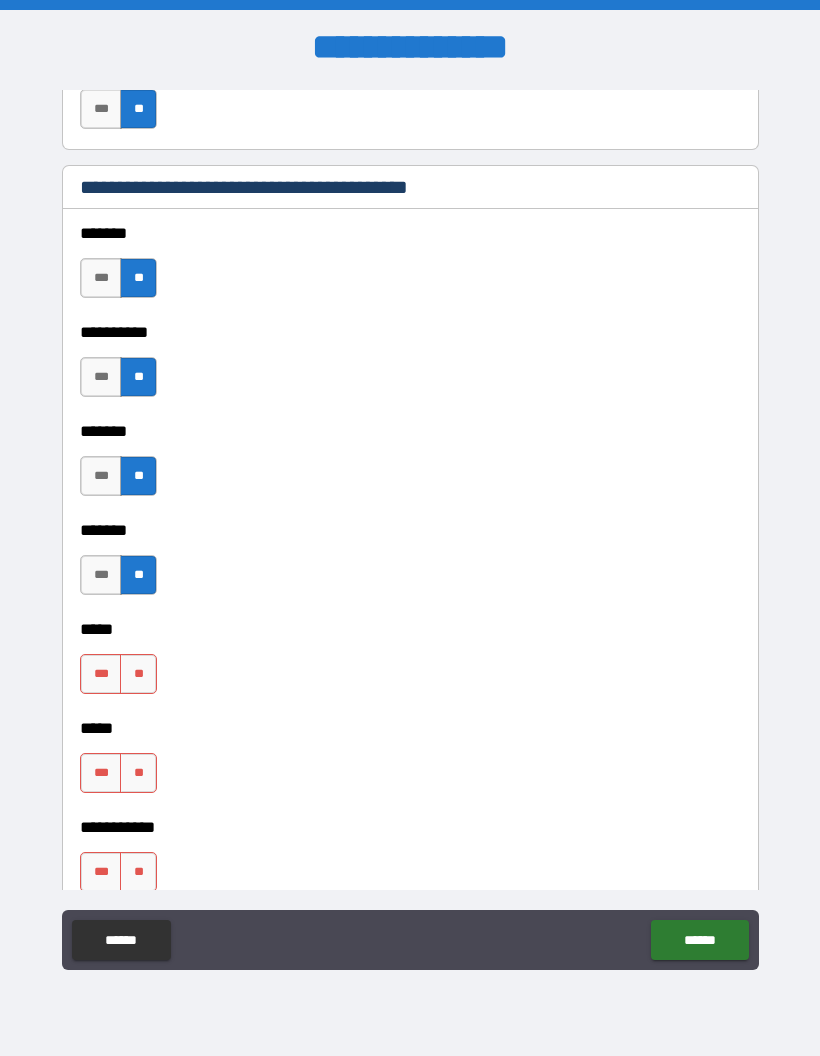 click on "**" at bounding box center [138, 674] 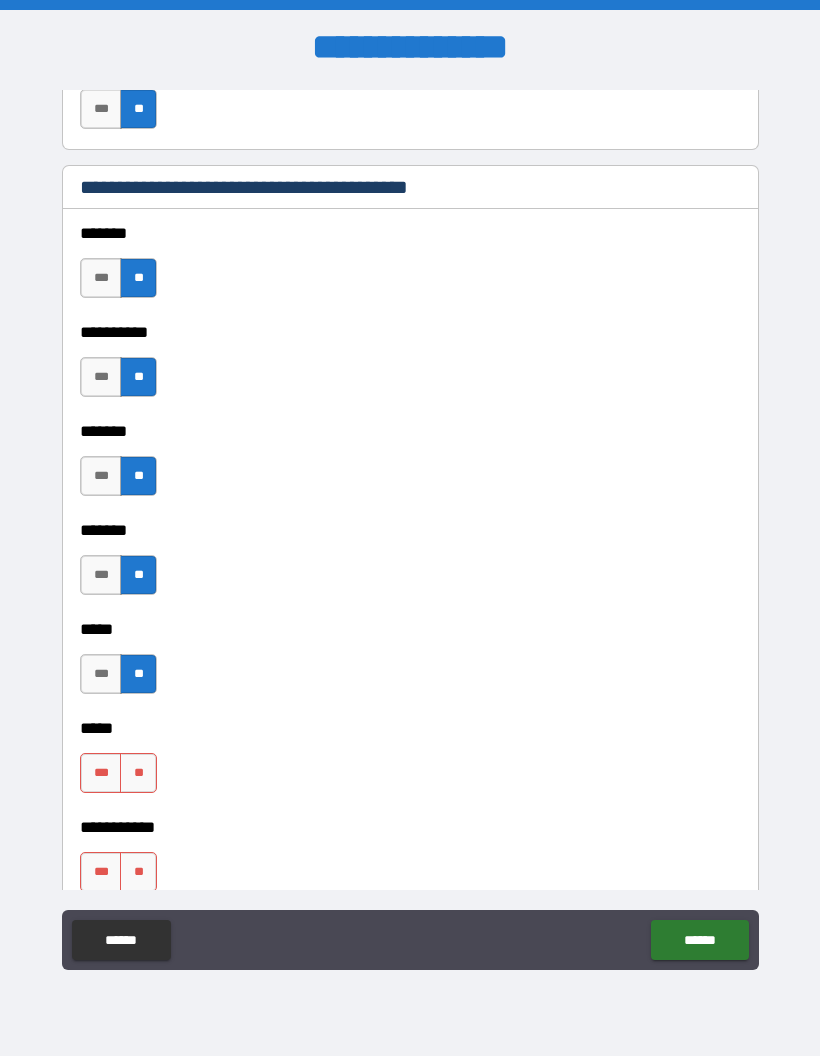click on "**" at bounding box center (138, 773) 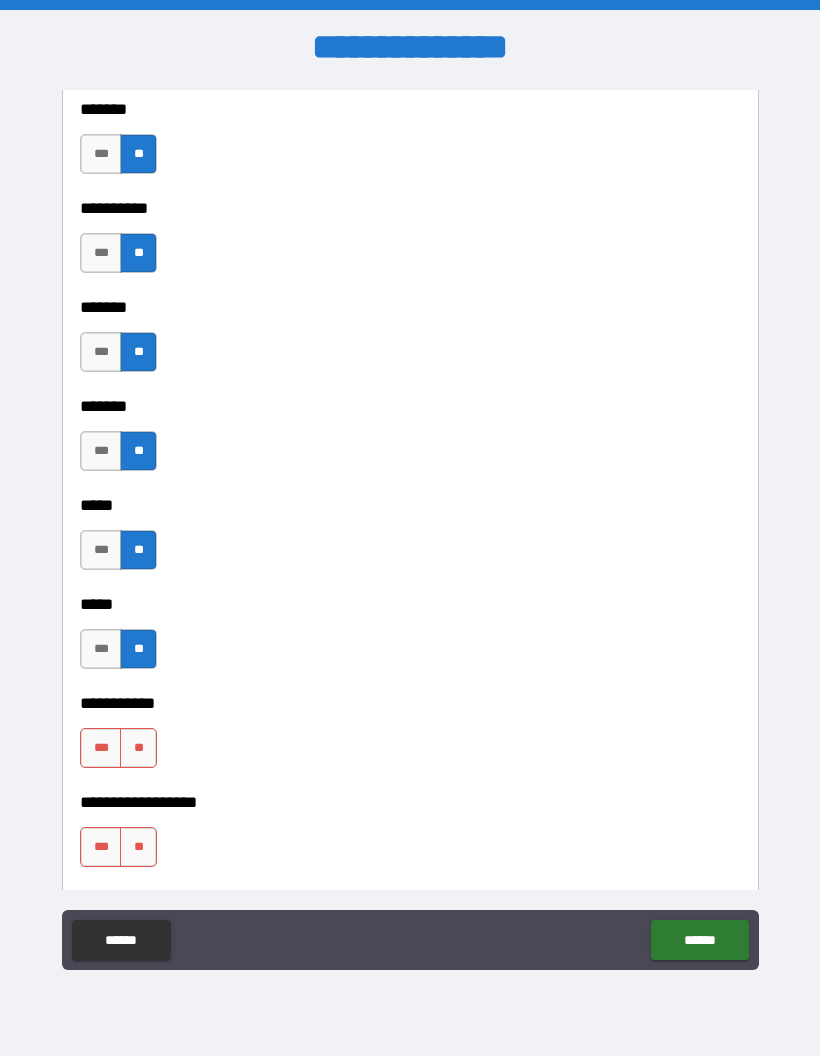 scroll, scrollTop: 1596, scrollLeft: 0, axis: vertical 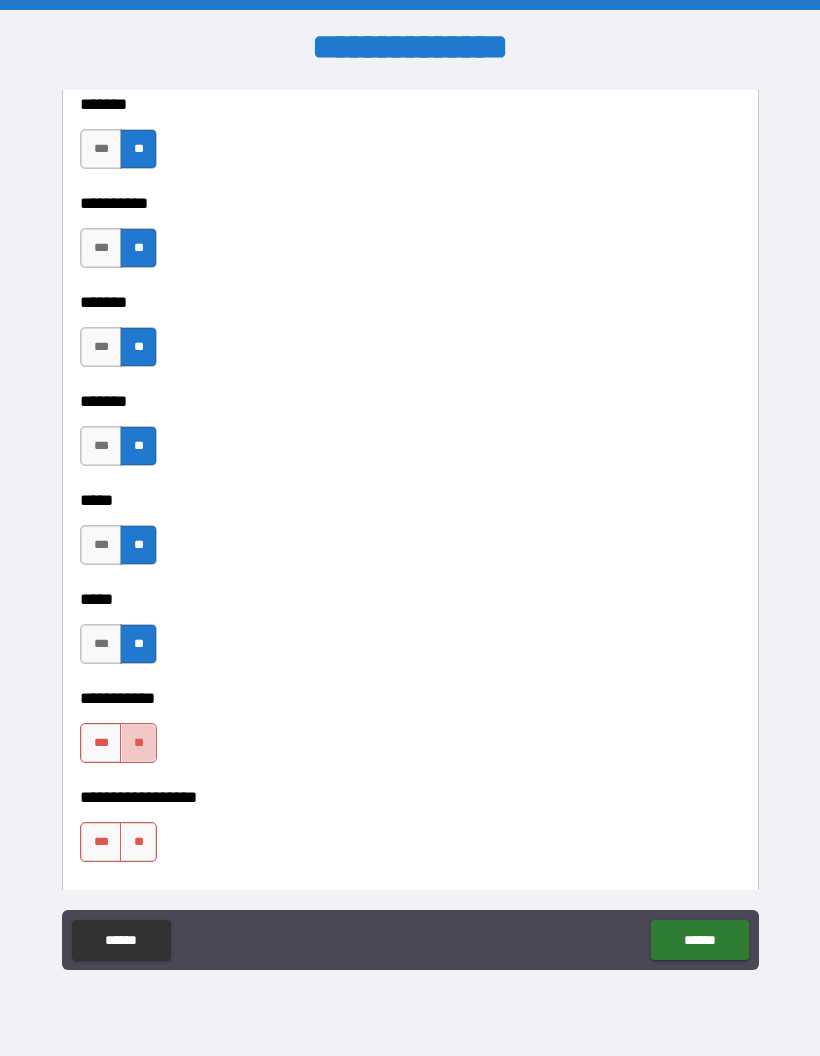 click on "**" at bounding box center [138, 743] 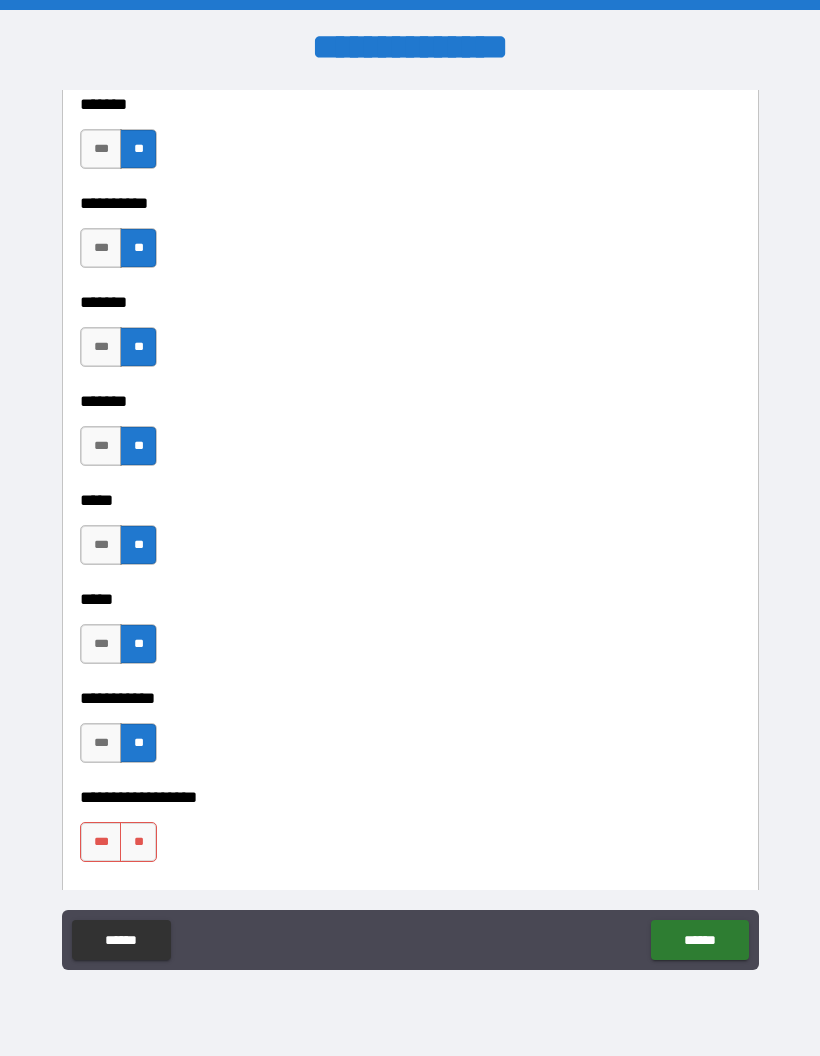 click on "**" at bounding box center [138, 842] 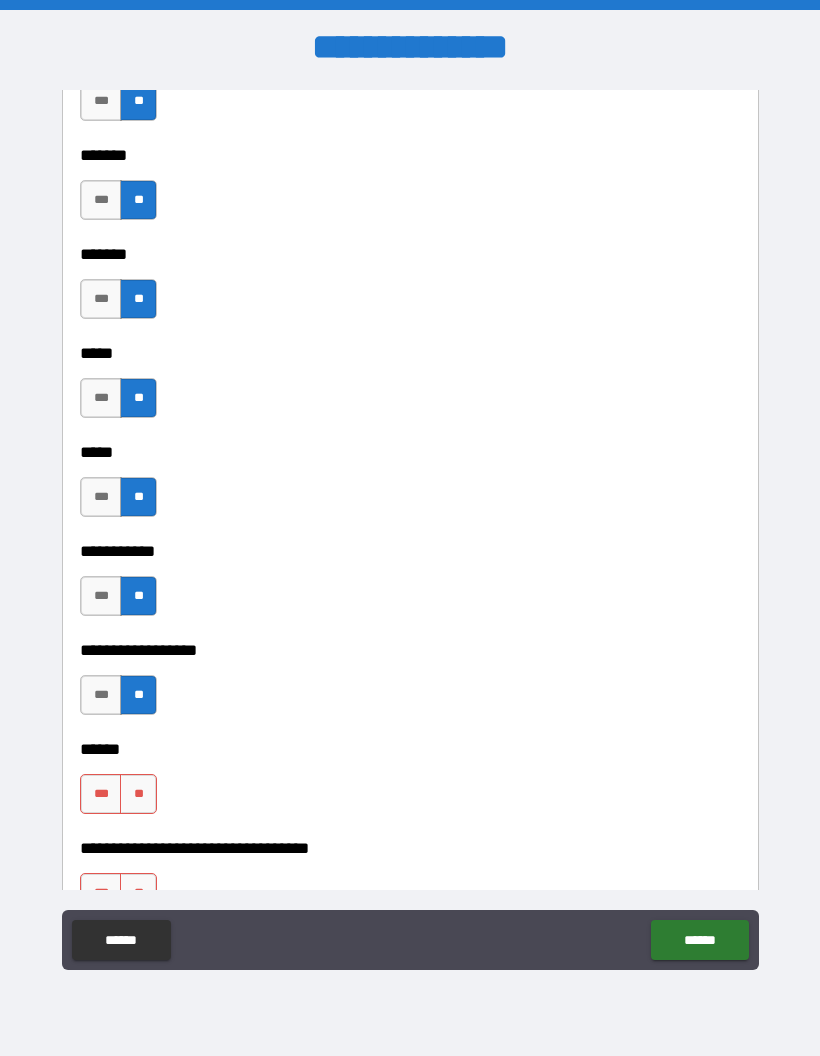 scroll, scrollTop: 1836, scrollLeft: 0, axis: vertical 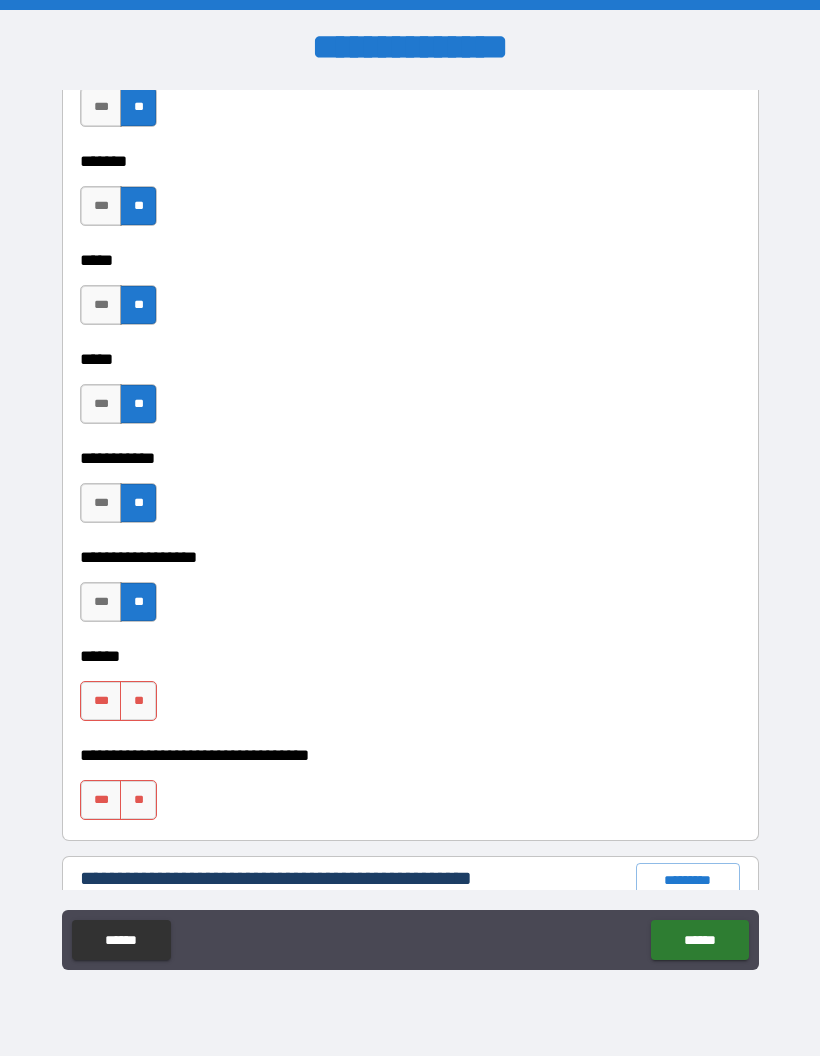 click on "**" at bounding box center (138, 701) 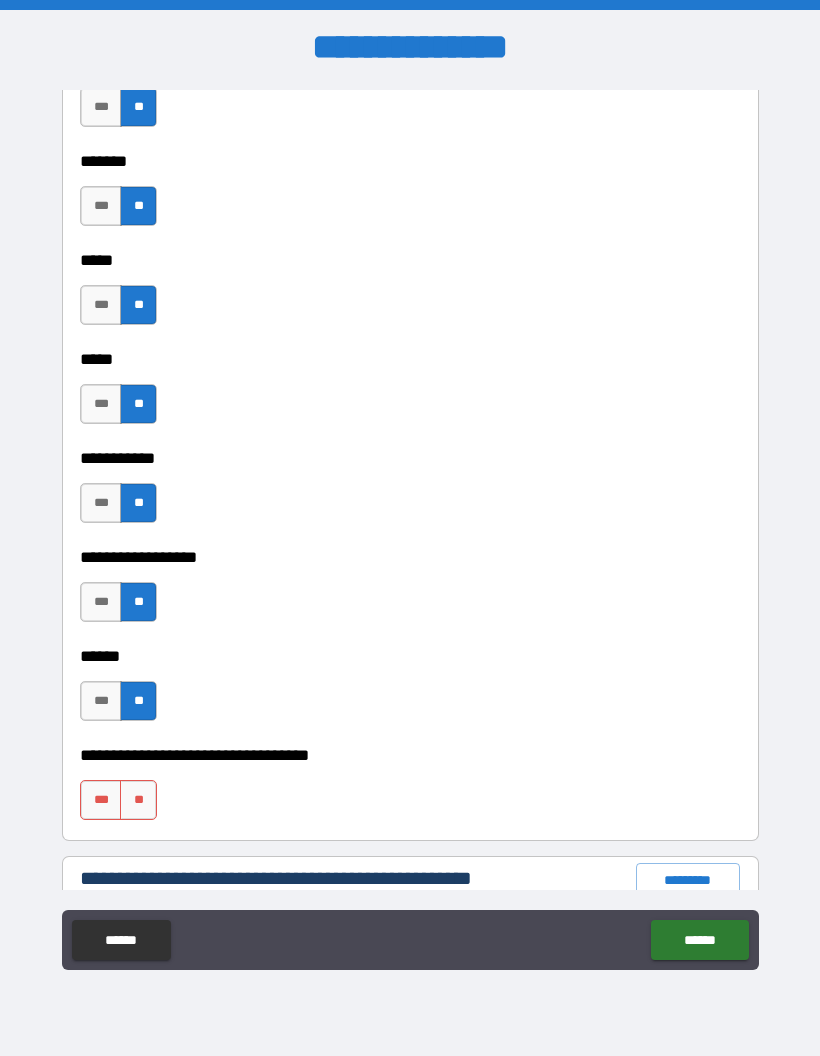 click on "**" at bounding box center (138, 800) 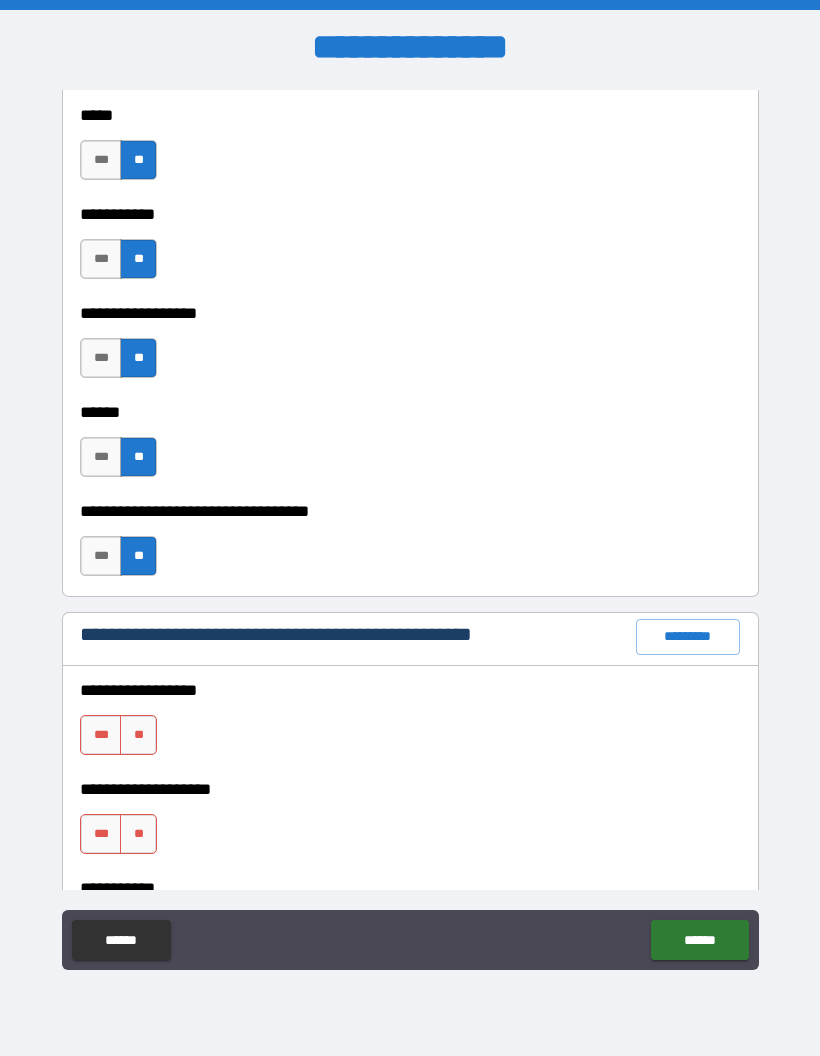scroll, scrollTop: 2090, scrollLeft: 0, axis: vertical 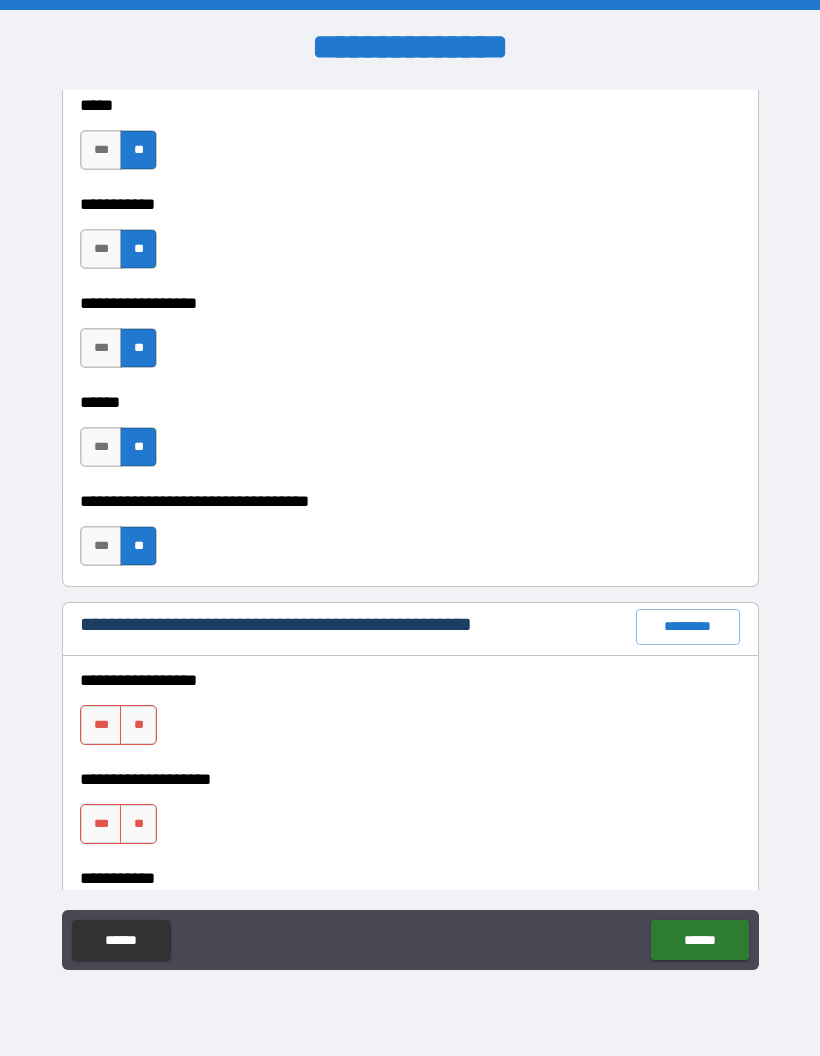 click on "**" at bounding box center (138, 725) 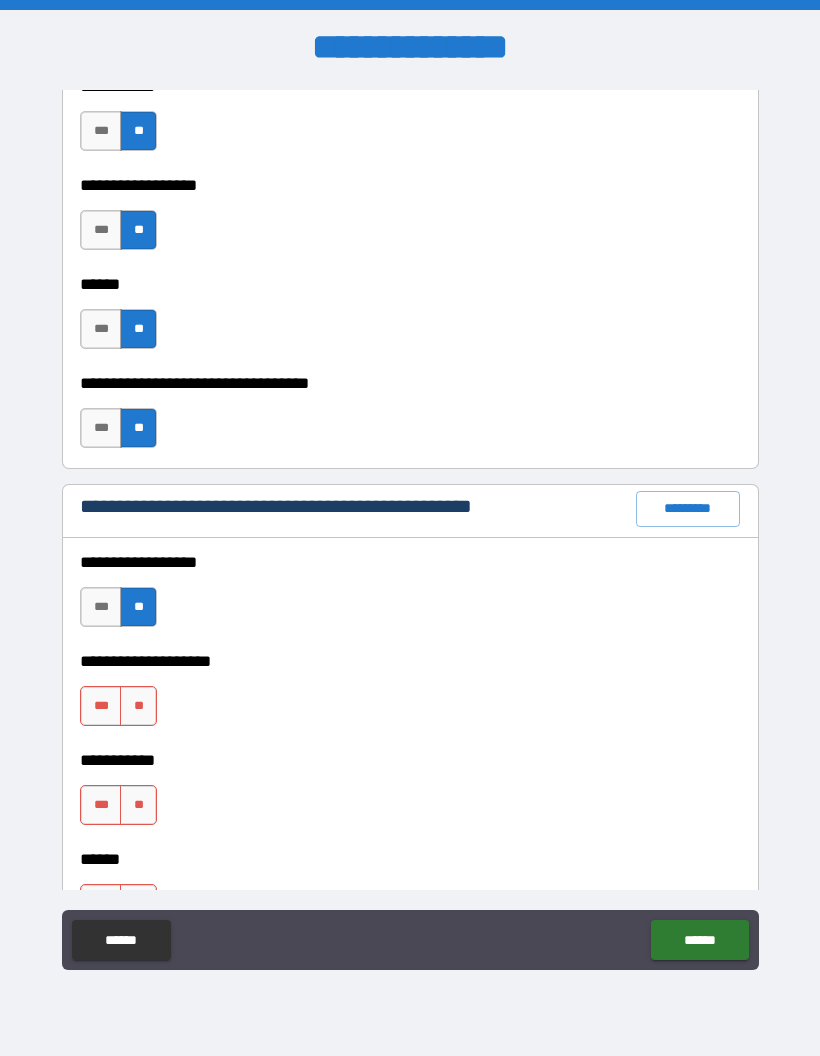 scroll, scrollTop: 2221, scrollLeft: 0, axis: vertical 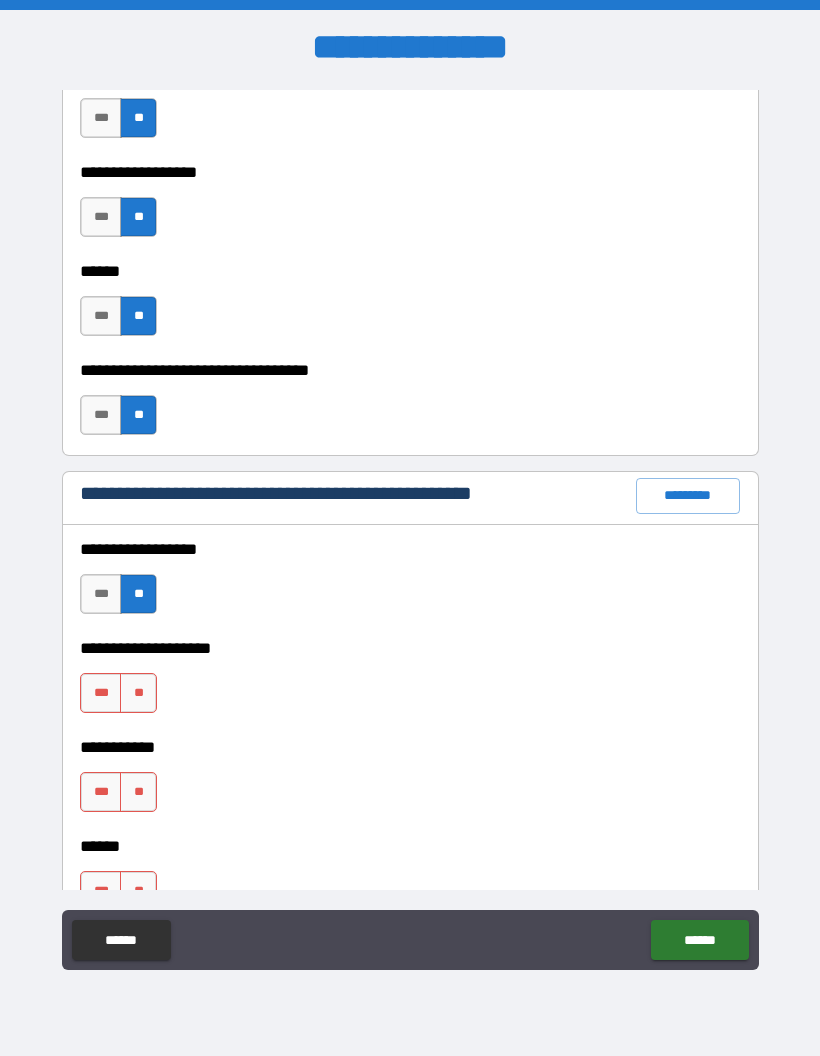 click on "**" at bounding box center (138, 693) 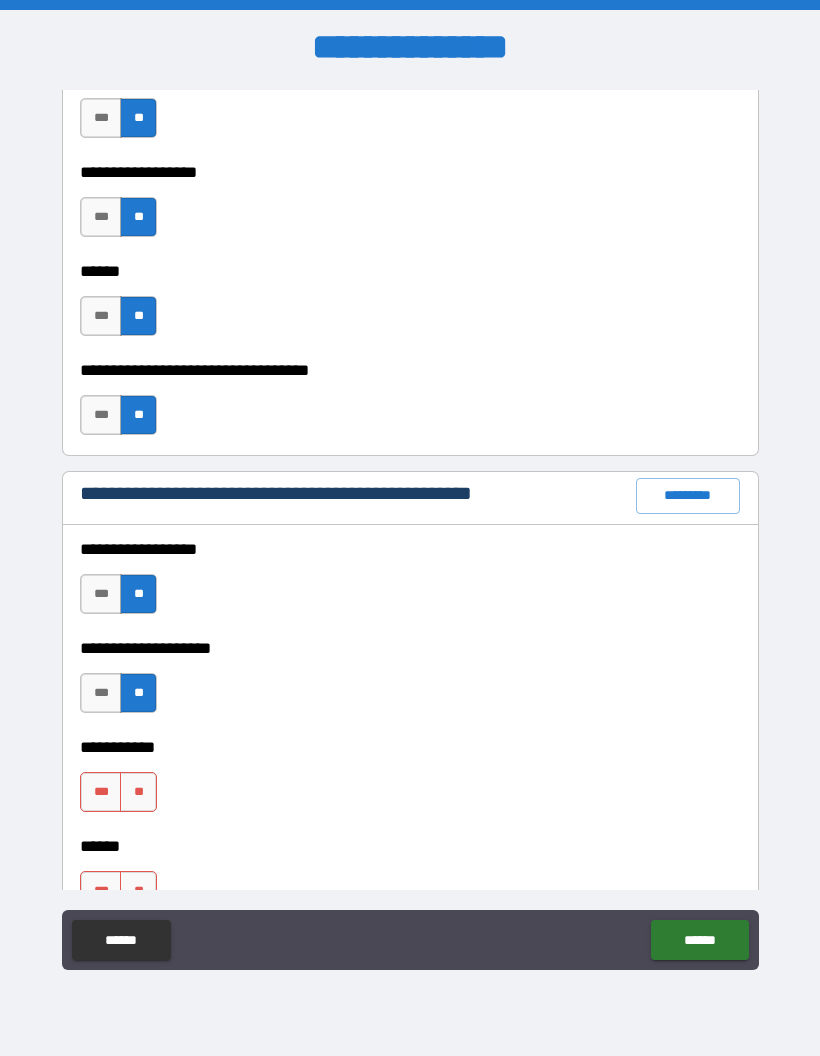 click on "**" at bounding box center (138, 792) 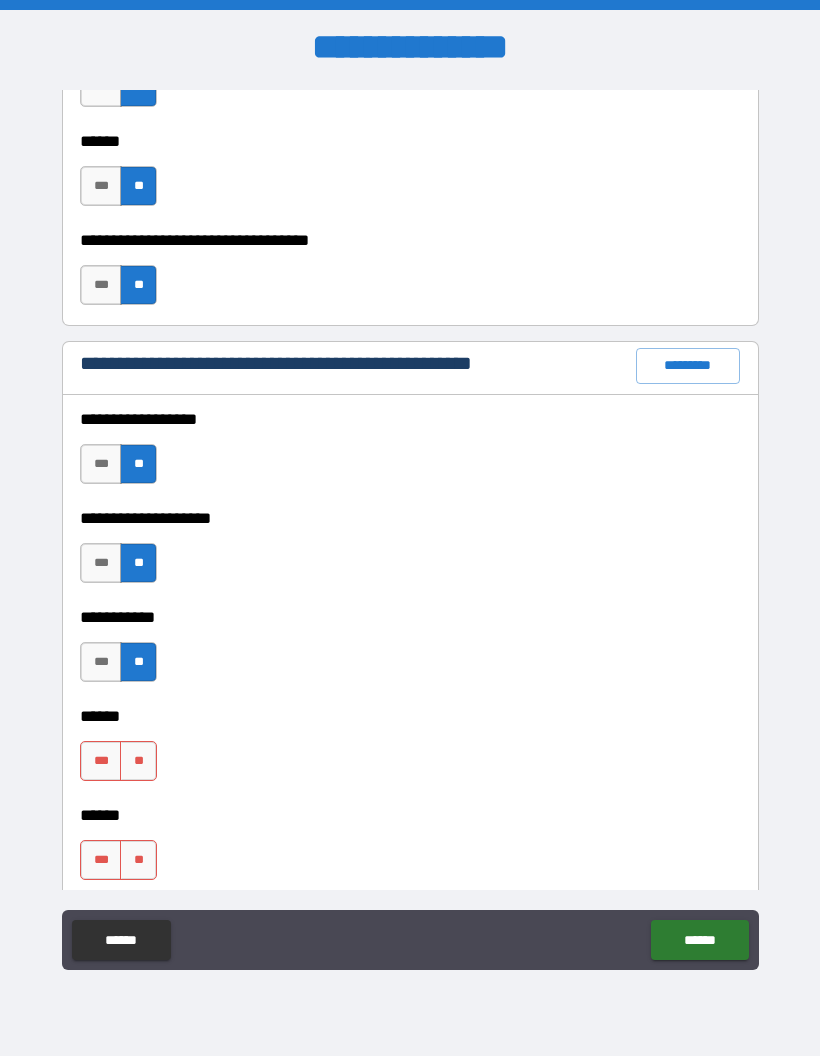 scroll, scrollTop: 2367, scrollLeft: 0, axis: vertical 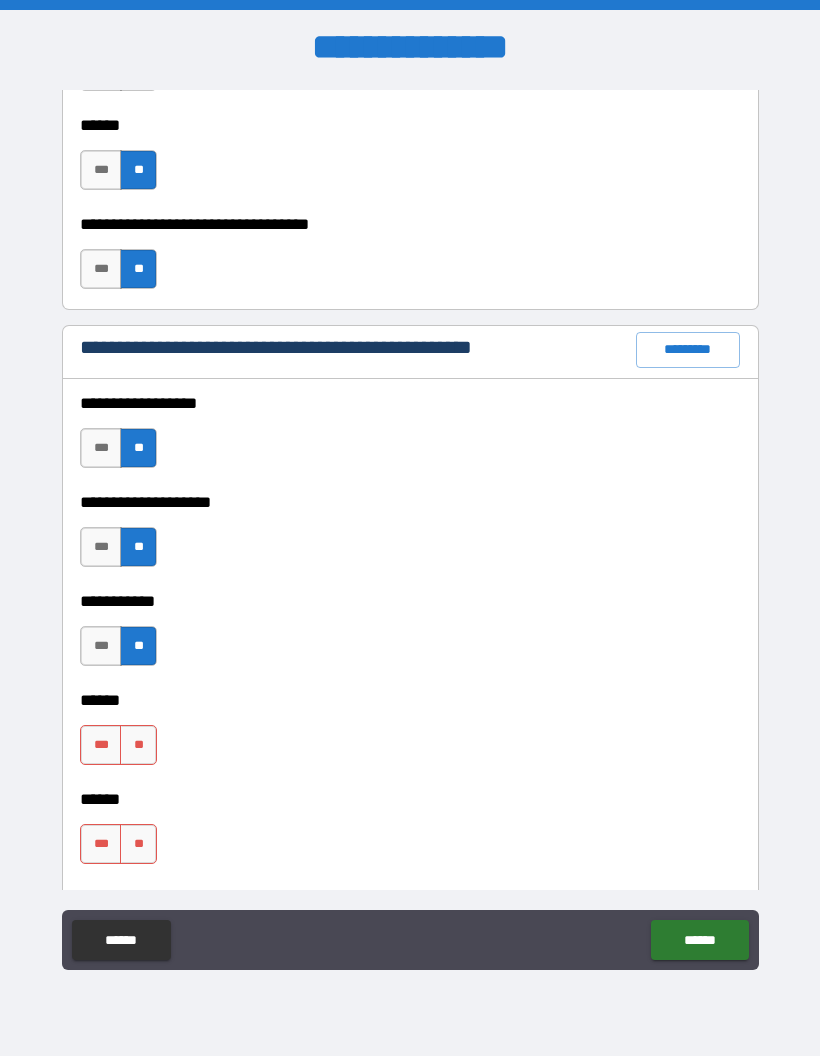 click on "**" at bounding box center [138, 745] 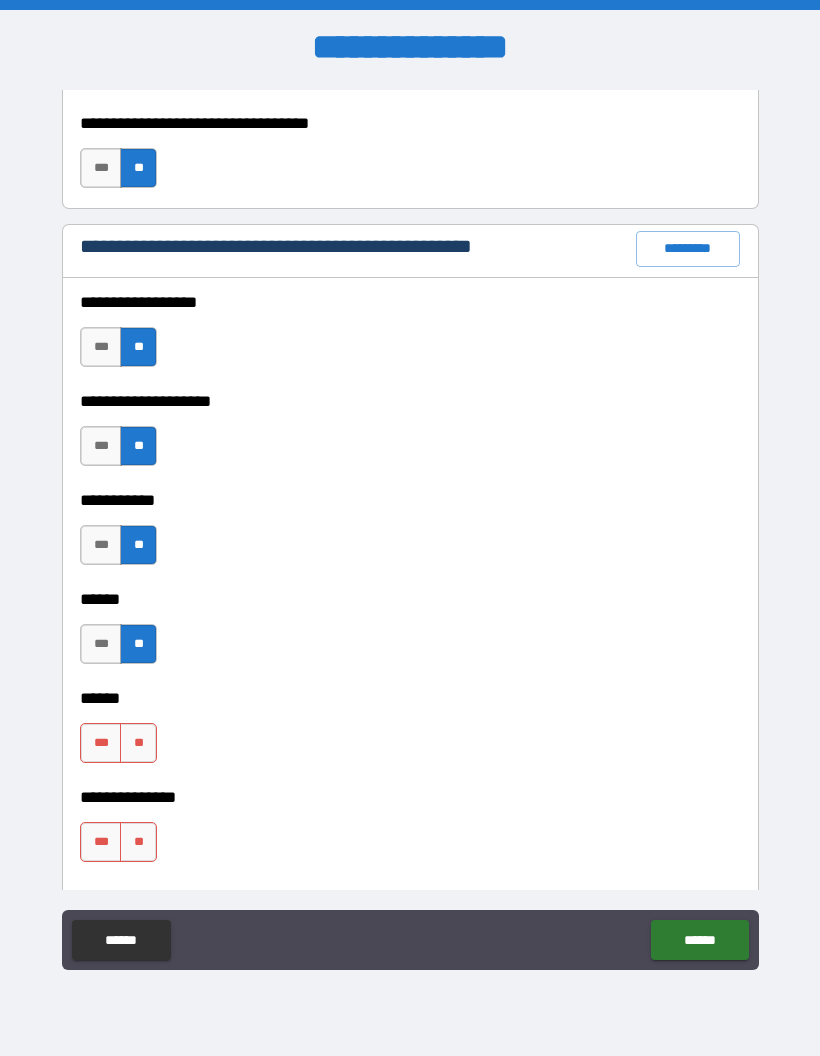 click on "**" at bounding box center (138, 743) 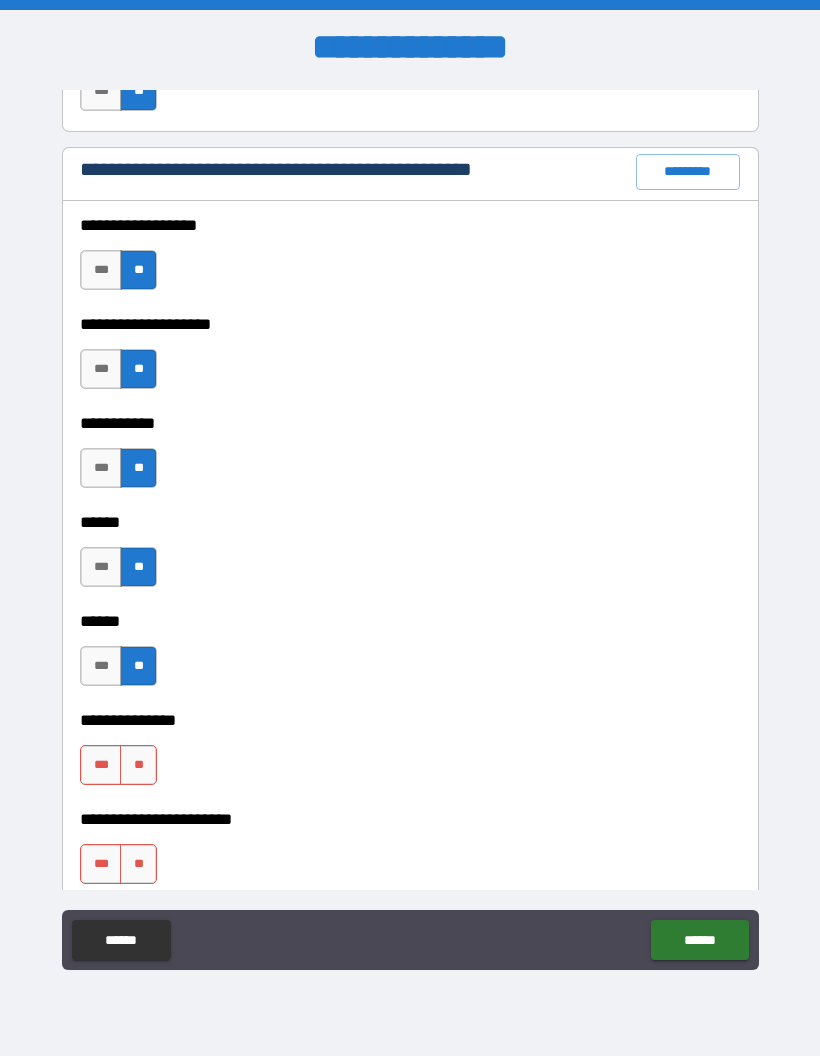 click on "**" at bounding box center [138, 765] 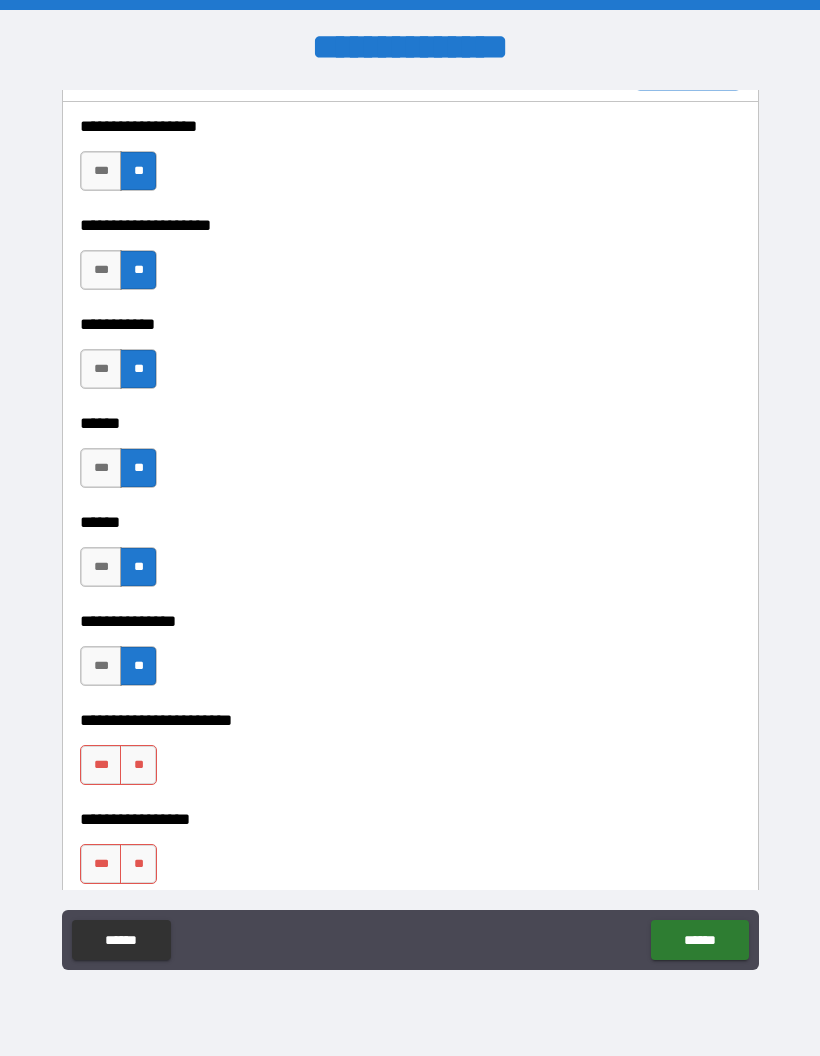 click on "**" at bounding box center [138, 765] 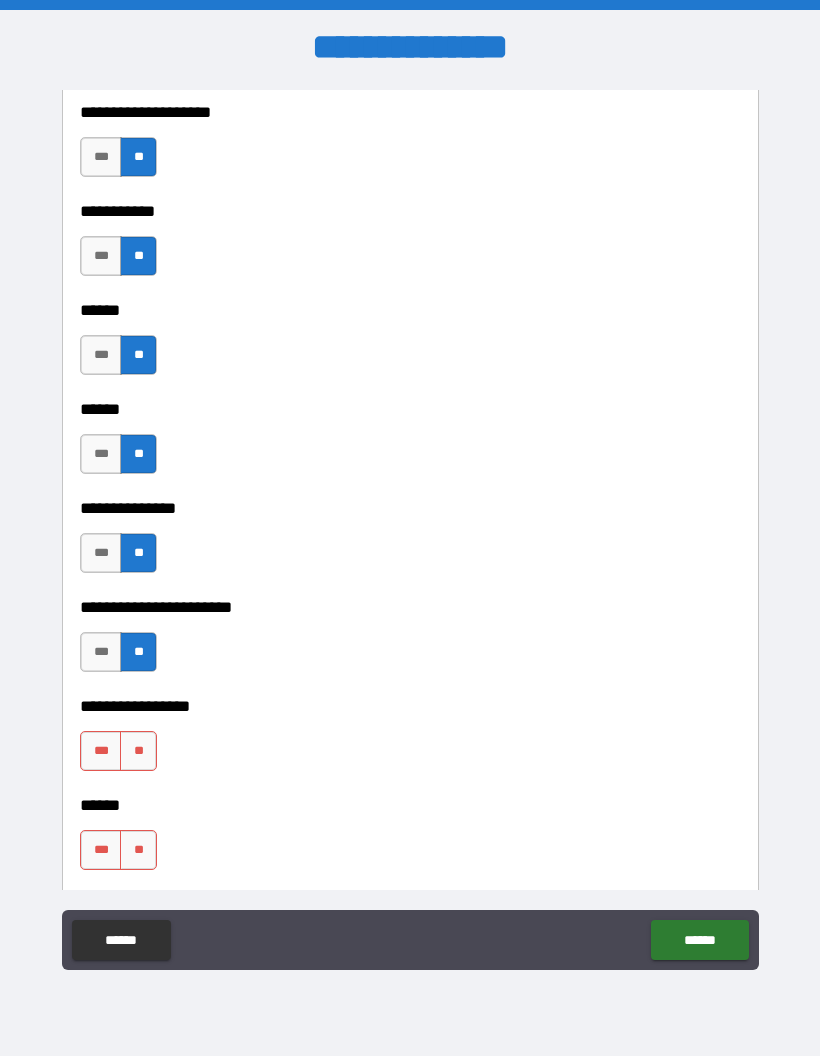 click on "**" at bounding box center [138, 751] 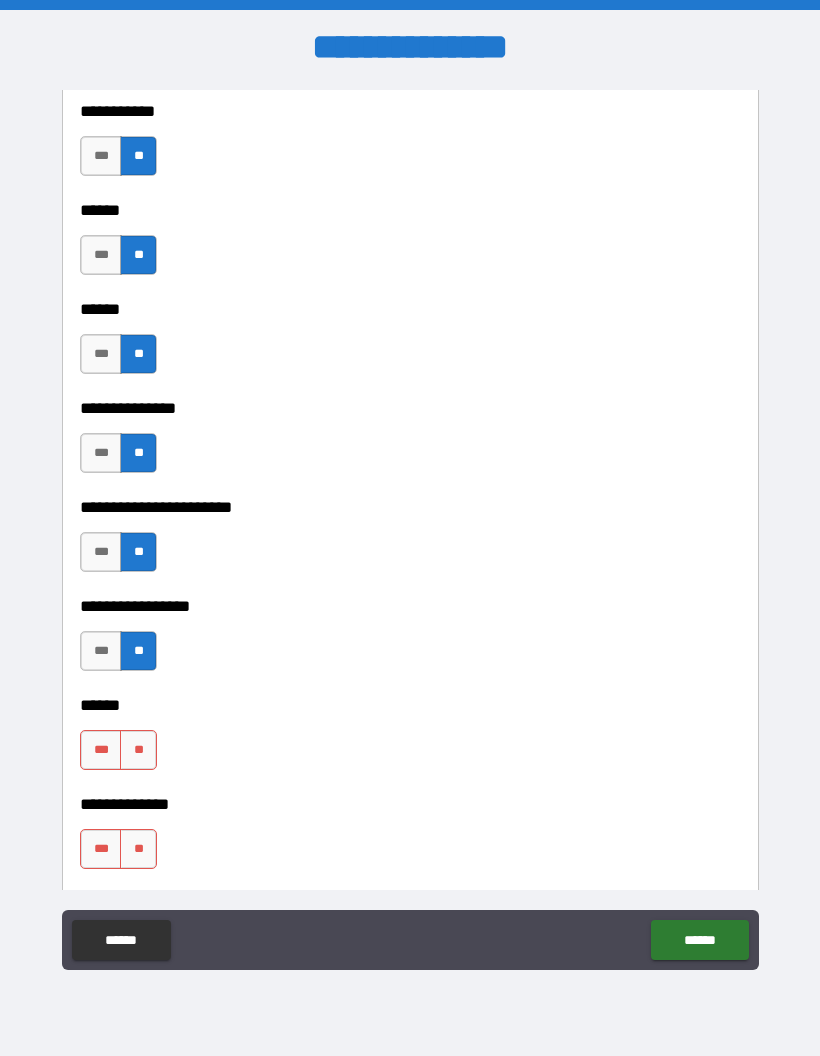 click on "**" at bounding box center [138, 750] 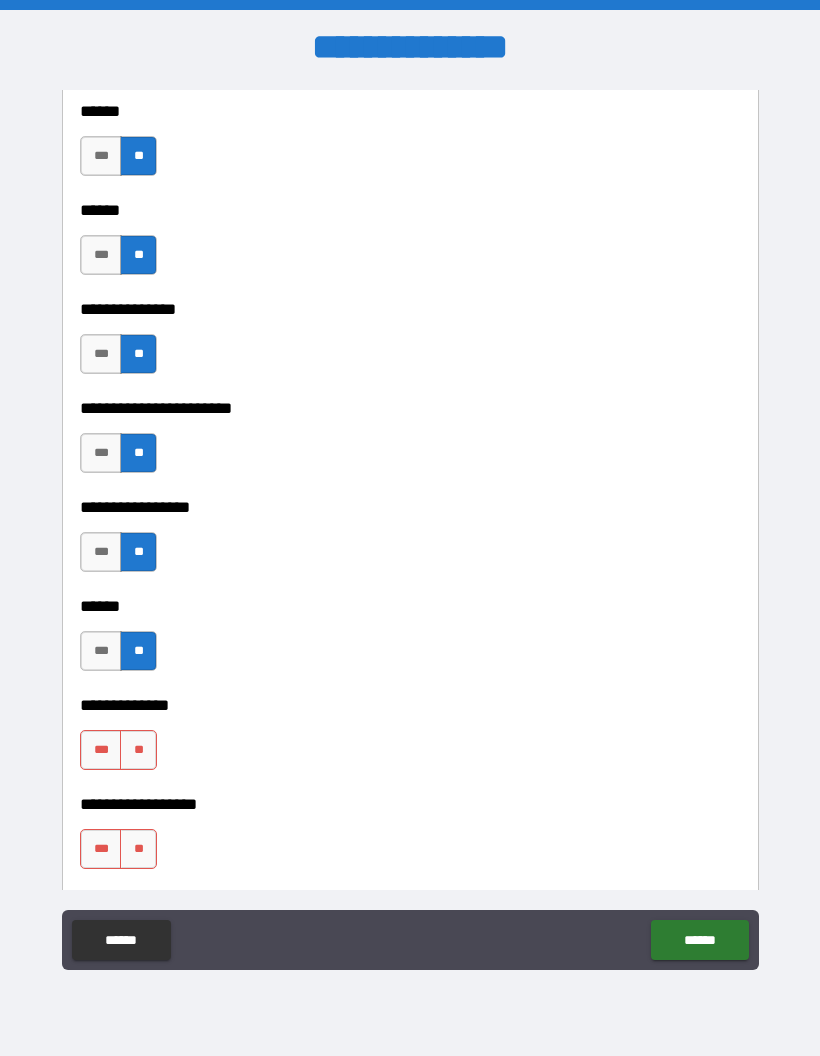 click on "**" at bounding box center [138, 750] 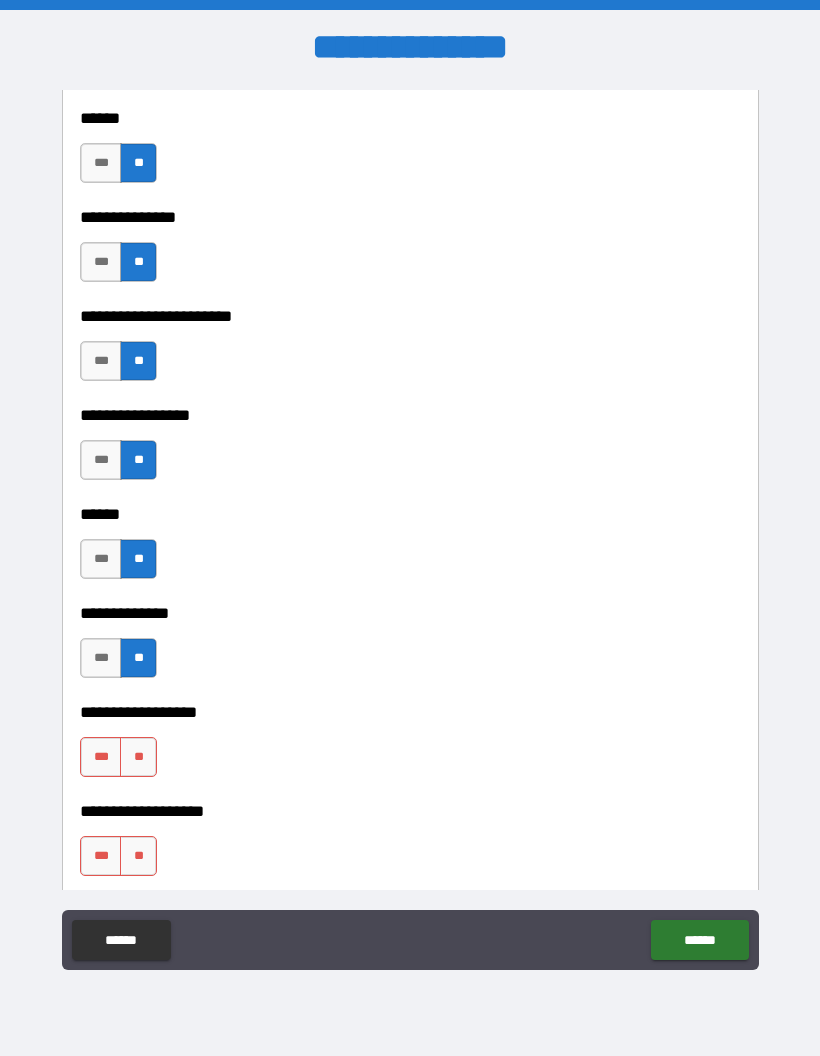 click on "**" at bounding box center [138, 757] 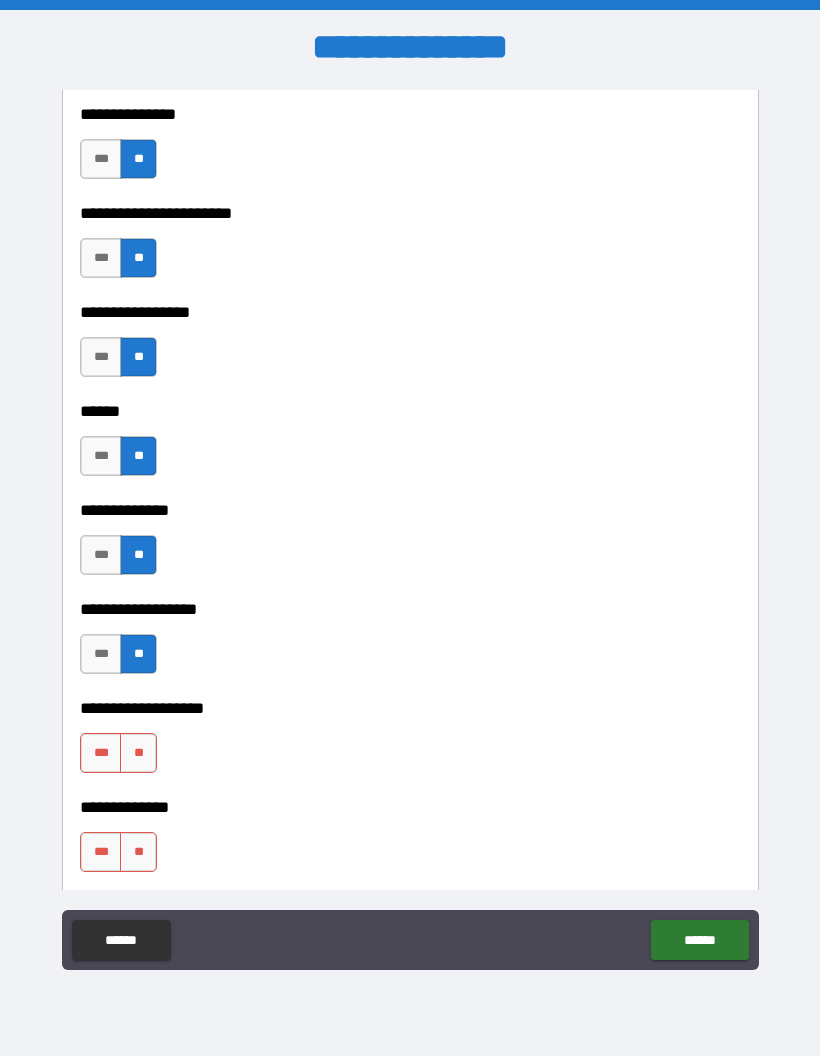 click on "**" at bounding box center (138, 753) 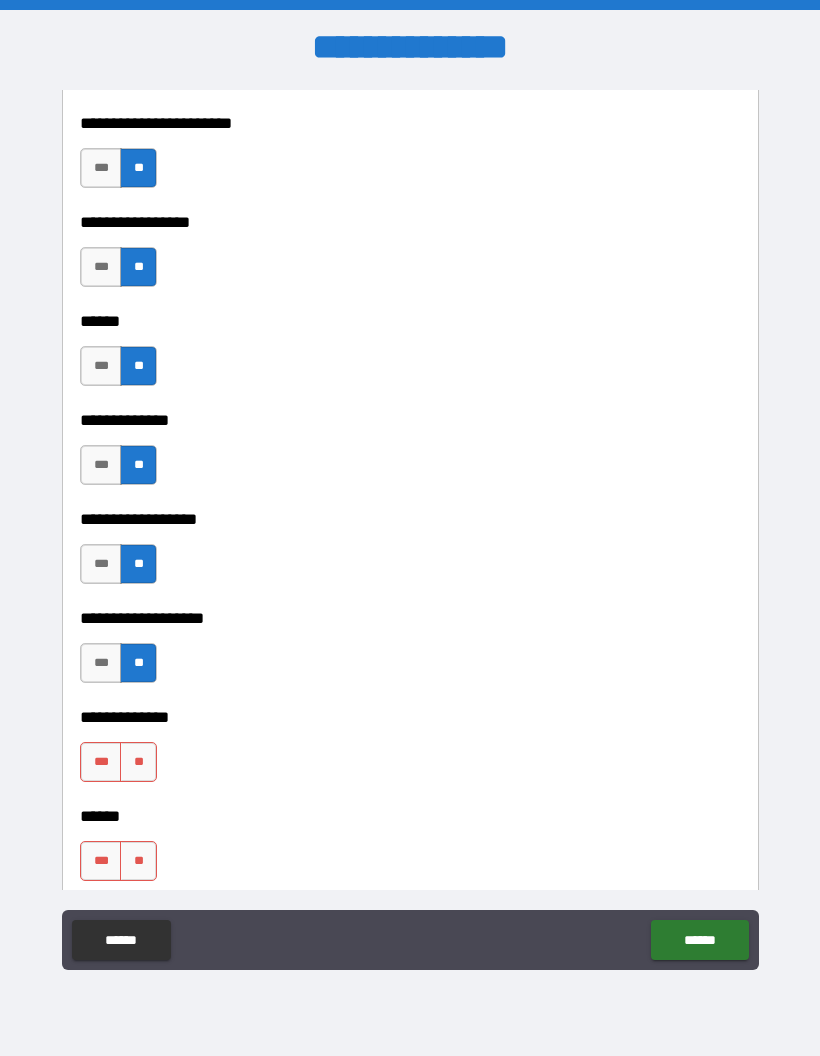 click on "**" at bounding box center (138, 762) 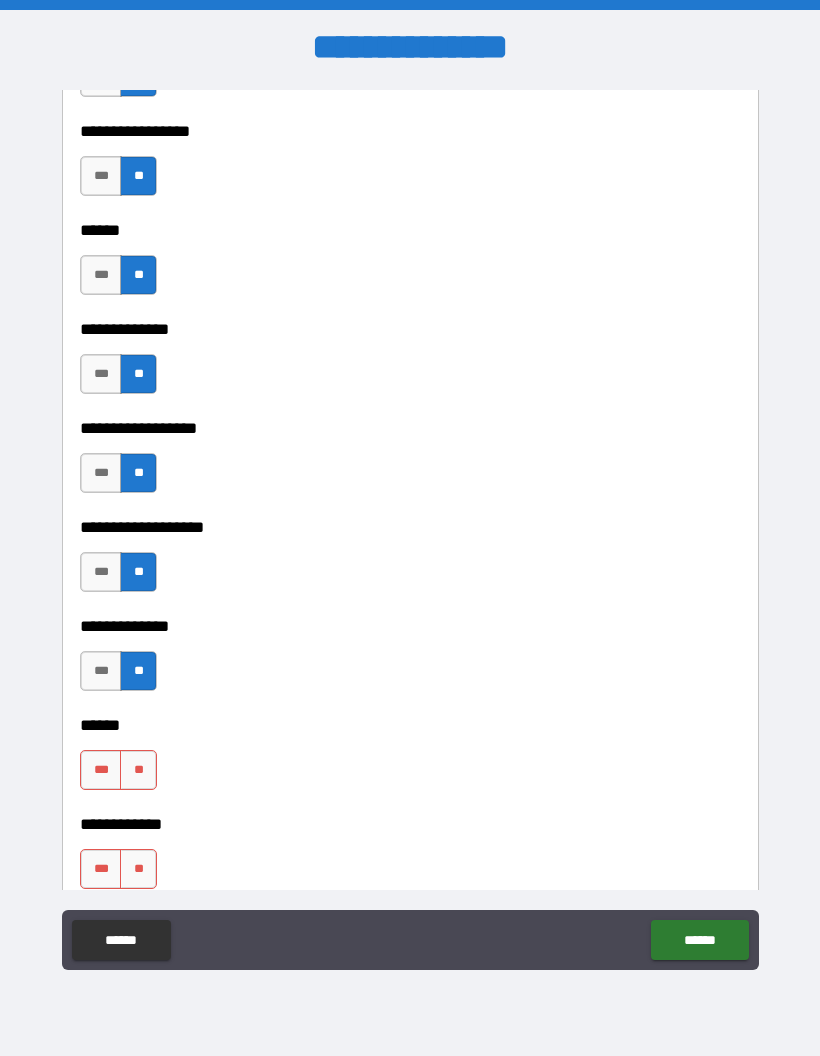 click on "**" at bounding box center [138, 770] 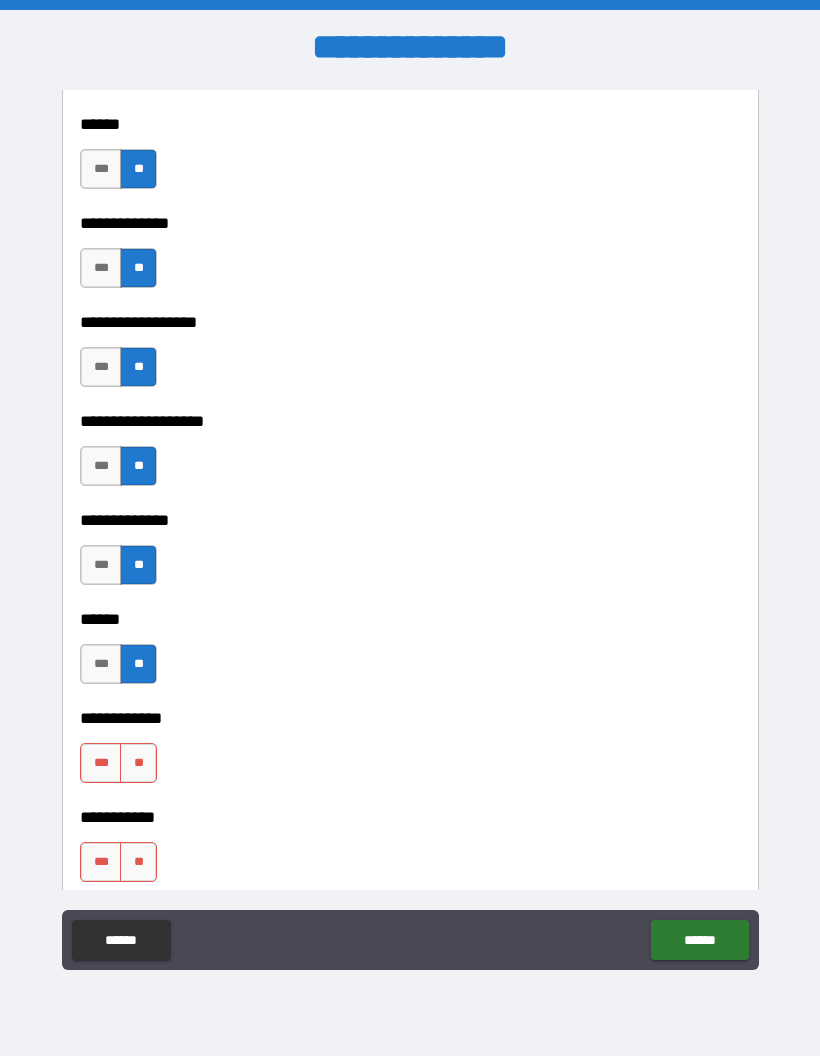 click on "**" at bounding box center [138, 763] 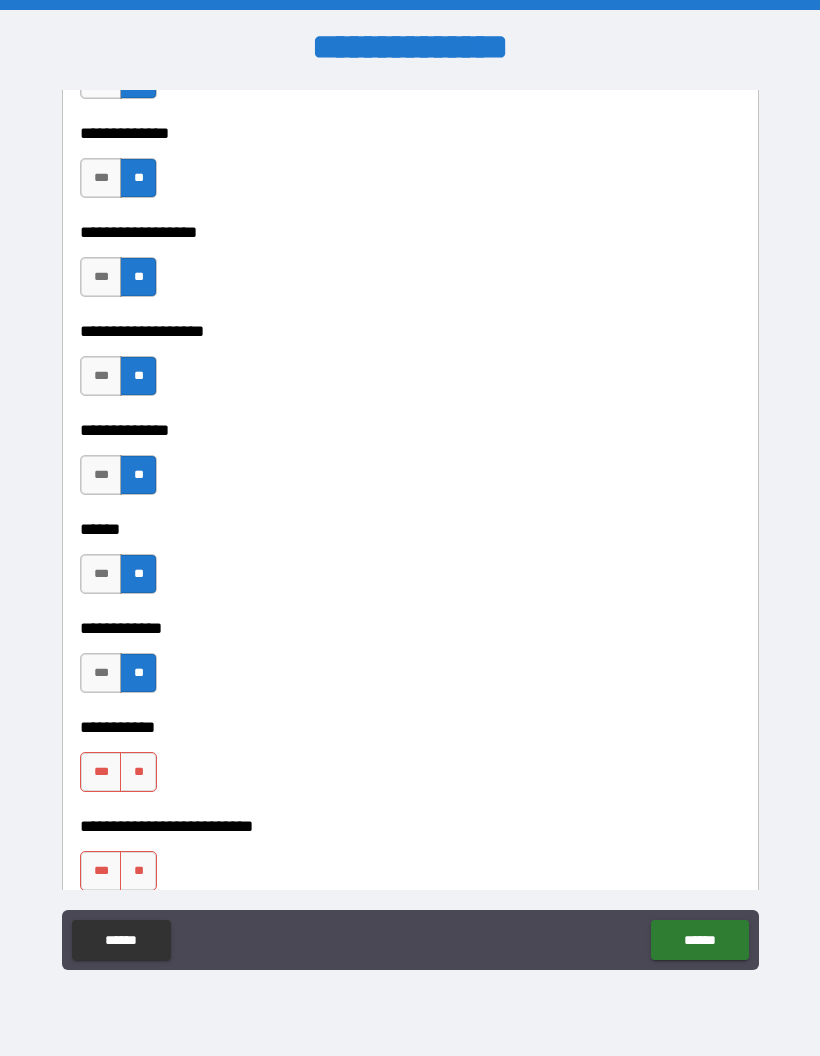 click on "**" at bounding box center (138, 772) 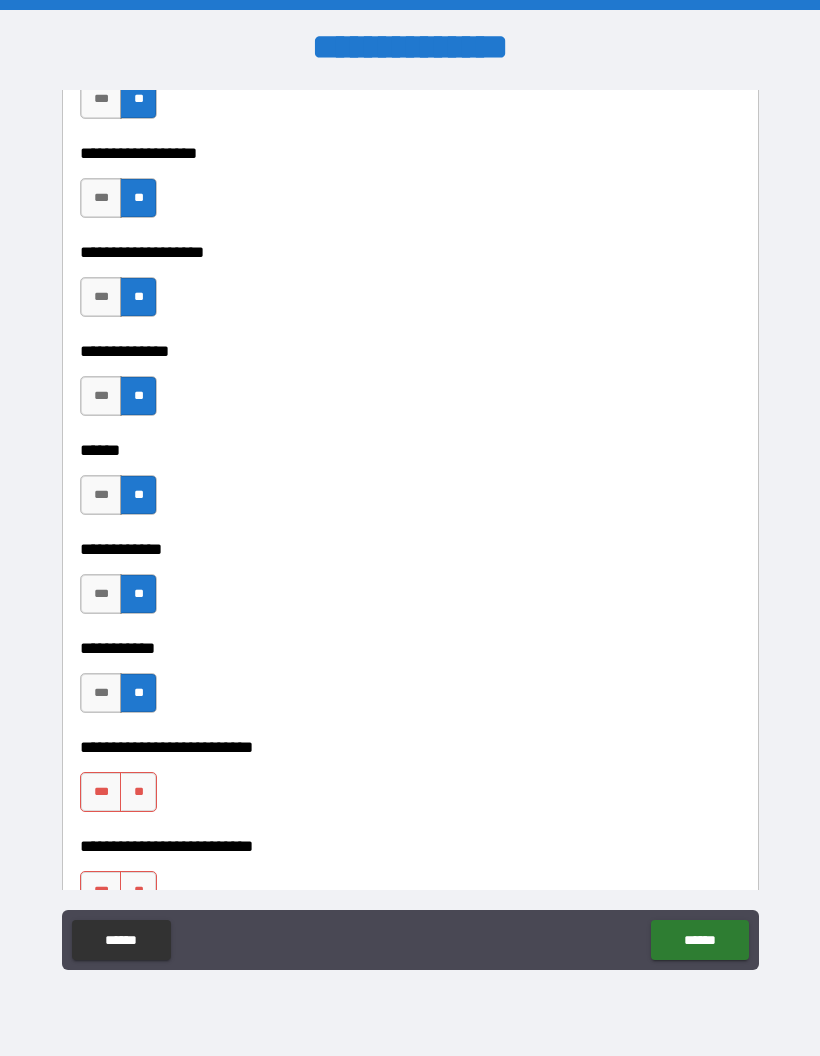 scroll, scrollTop: 3632, scrollLeft: 0, axis: vertical 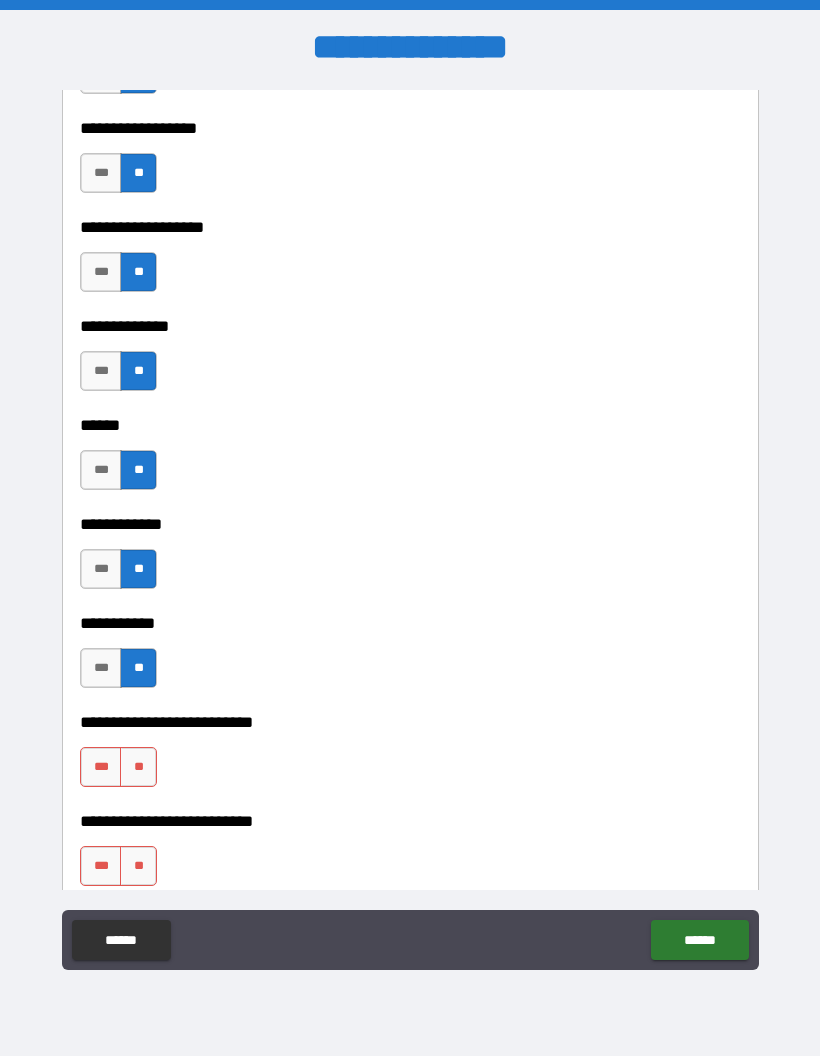 click on "**" at bounding box center [138, 767] 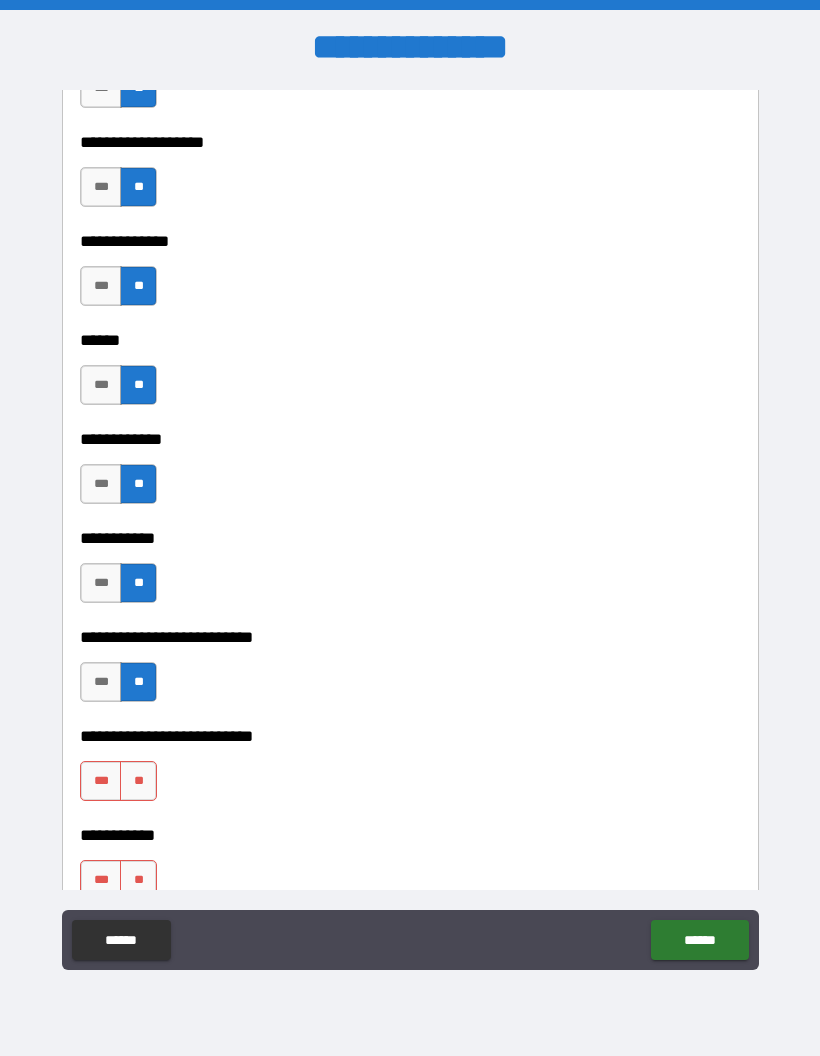 click on "**" at bounding box center [138, 781] 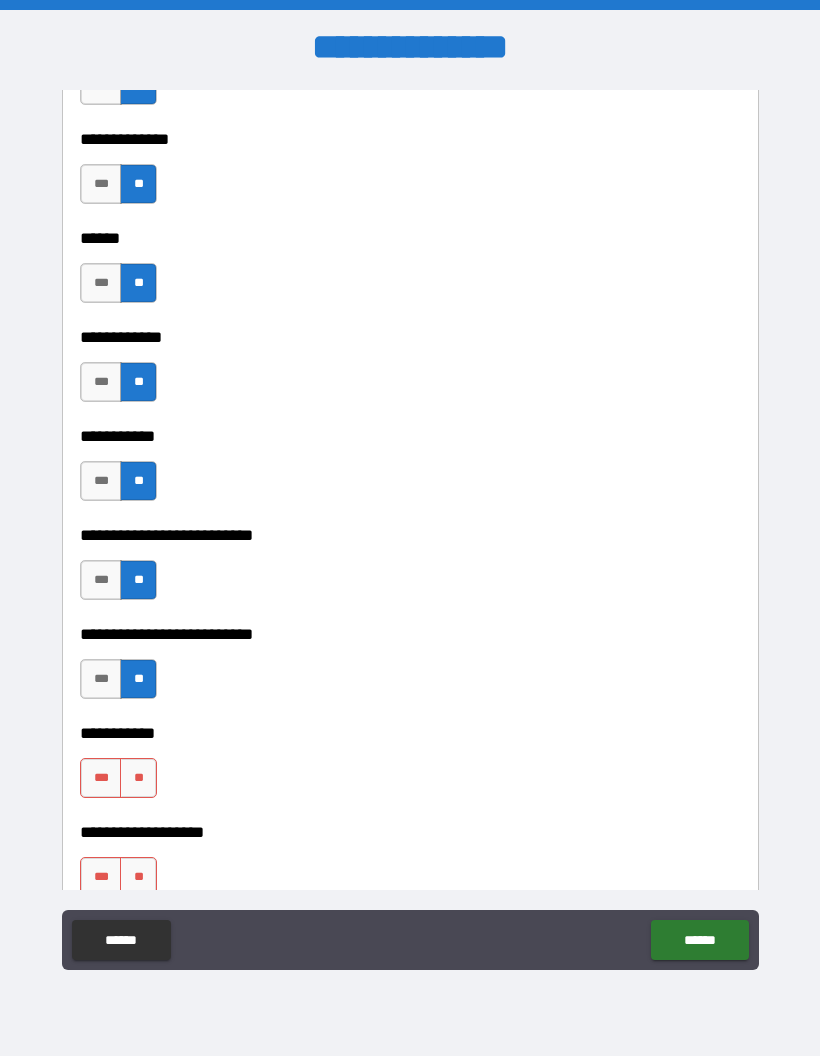 click on "**" at bounding box center [138, 778] 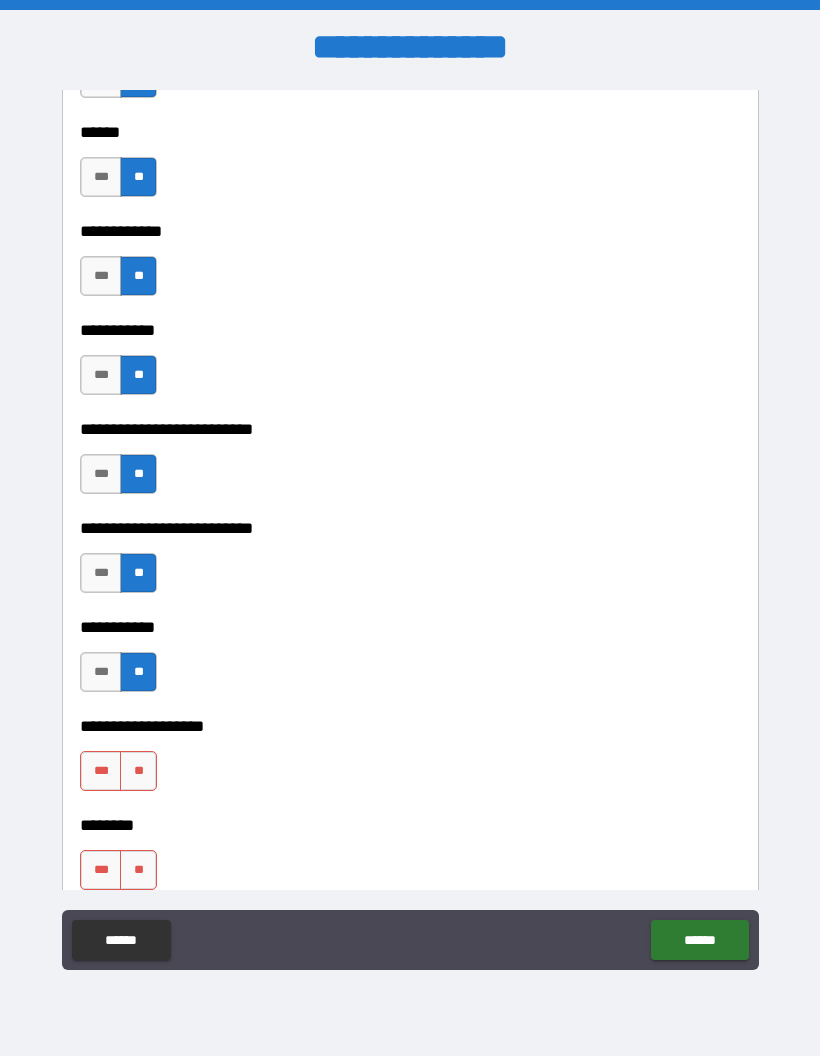 click on "**" at bounding box center (138, 771) 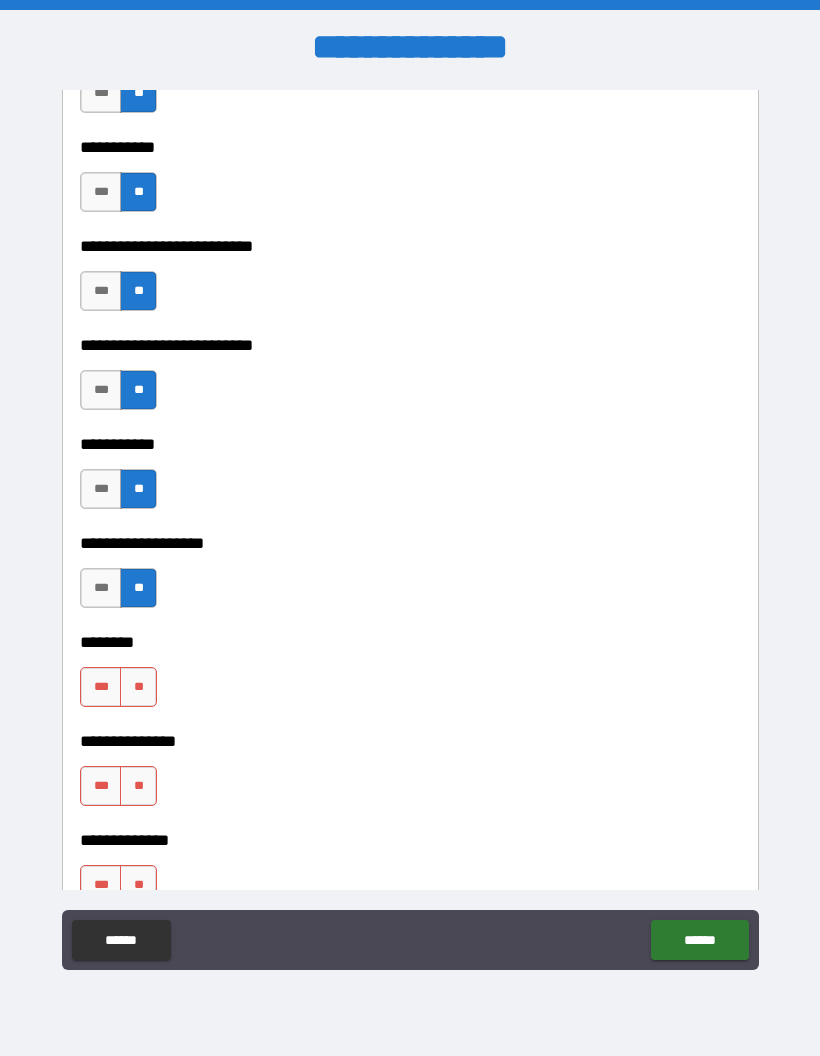 scroll, scrollTop: 4108, scrollLeft: 0, axis: vertical 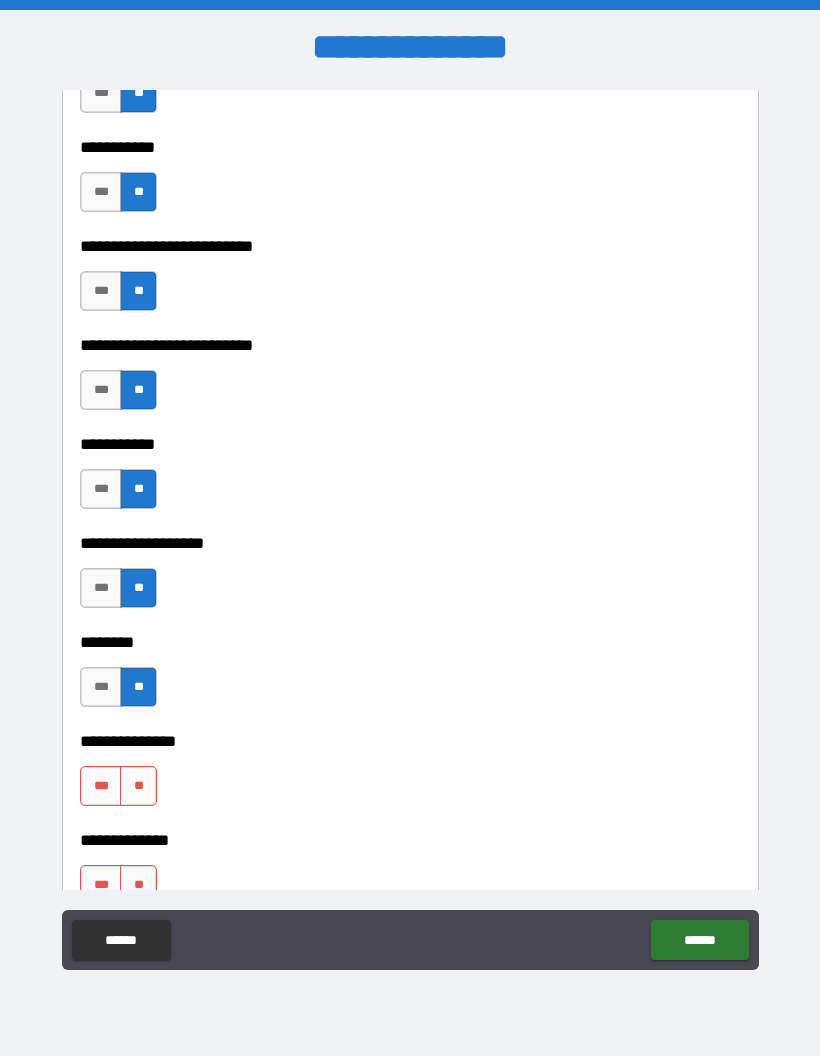 click on "**" at bounding box center (138, 786) 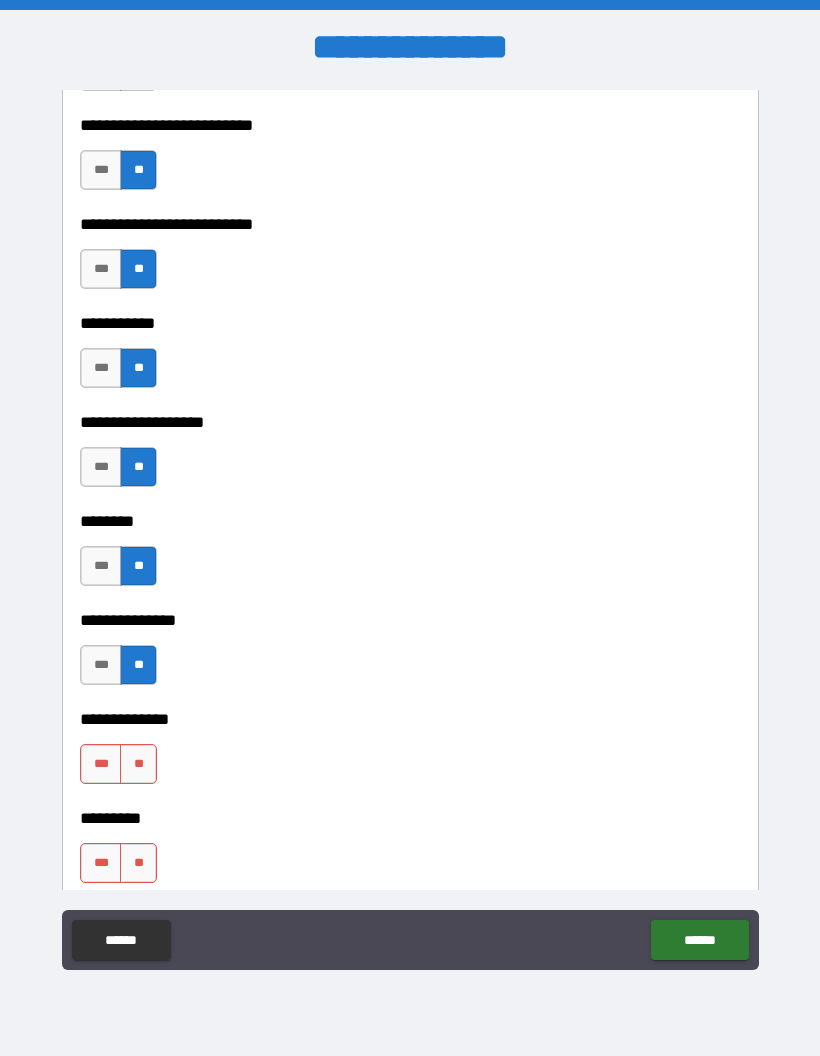 scroll, scrollTop: 4240, scrollLeft: 0, axis: vertical 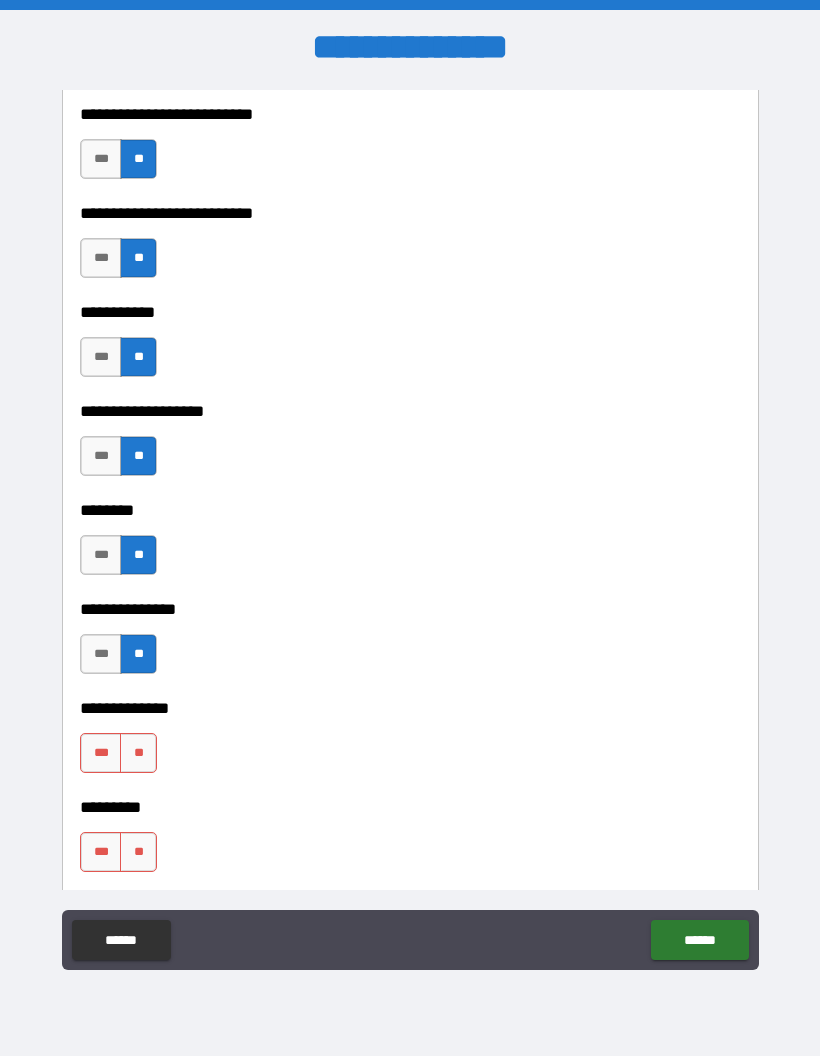 click on "**" at bounding box center [138, 753] 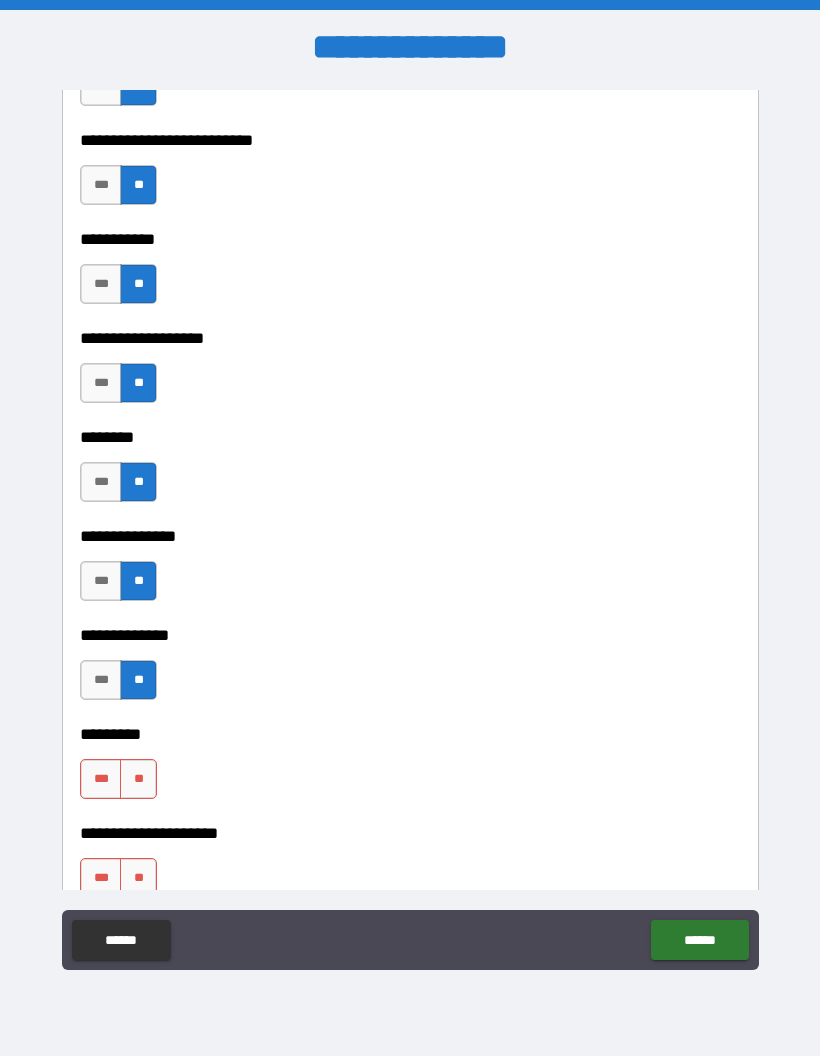 scroll, scrollTop: 4335, scrollLeft: 0, axis: vertical 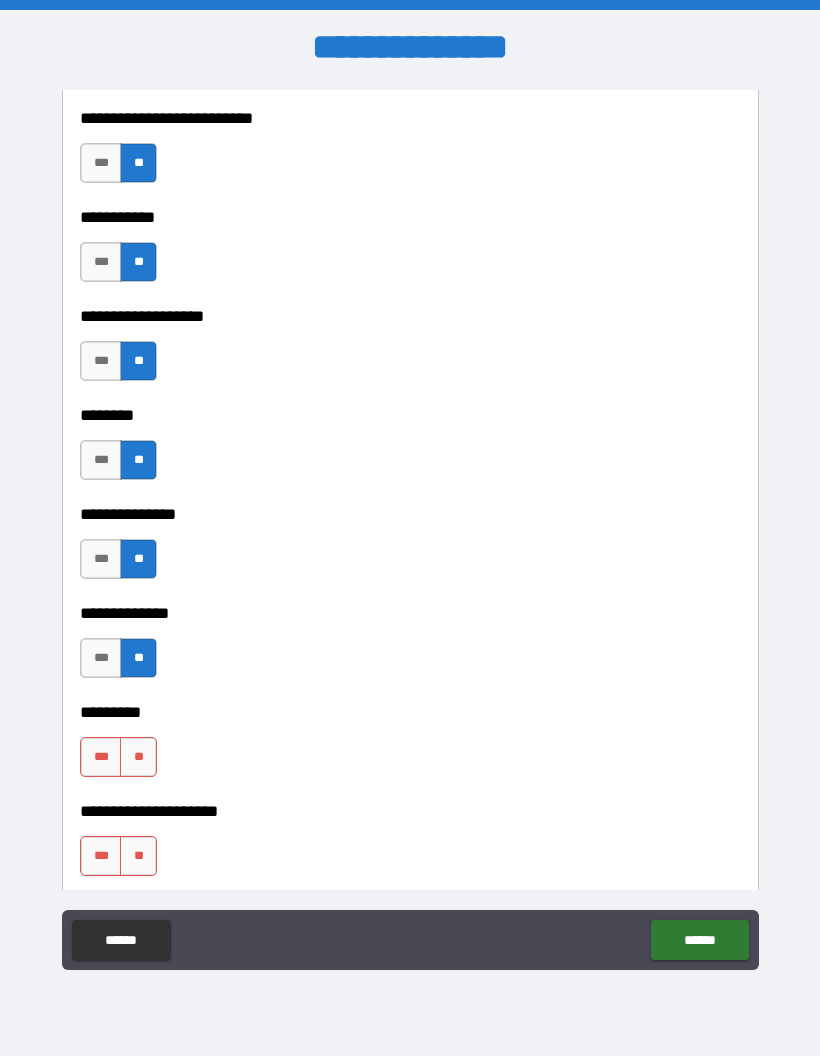click on "**" at bounding box center [138, 757] 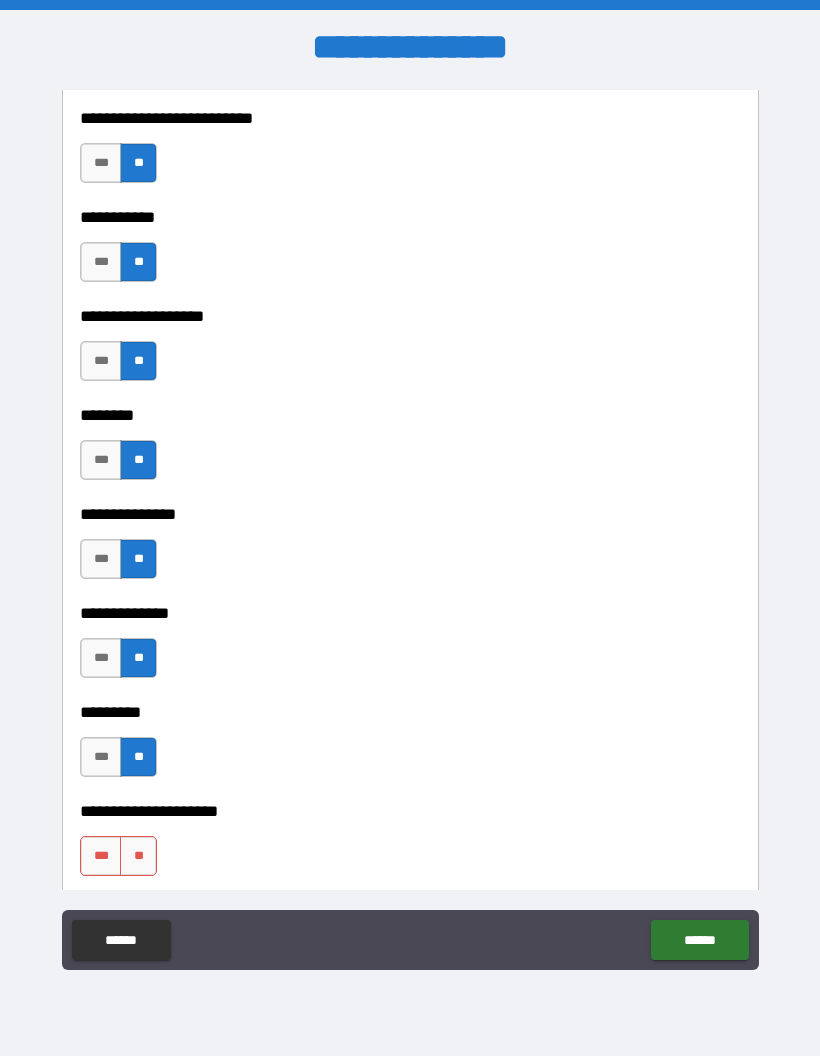 click on "**" at bounding box center [138, 856] 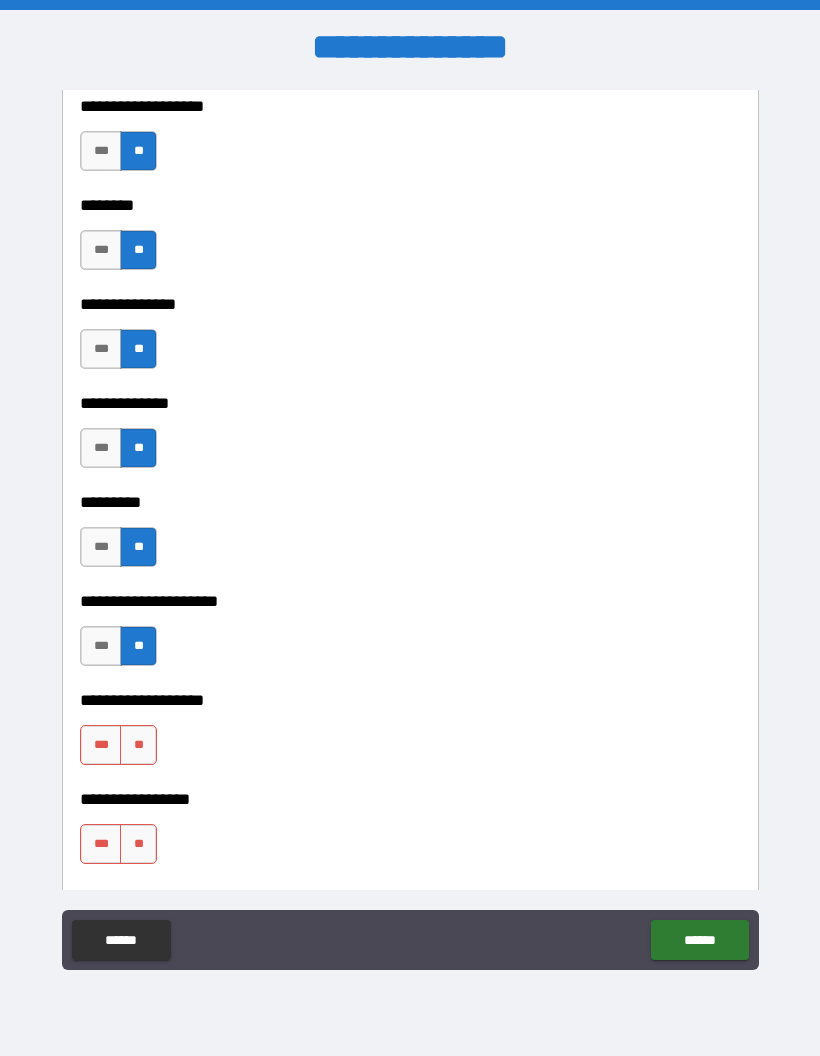 scroll, scrollTop: 4561, scrollLeft: 0, axis: vertical 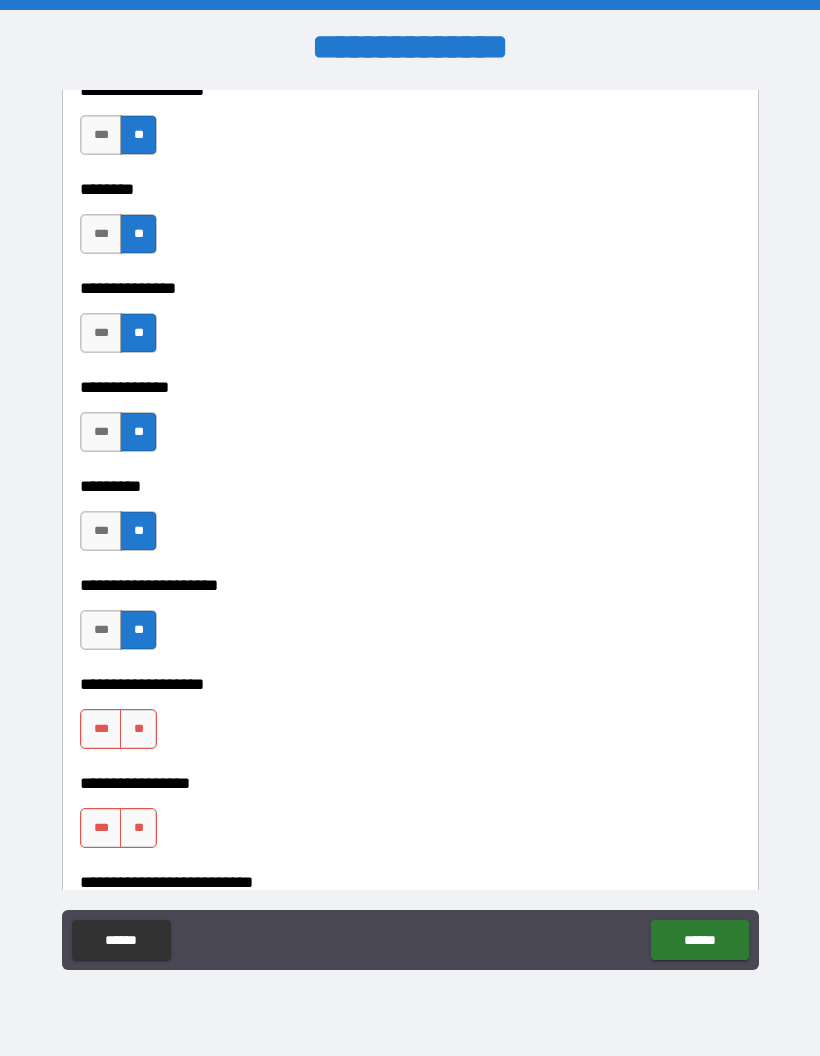click on "**" at bounding box center [138, 729] 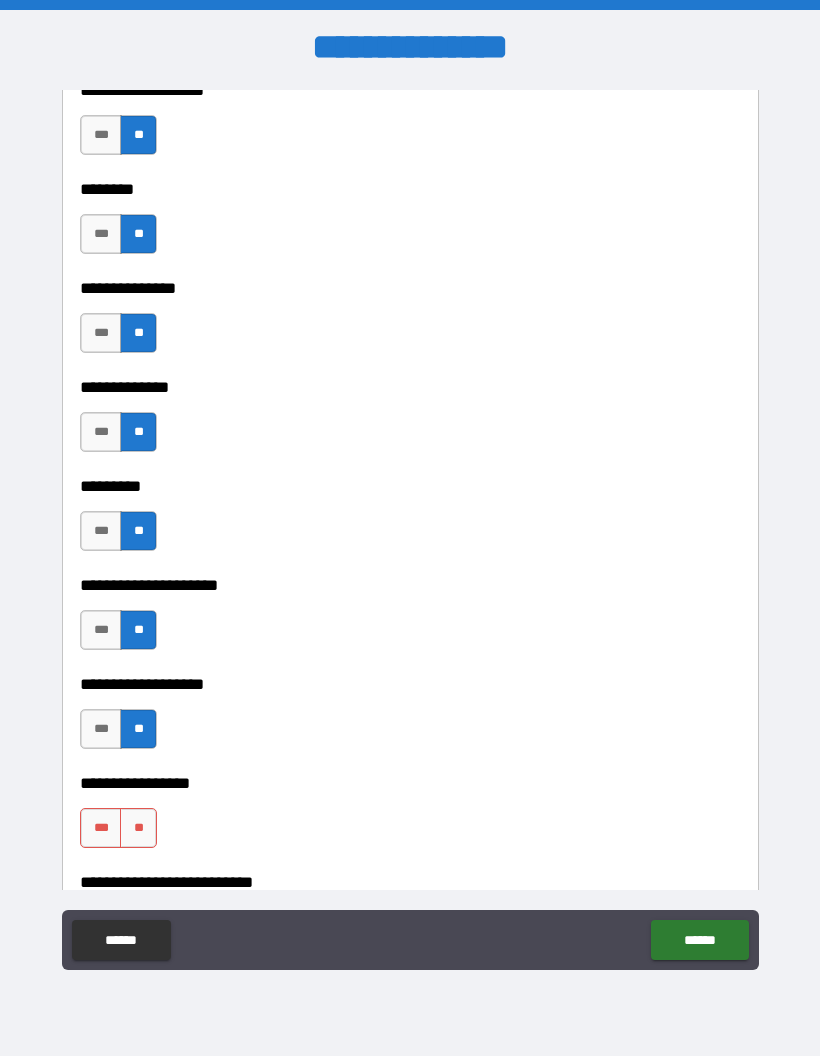 click on "**" at bounding box center (138, 828) 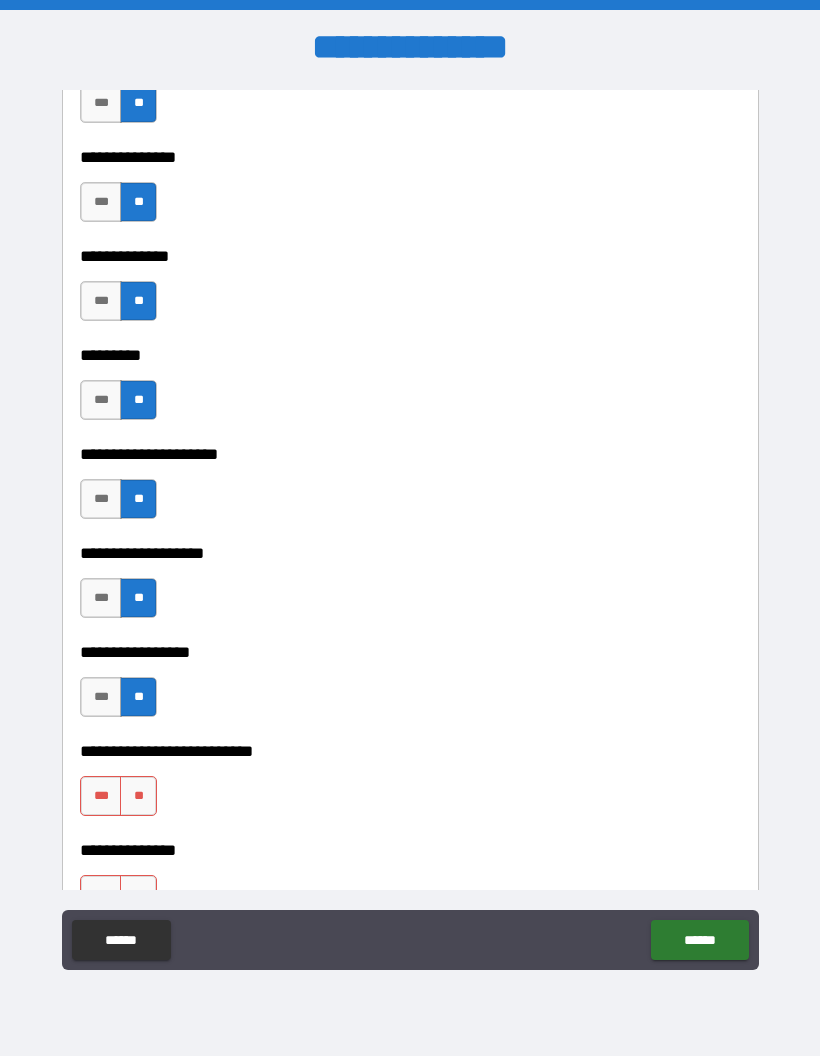 scroll, scrollTop: 4697, scrollLeft: 0, axis: vertical 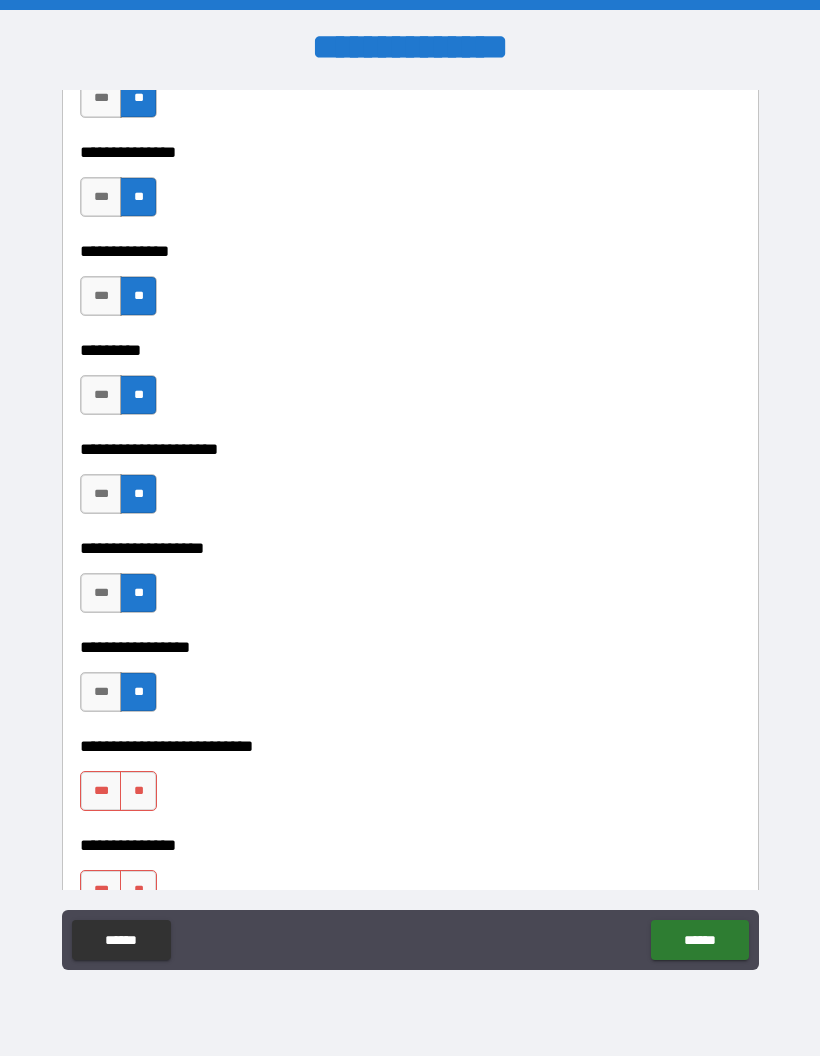 click on "**" at bounding box center [138, 791] 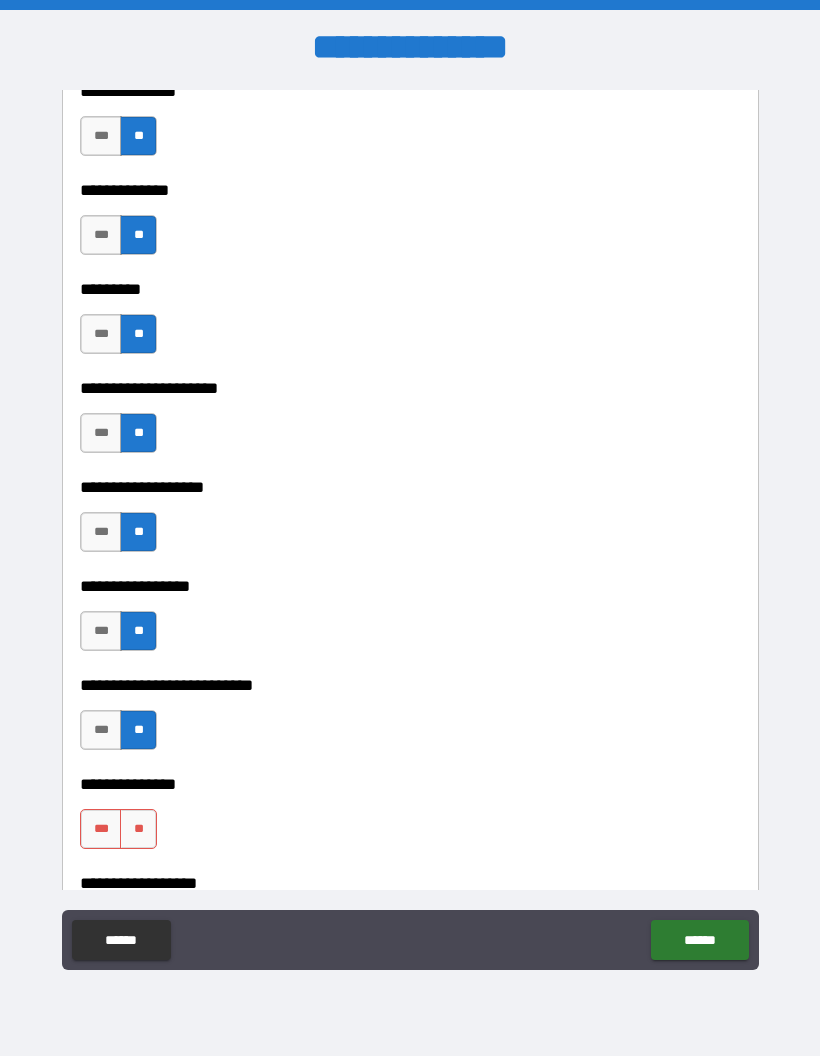 scroll, scrollTop: 4809, scrollLeft: 0, axis: vertical 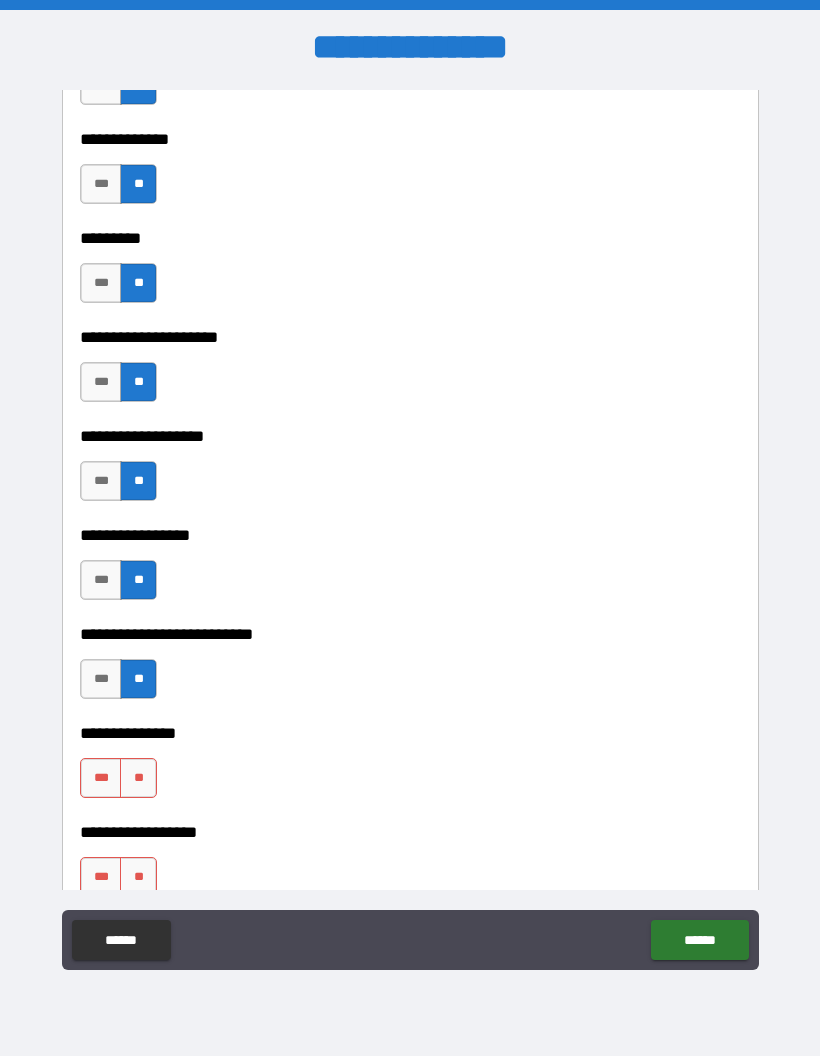click on "**" at bounding box center (138, 778) 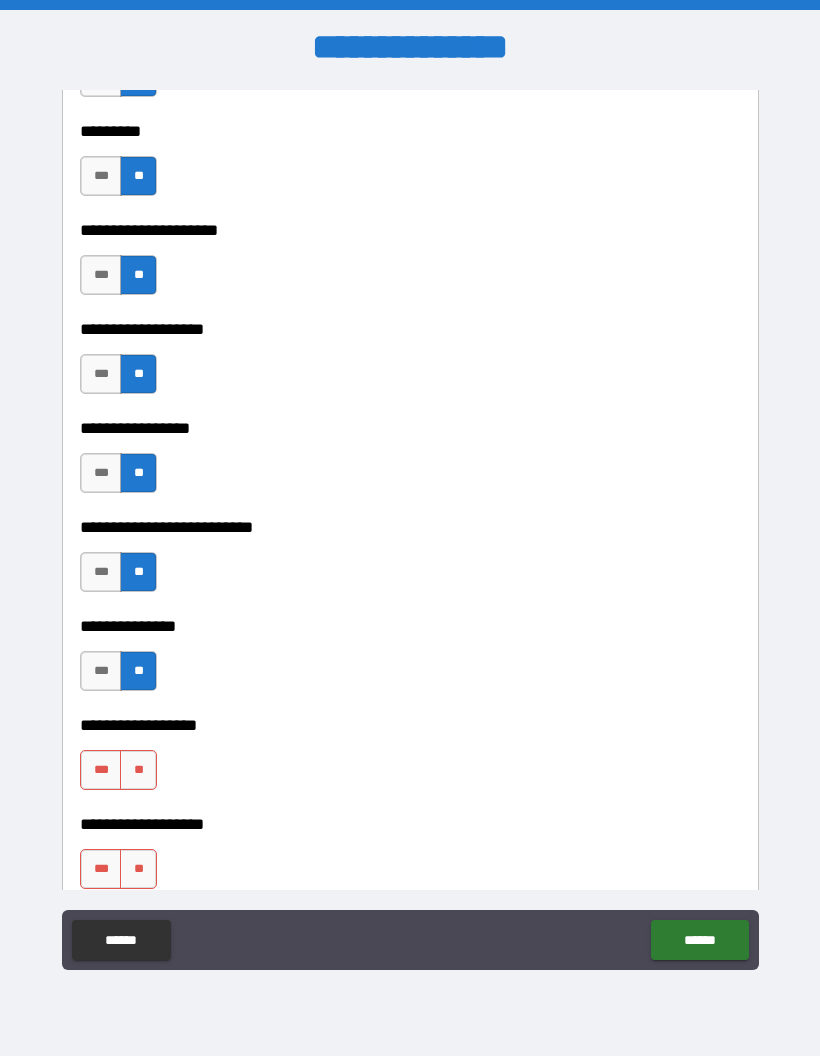 scroll, scrollTop: 4925, scrollLeft: 0, axis: vertical 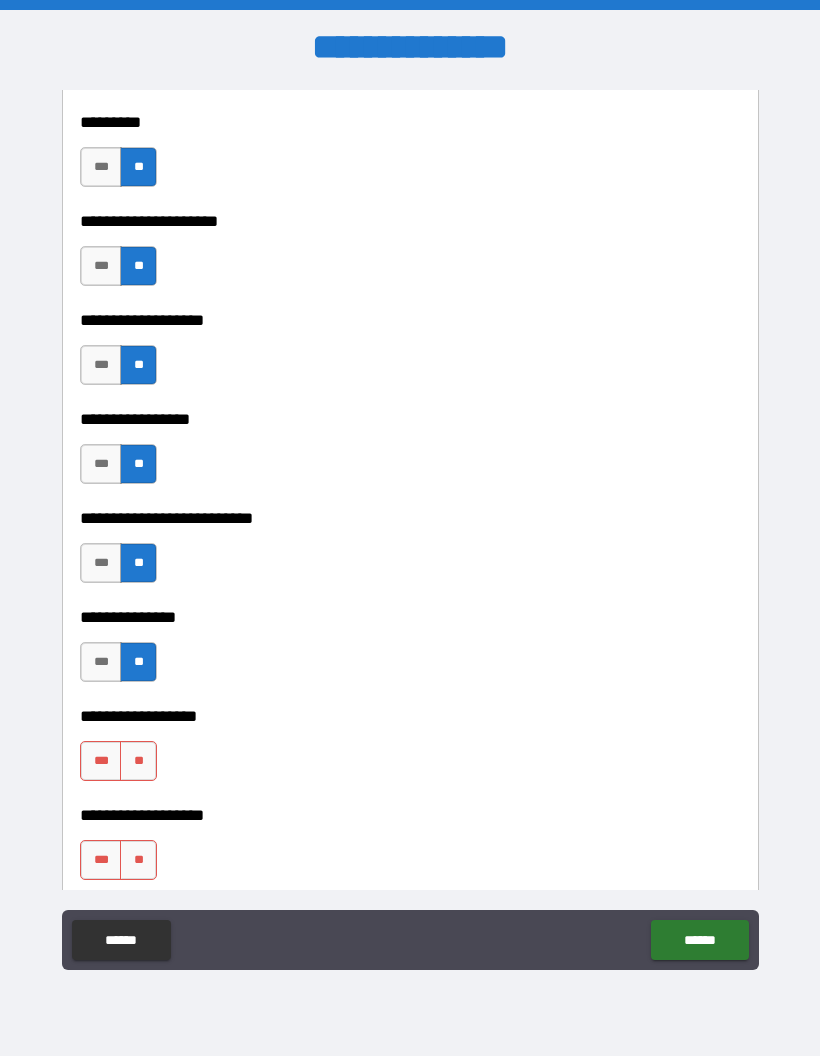 click on "**" at bounding box center (138, 761) 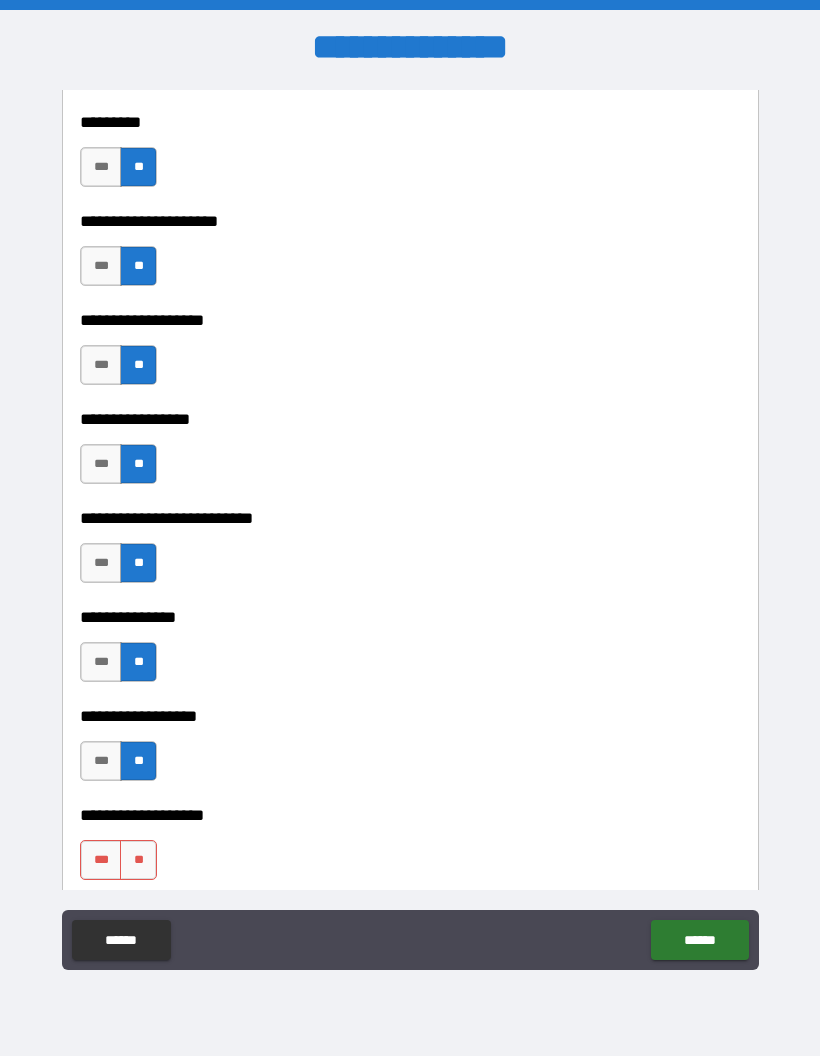 click on "**" at bounding box center (138, 860) 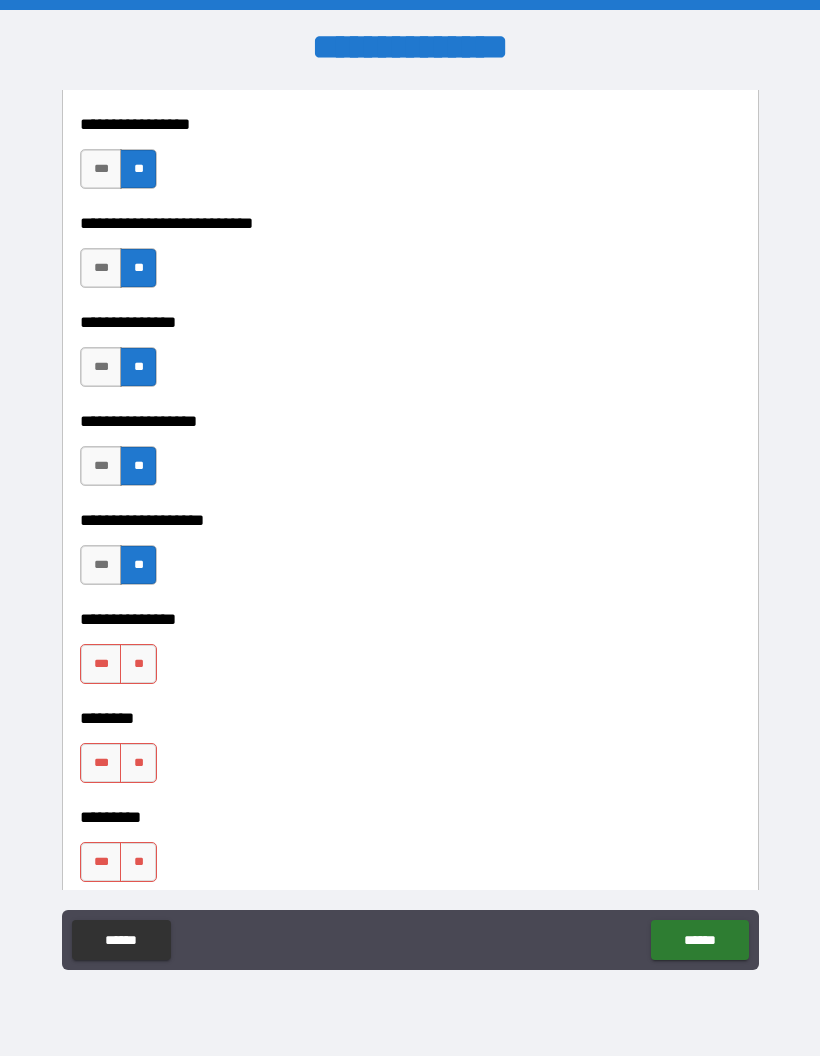 click on "**" at bounding box center (138, 763) 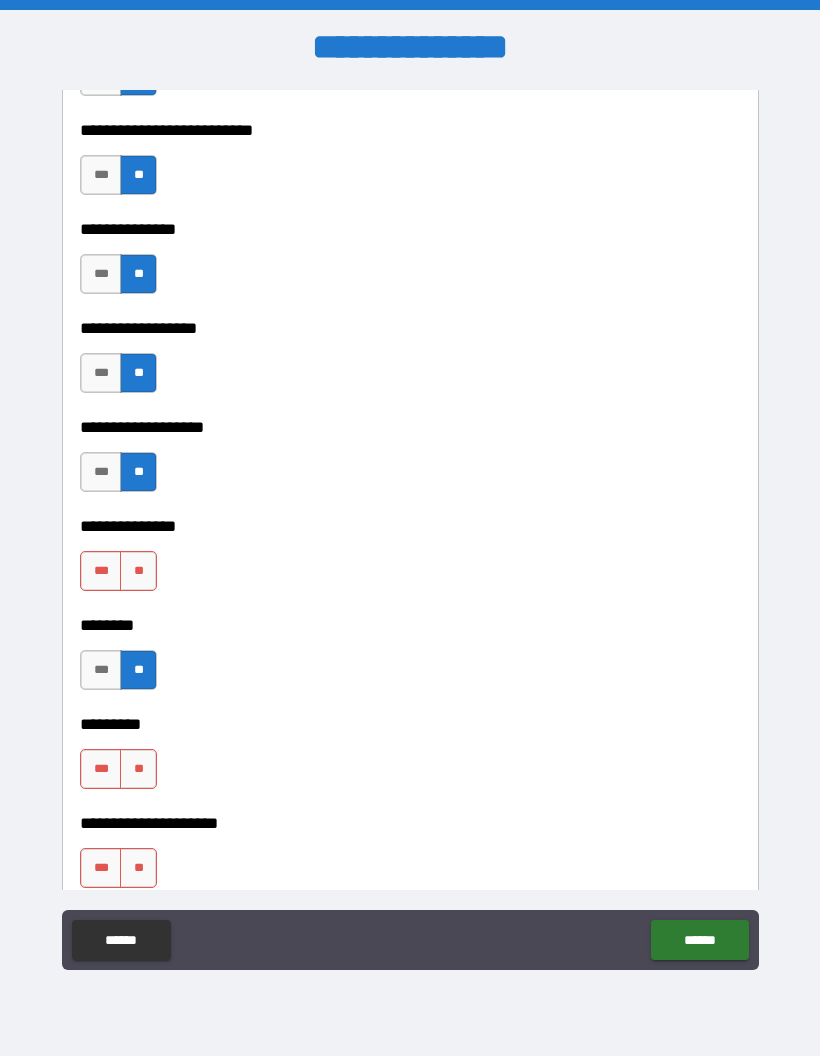 scroll, scrollTop: 5310, scrollLeft: 0, axis: vertical 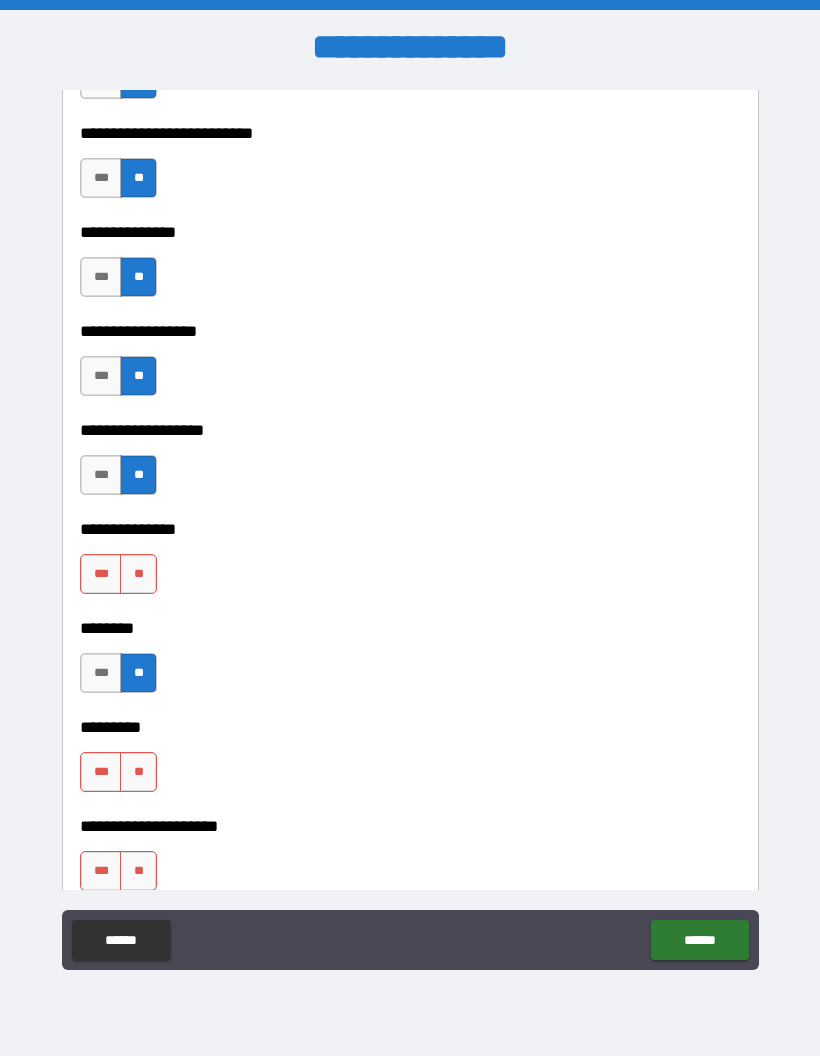 click on "**" at bounding box center [138, 574] 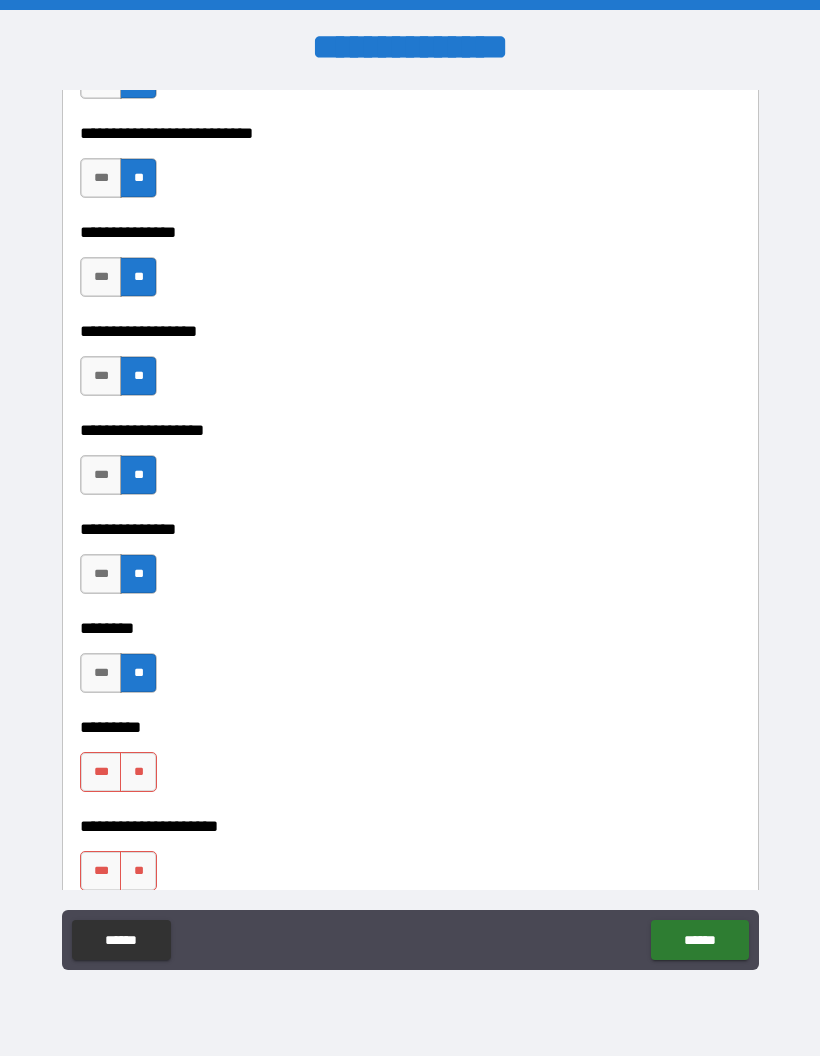 click on "**" at bounding box center [138, 772] 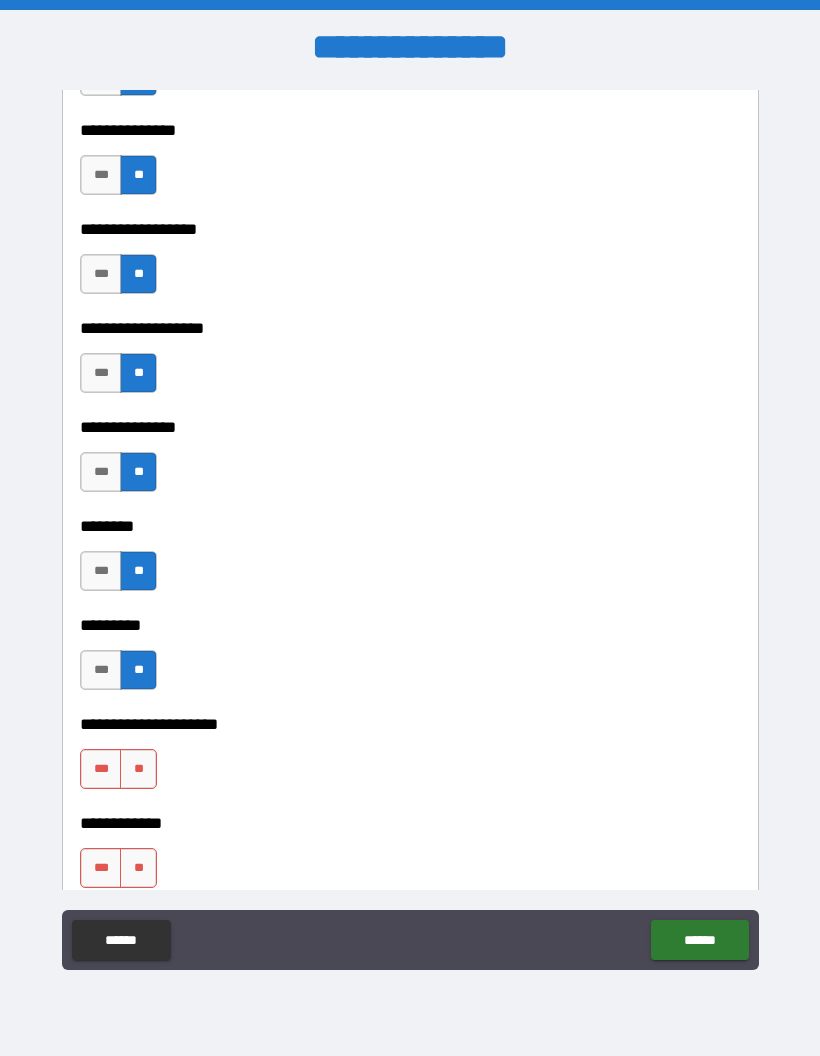 scroll, scrollTop: 5413, scrollLeft: 0, axis: vertical 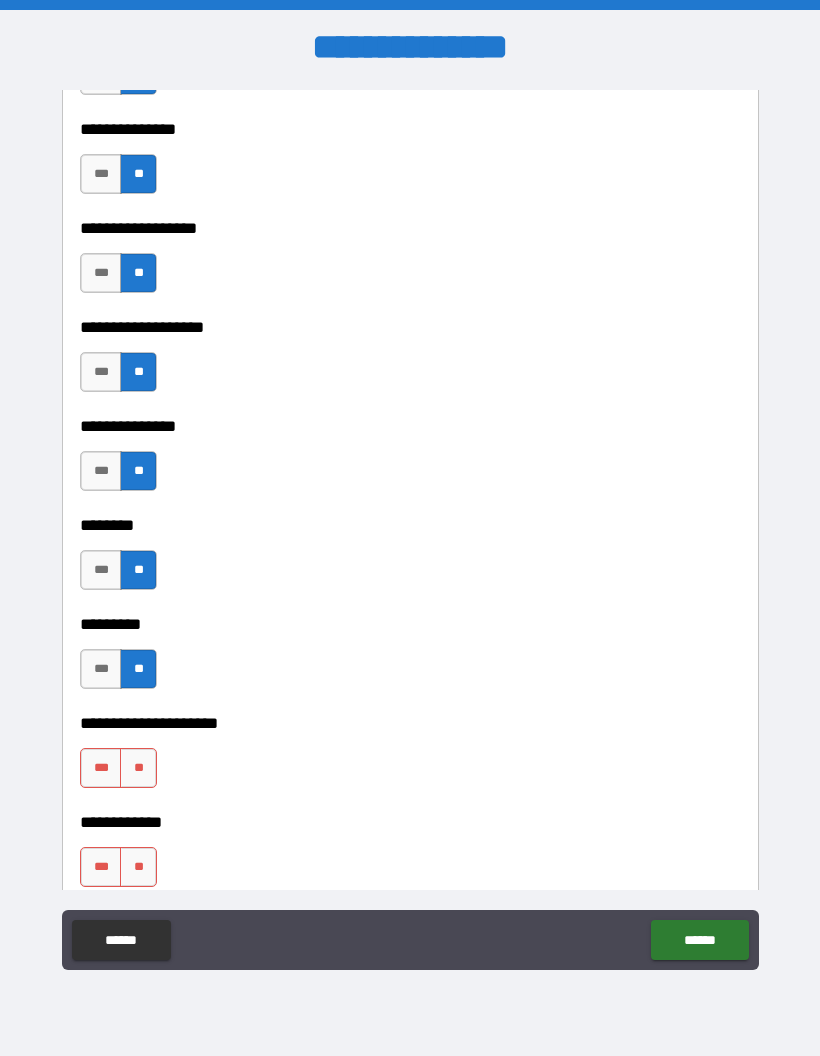 click on "**" at bounding box center (138, 768) 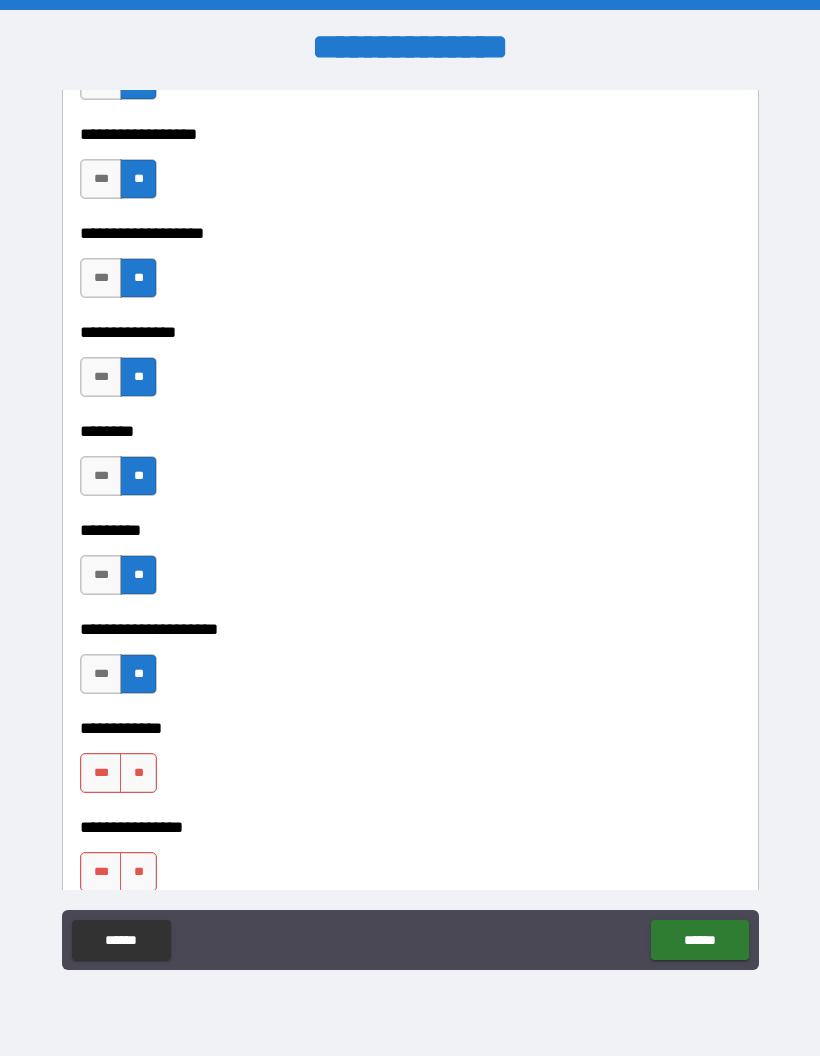 click on "**" at bounding box center (138, 773) 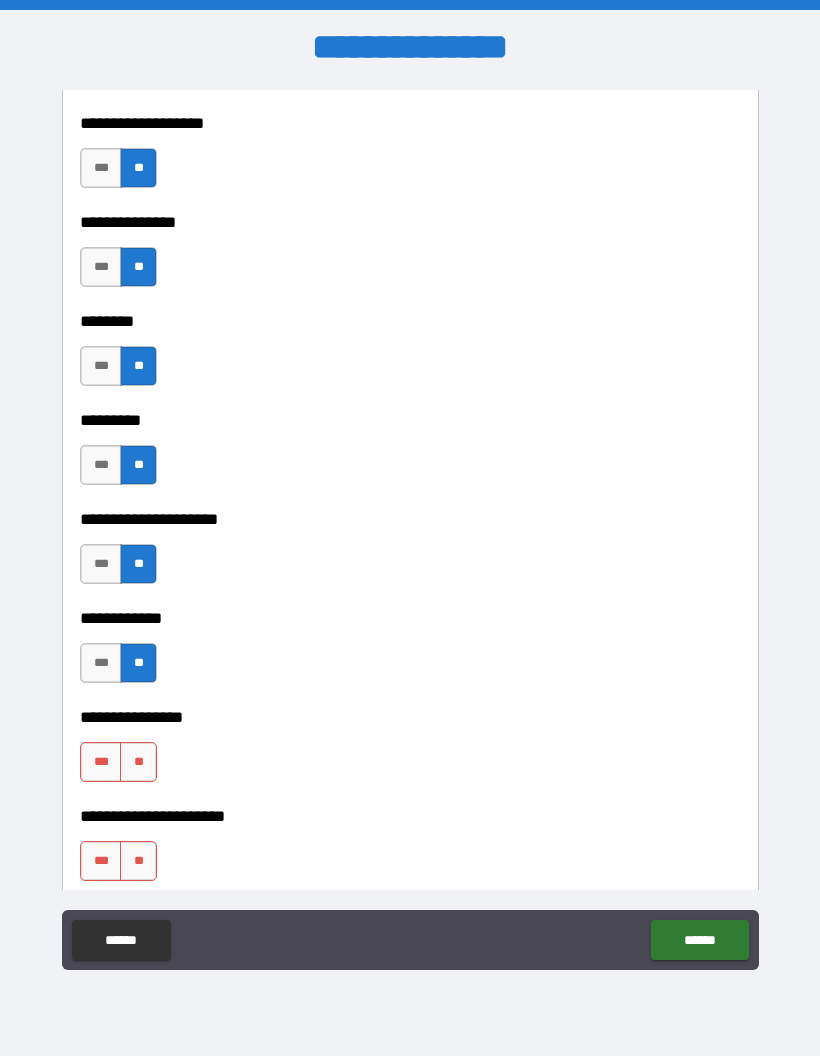 click on "**" at bounding box center [138, 762] 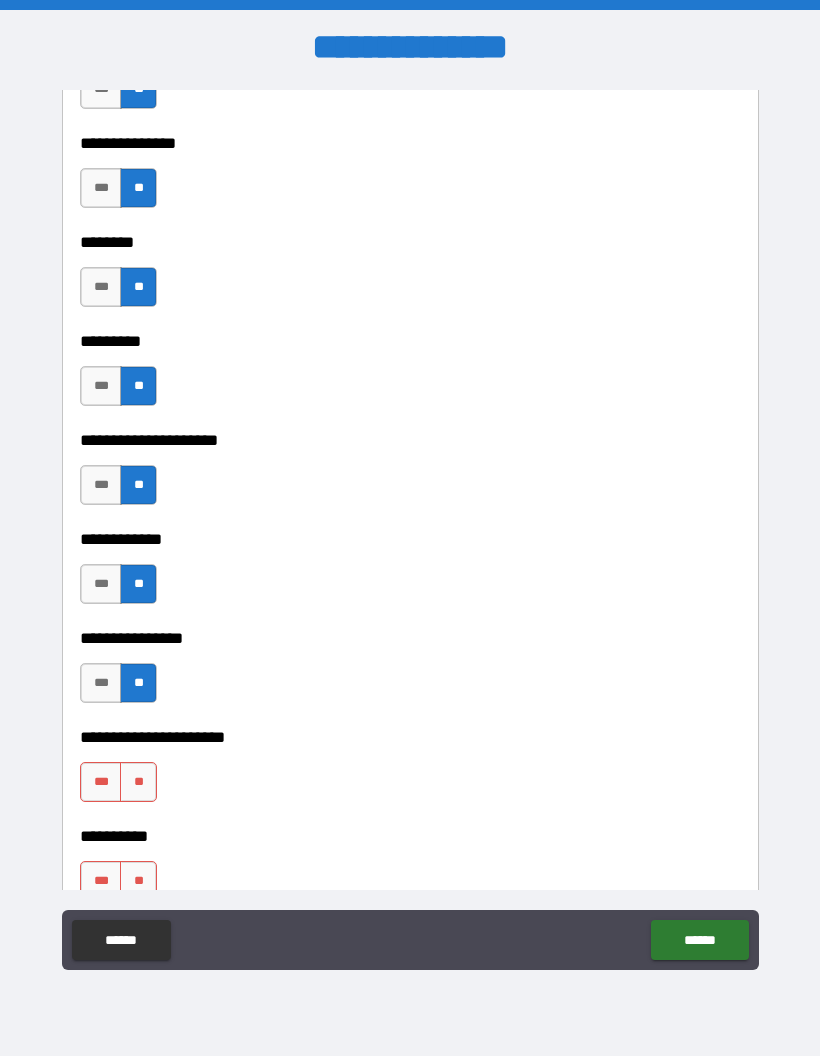 scroll, scrollTop: 5712, scrollLeft: 0, axis: vertical 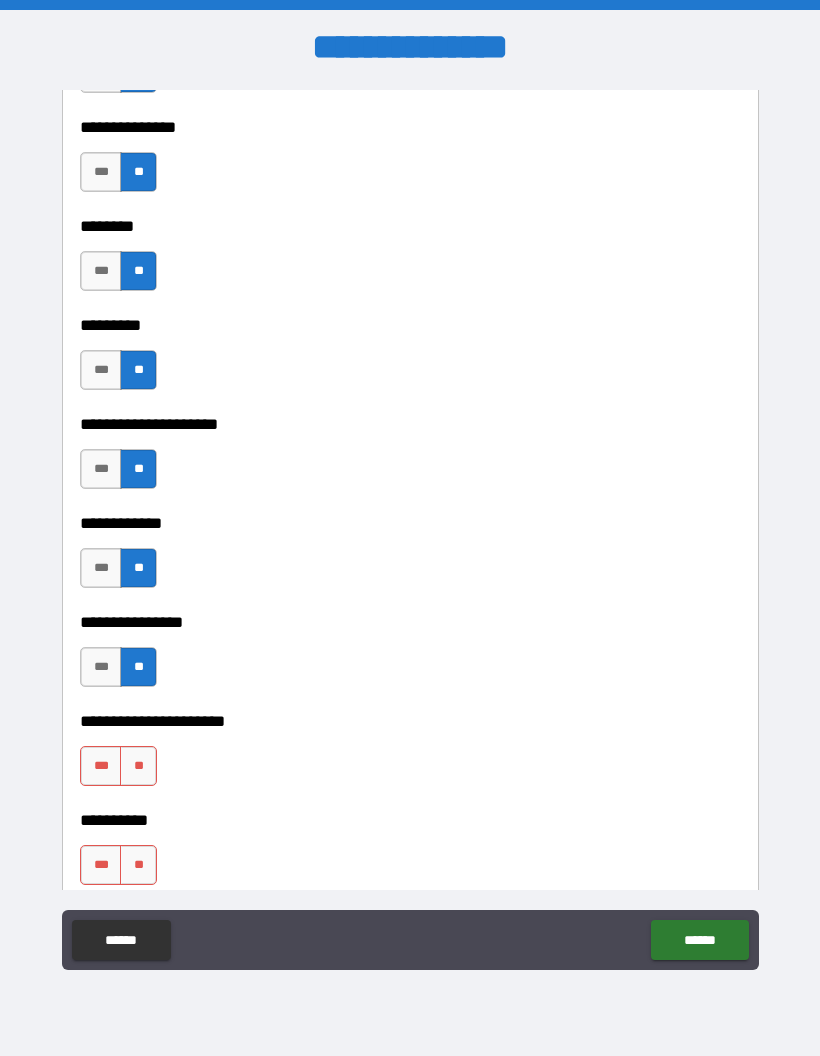 click on "**" at bounding box center (138, 766) 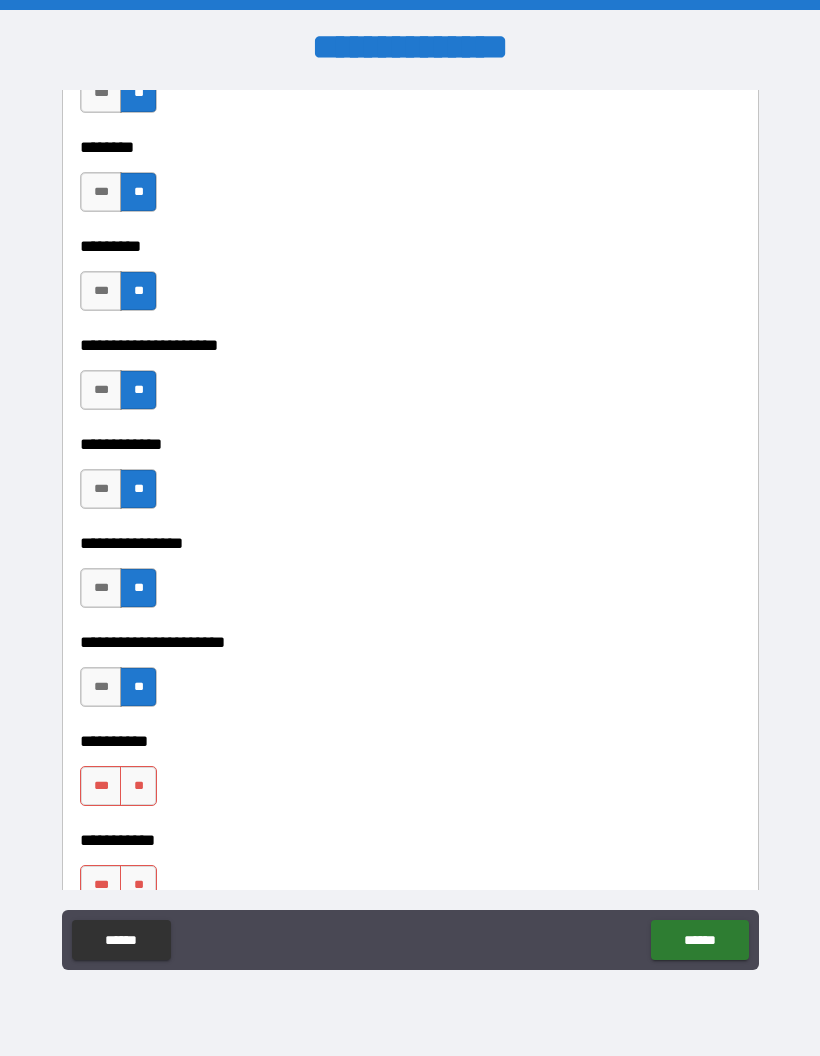 click on "**" at bounding box center (138, 786) 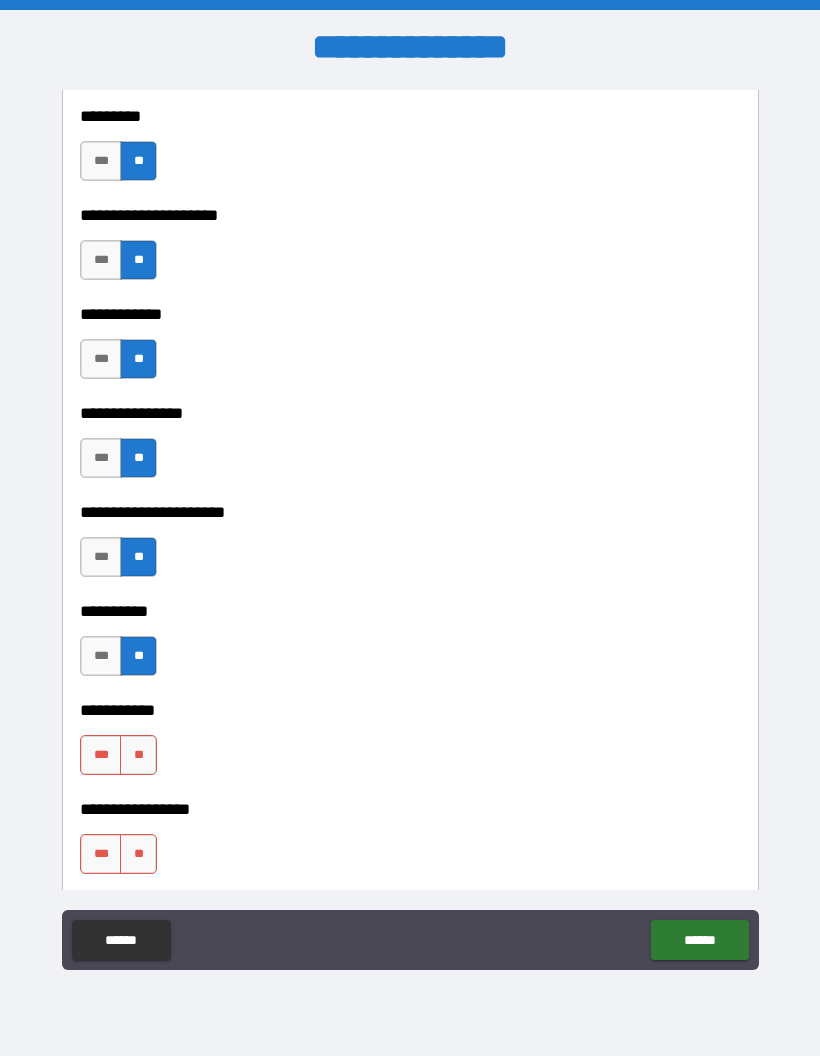 click on "**" at bounding box center (138, 755) 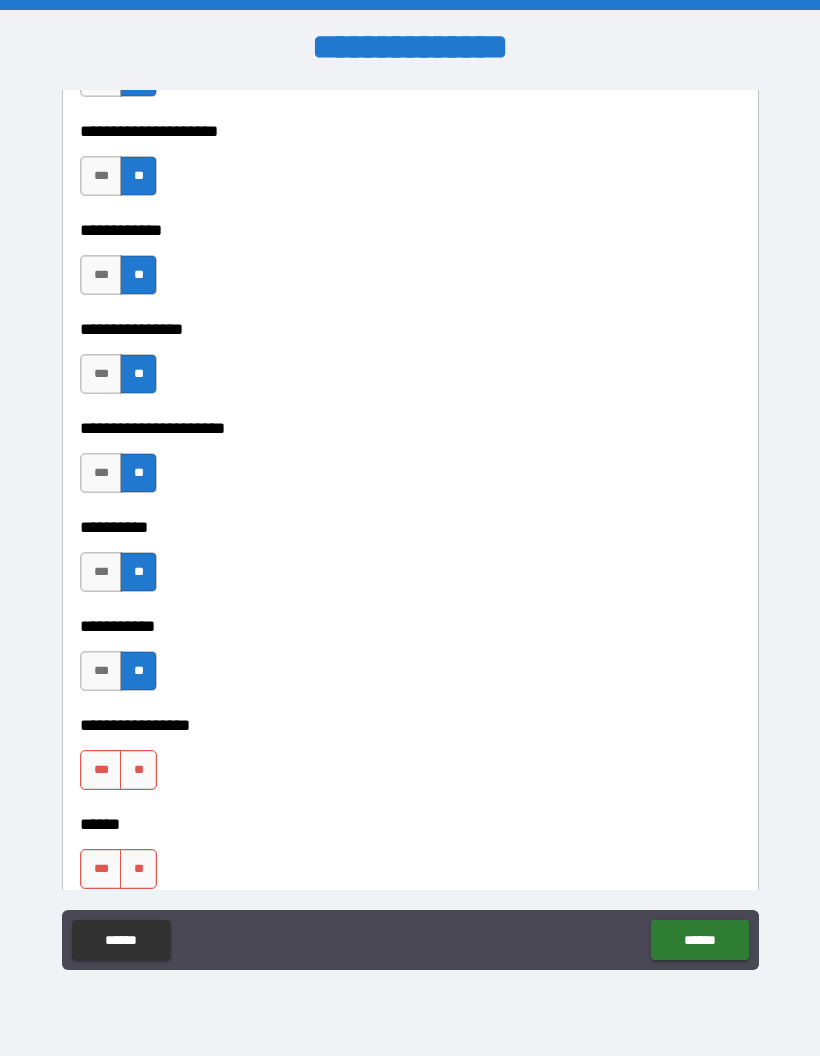 click on "**" at bounding box center [138, 770] 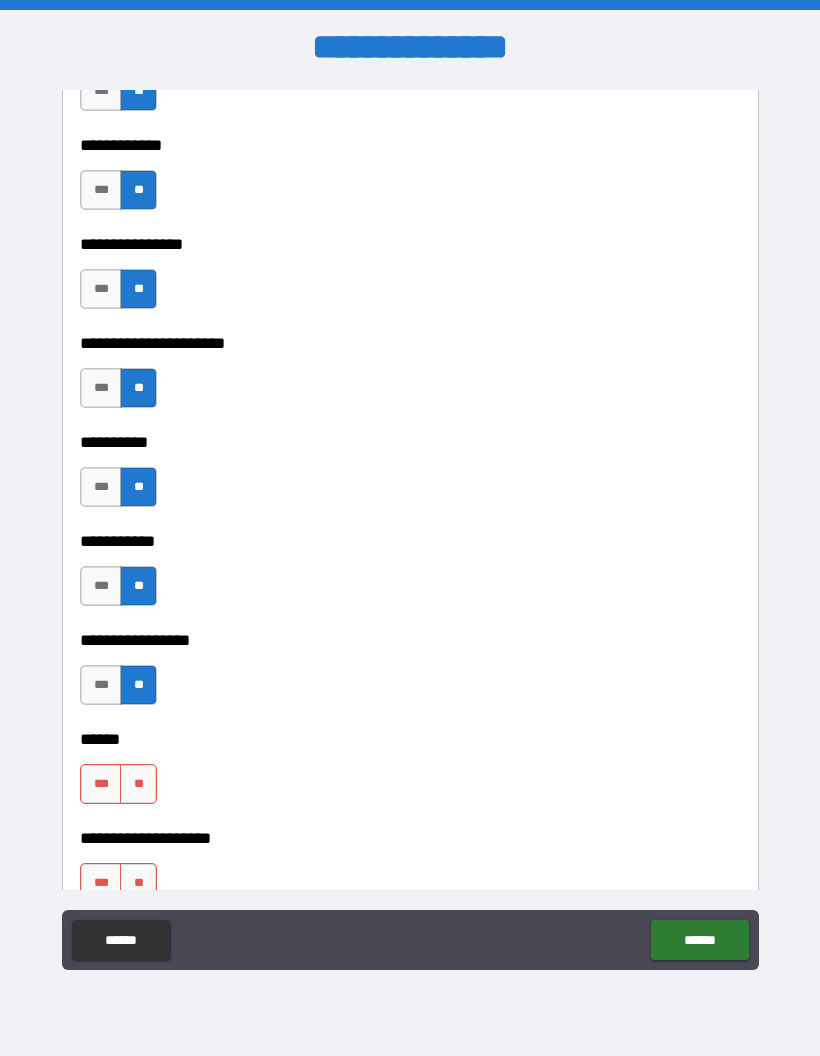 click on "**" at bounding box center [138, 784] 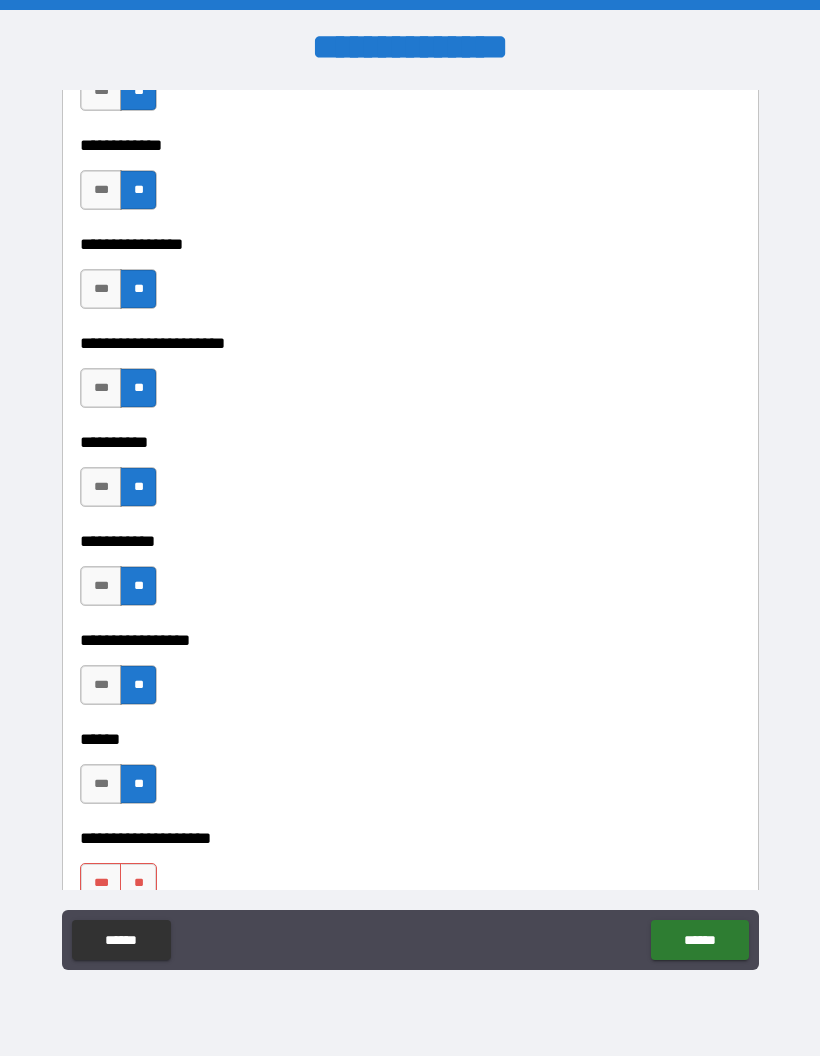 scroll, scrollTop: 6177, scrollLeft: 0, axis: vertical 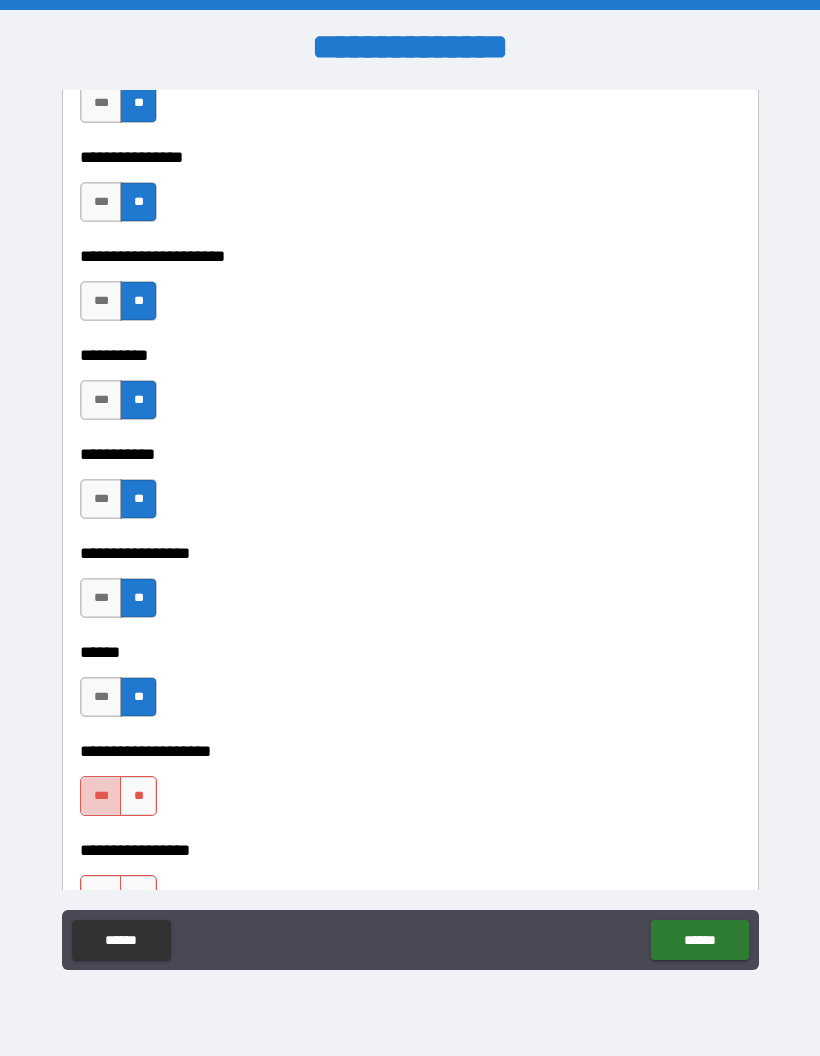 click on "***" at bounding box center (101, 796) 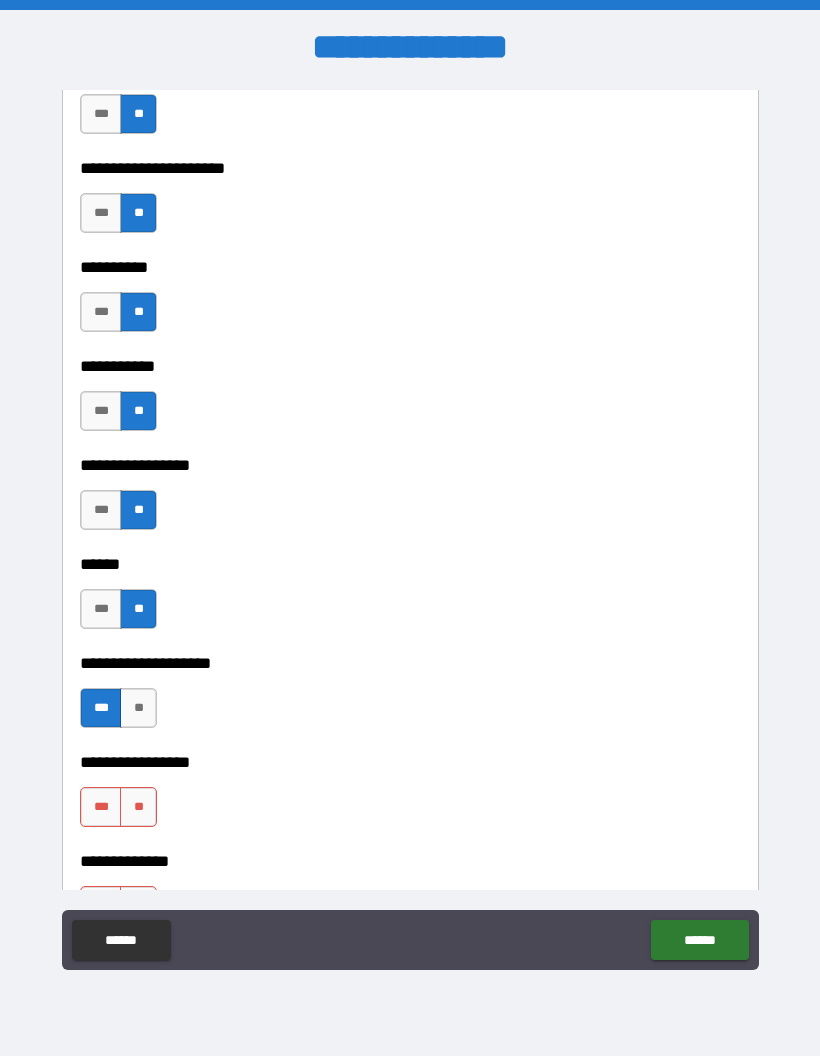 scroll, scrollTop: 6300, scrollLeft: 0, axis: vertical 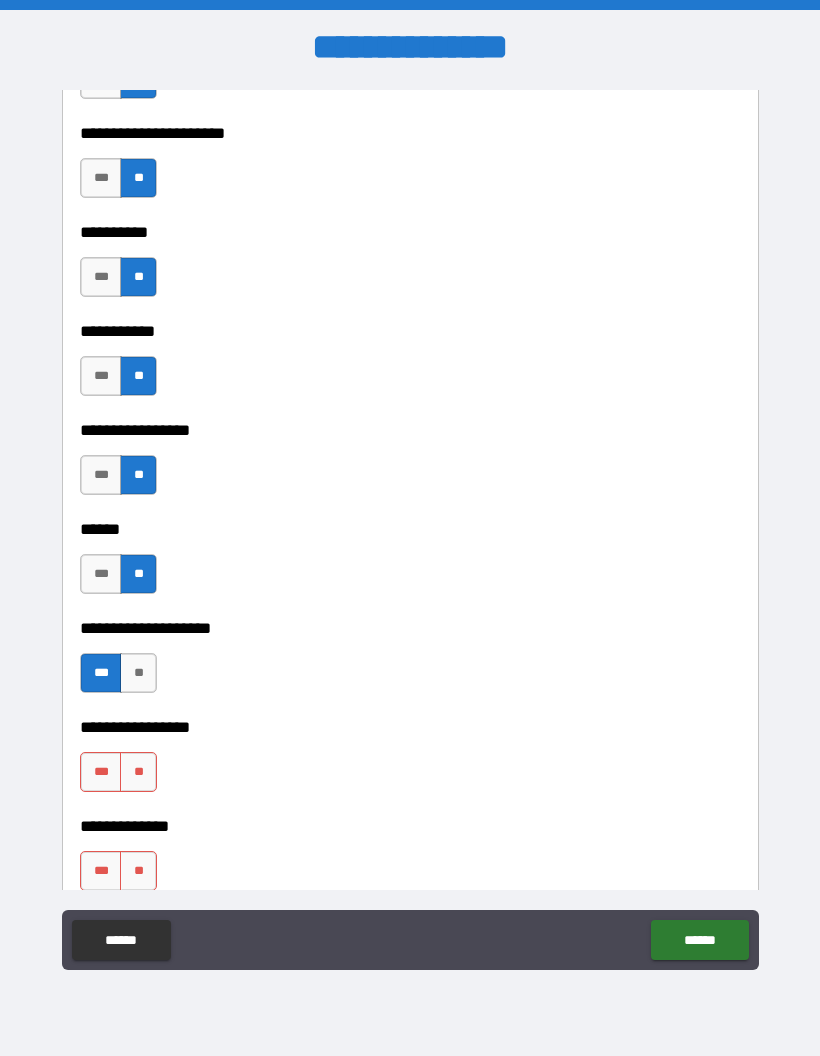 click on "***" at bounding box center [101, 772] 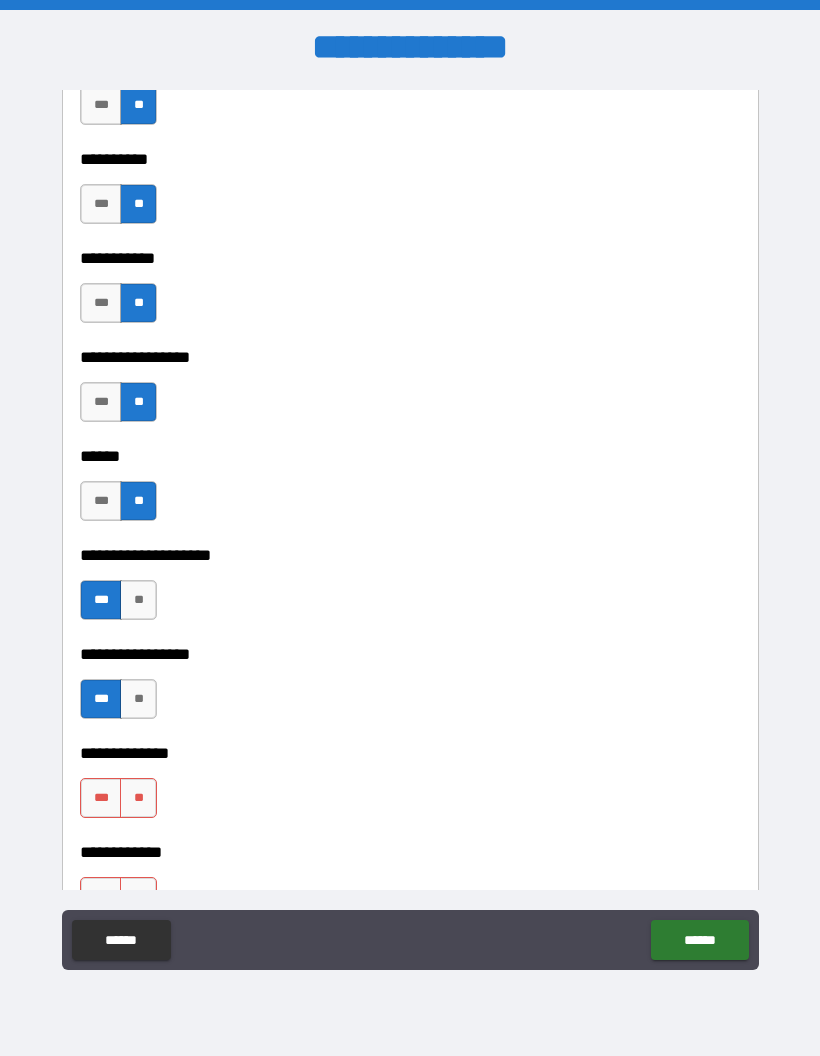 scroll, scrollTop: 6387, scrollLeft: 0, axis: vertical 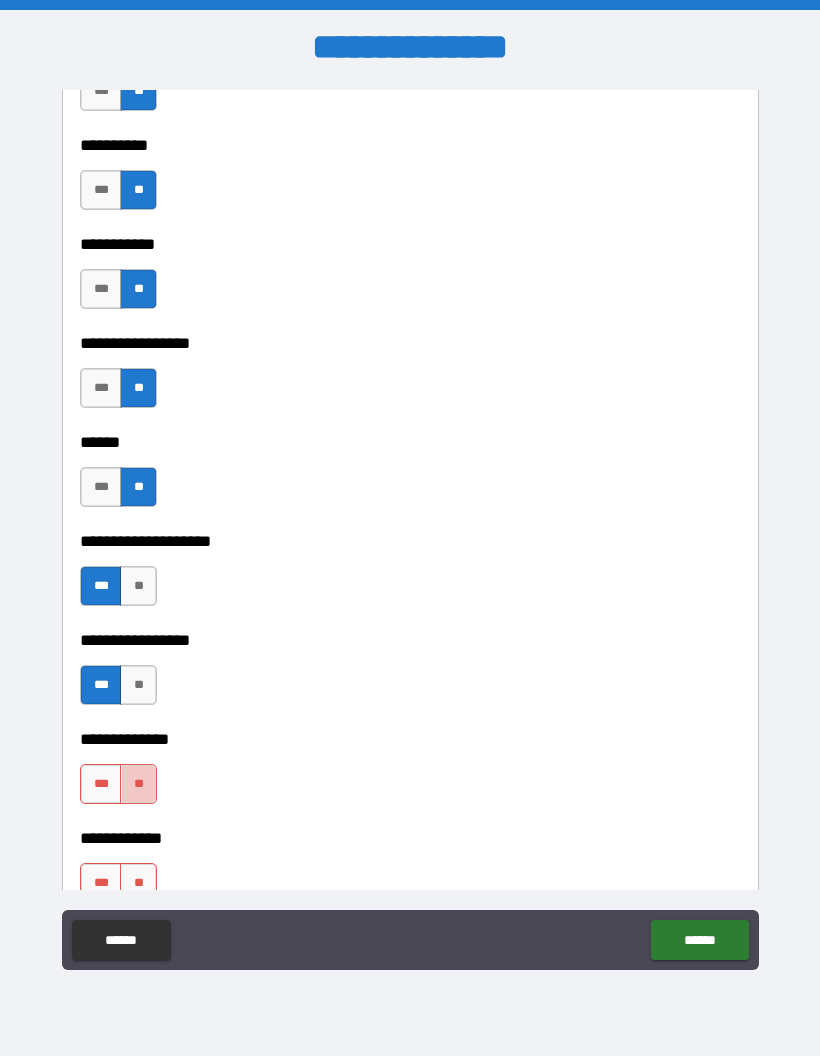 click on "**" at bounding box center (138, 784) 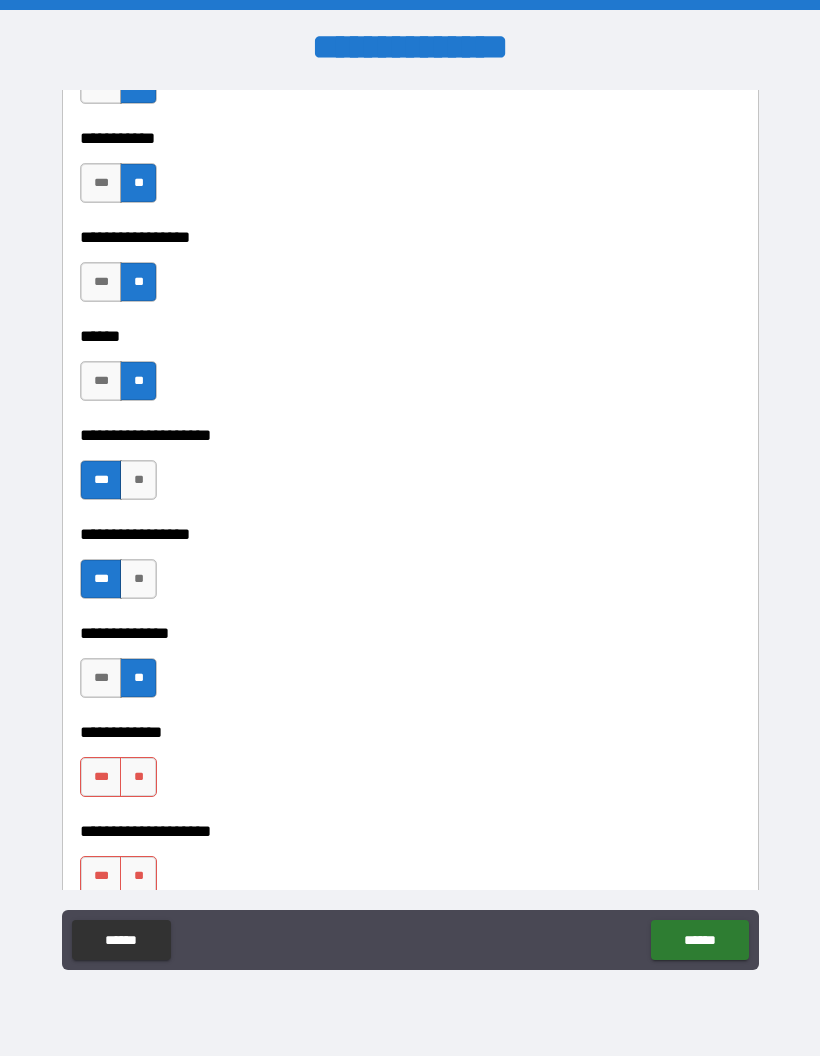 click on "**" at bounding box center (138, 777) 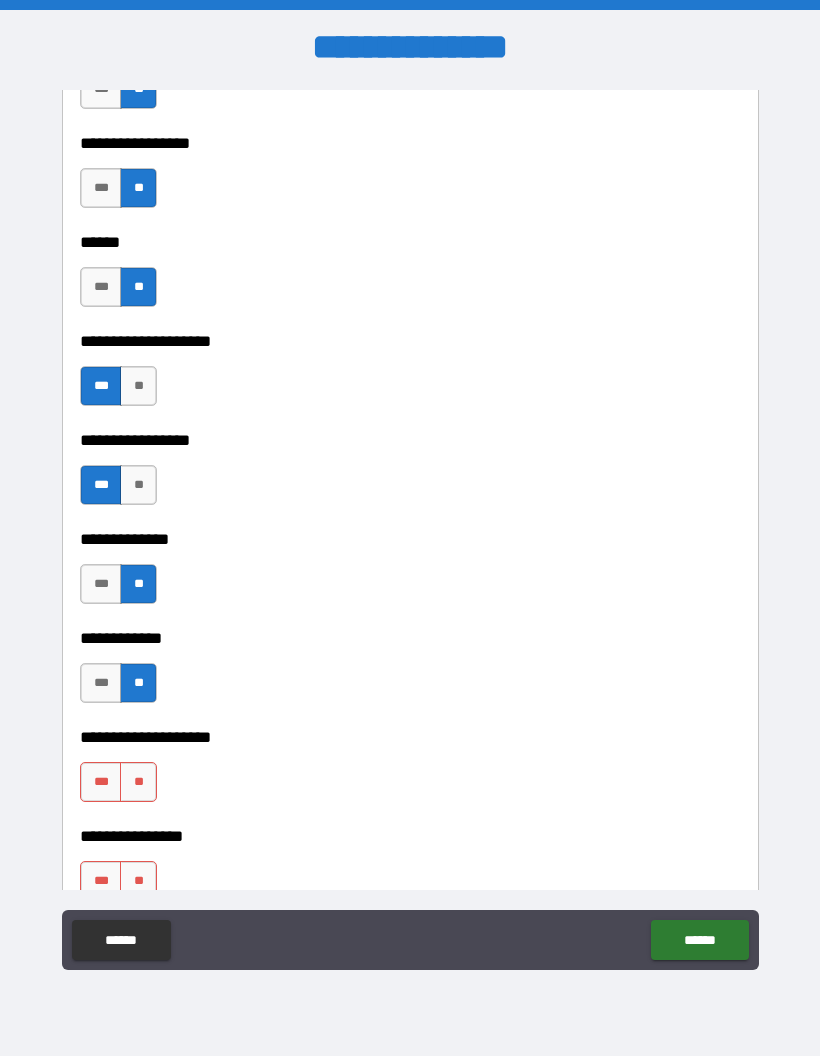 scroll, scrollTop: 6590, scrollLeft: 0, axis: vertical 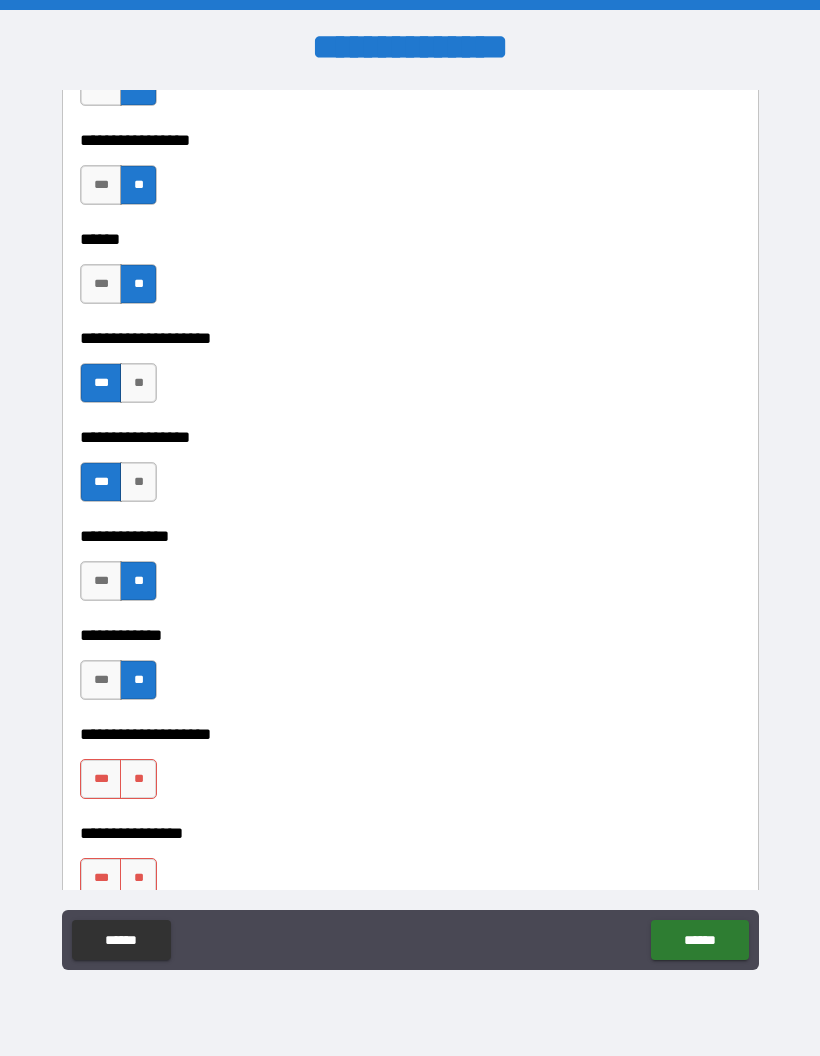 click on "**" at bounding box center (138, 779) 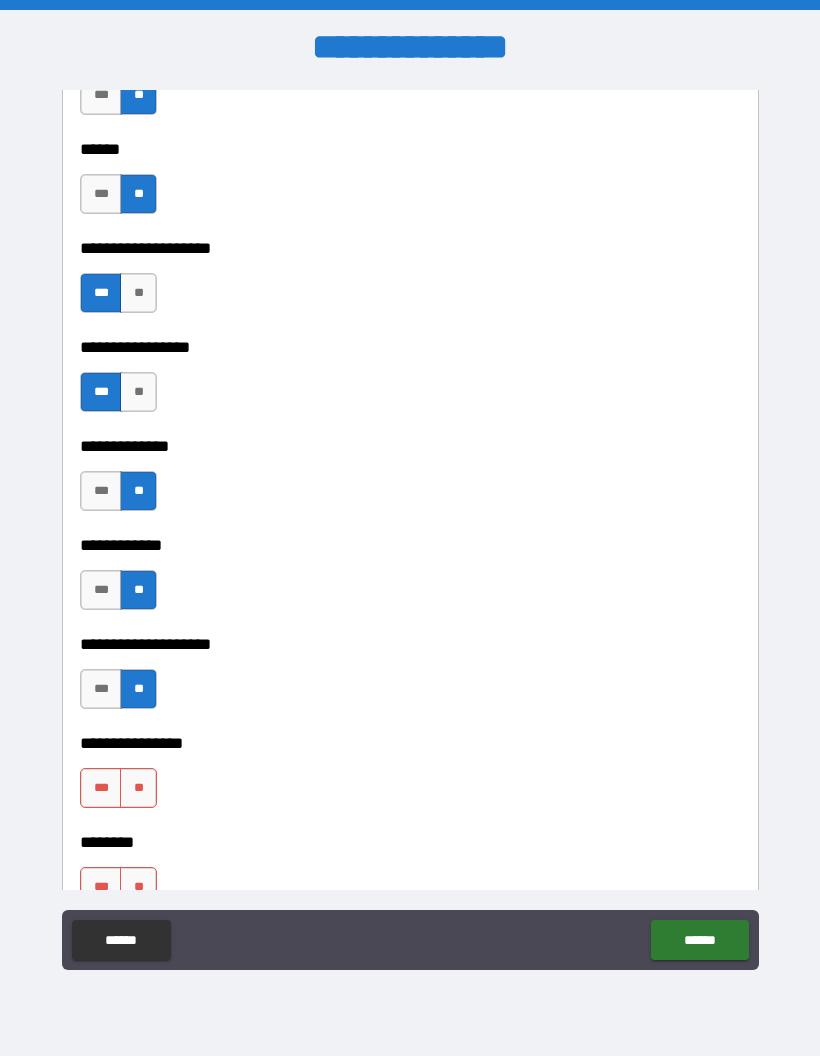 click on "**" at bounding box center [138, 788] 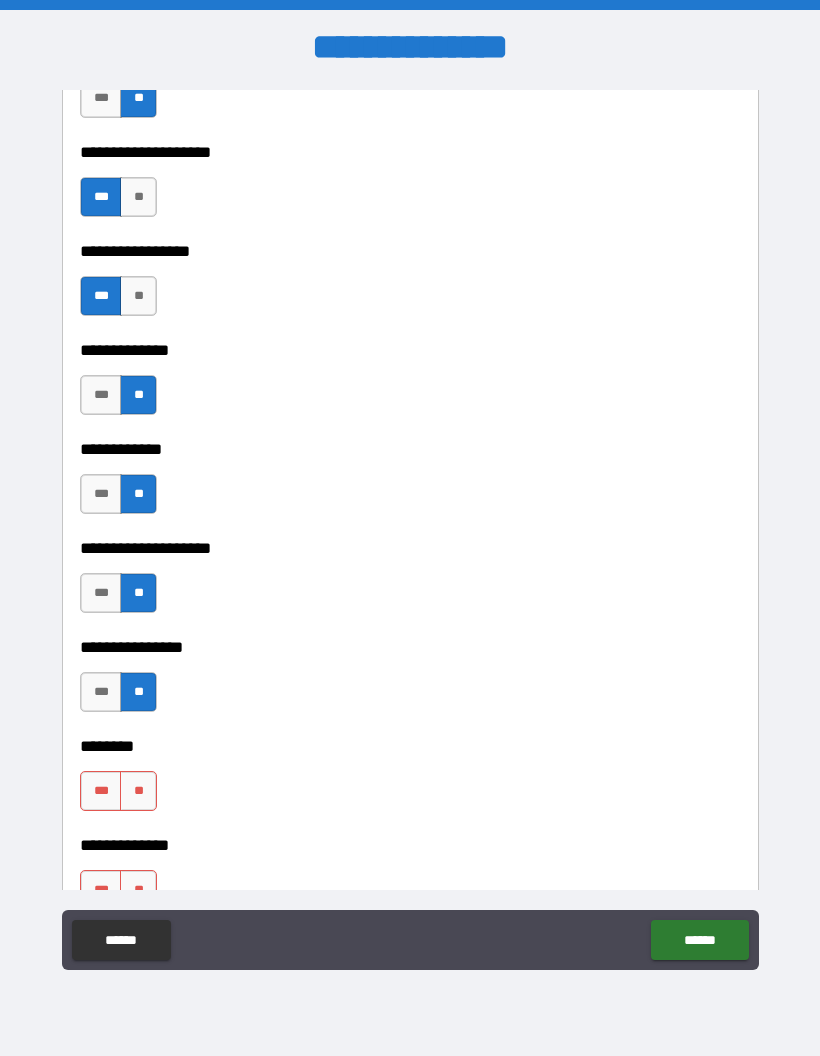 click on "**" at bounding box center (138, 791) 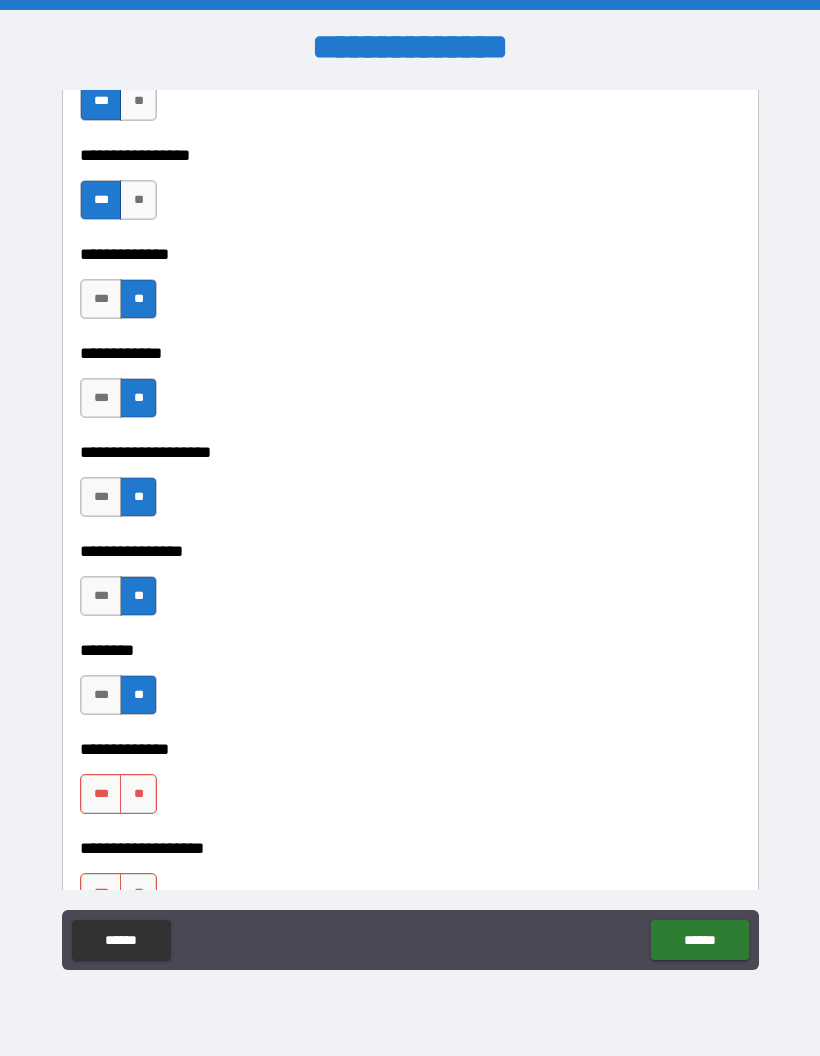 click on "**" at bounding box center [138, 794] 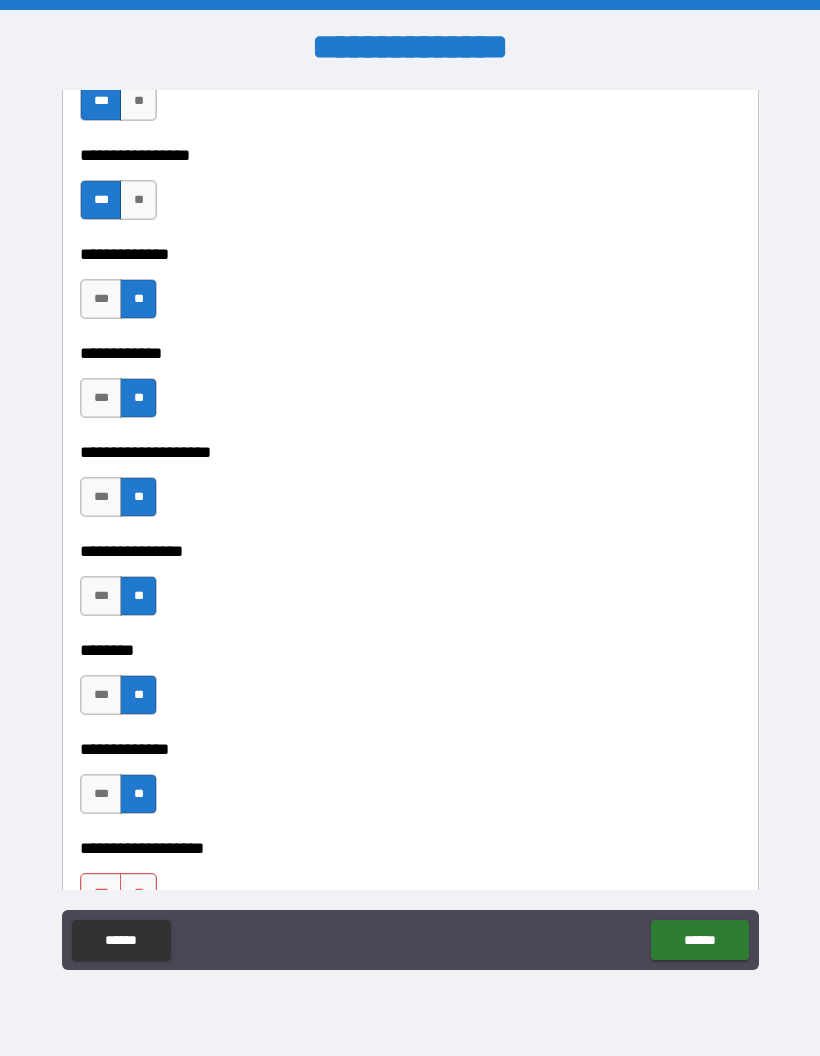 scroll, scrollTop: 6975, scrollLeft: 0, axis: vertical 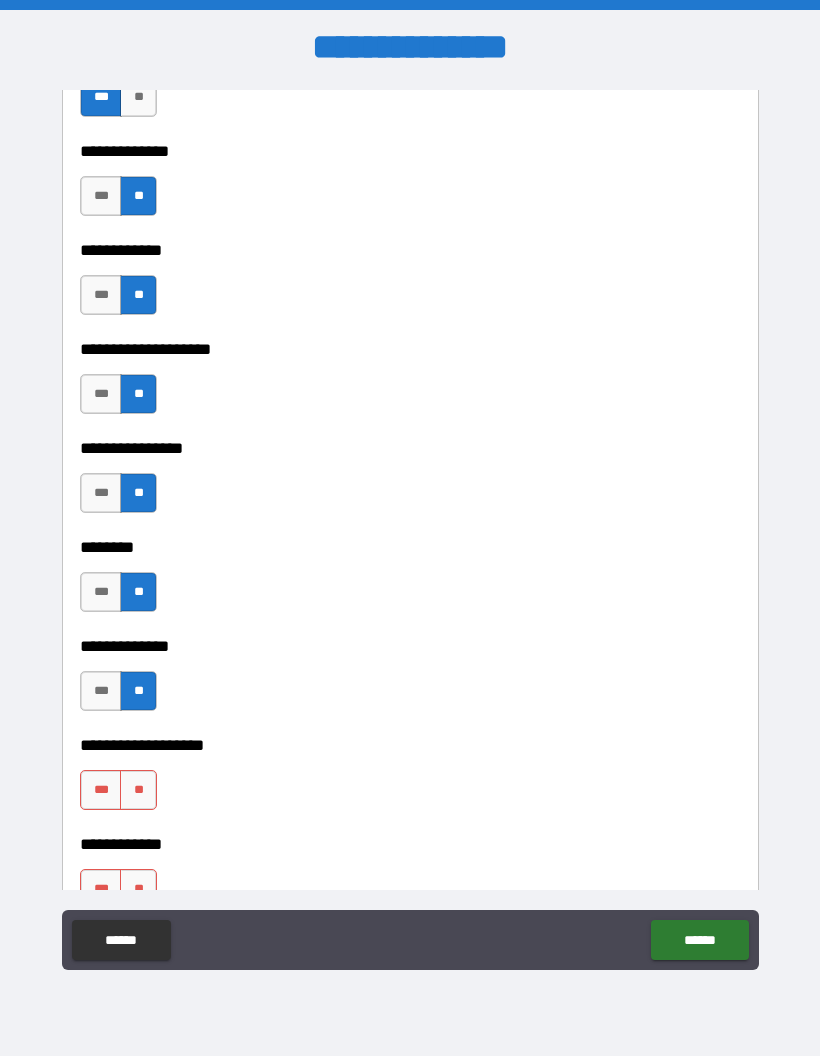 click on "**" at bounding box center [138, 790] 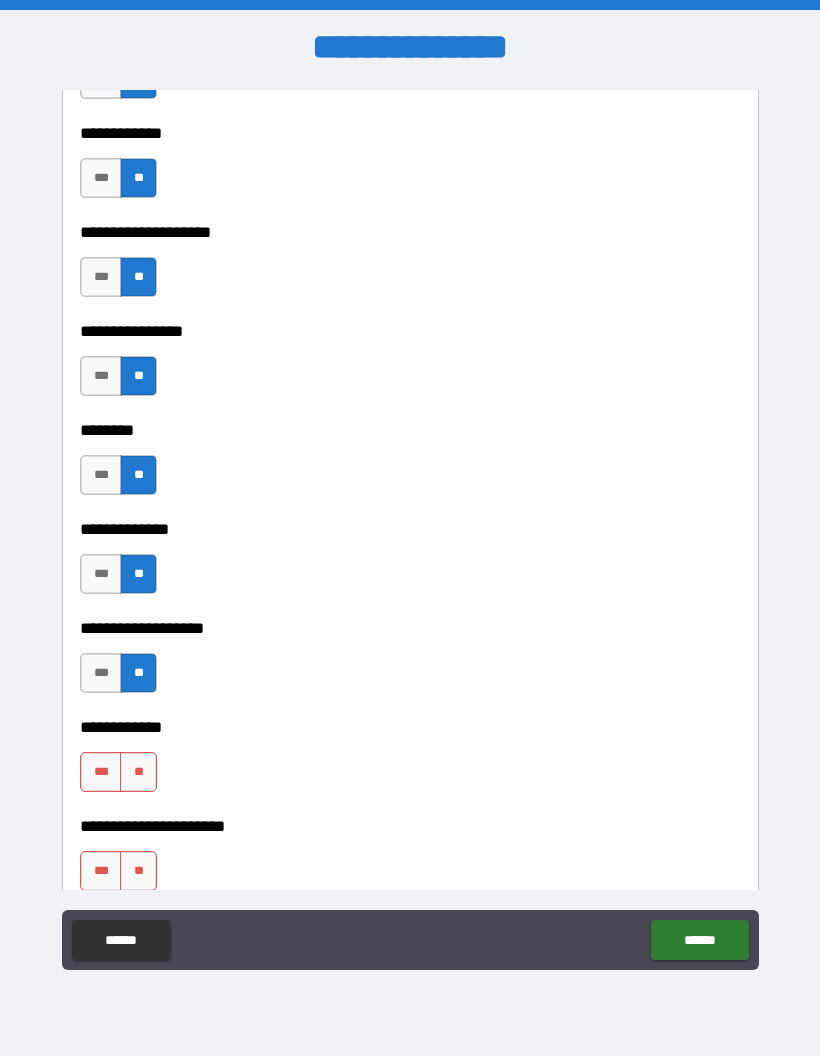click on "**" at bounding box center (138, 772) 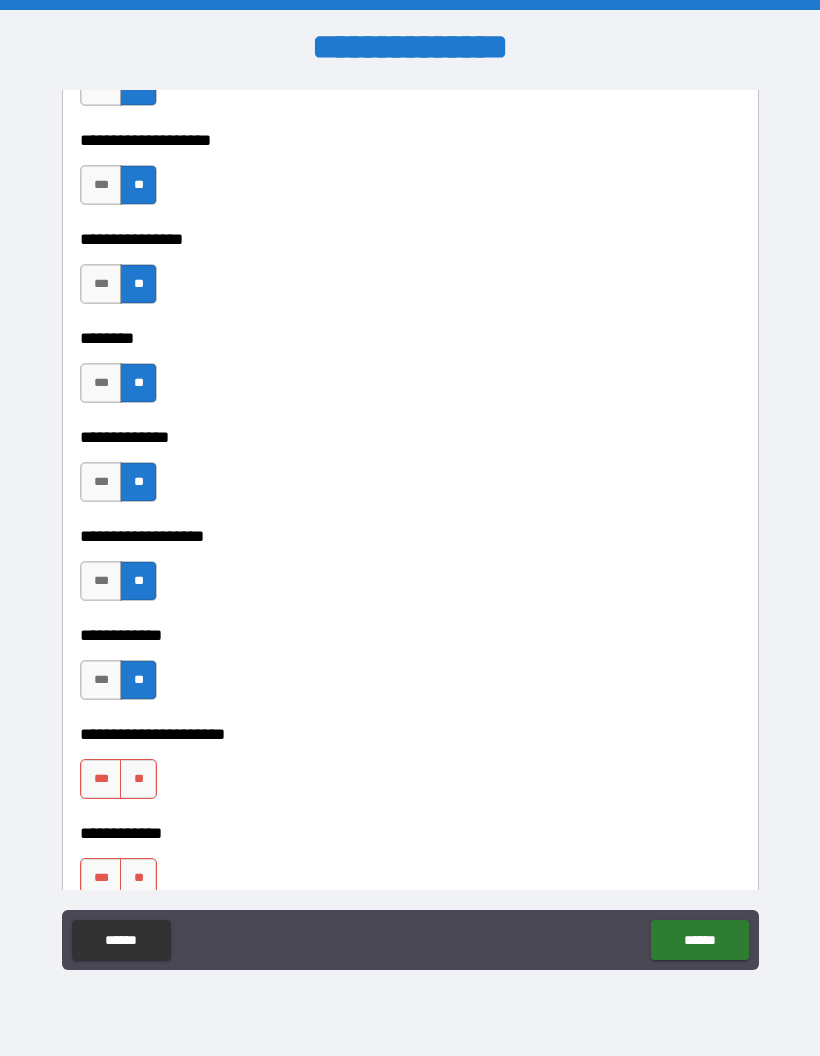 click on "**" at bounding box center [138, 779] 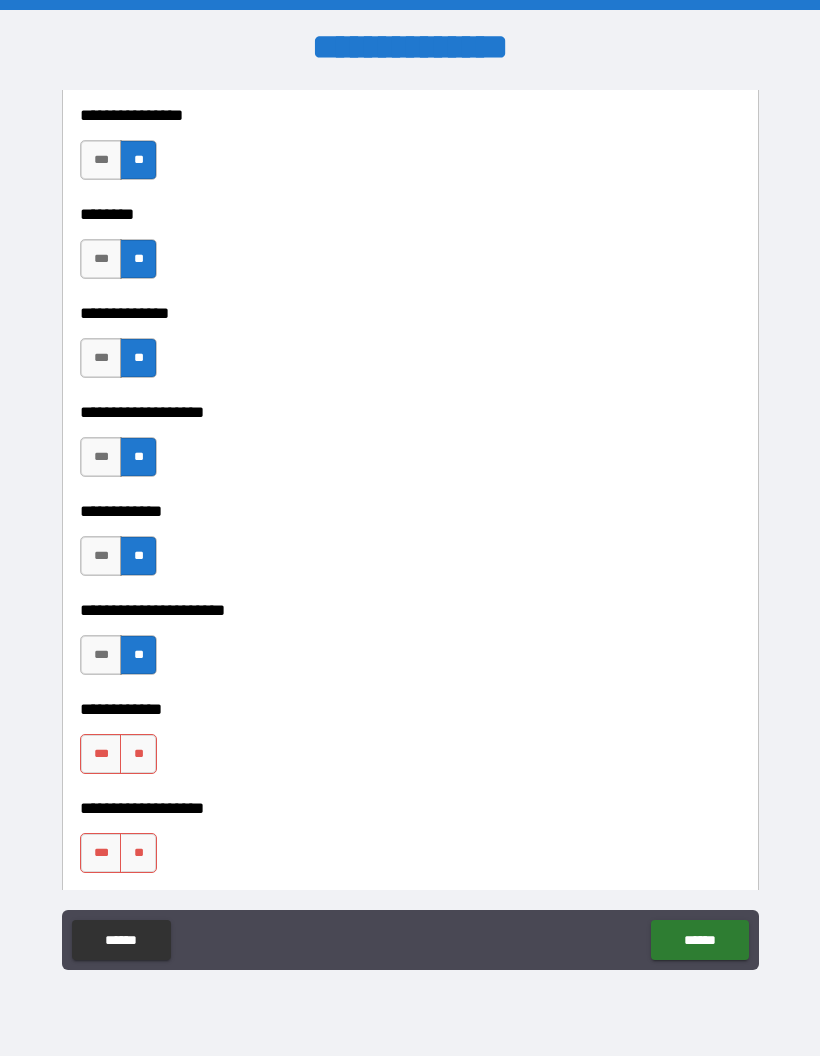 click on "**" at bounding box center (138, 754) 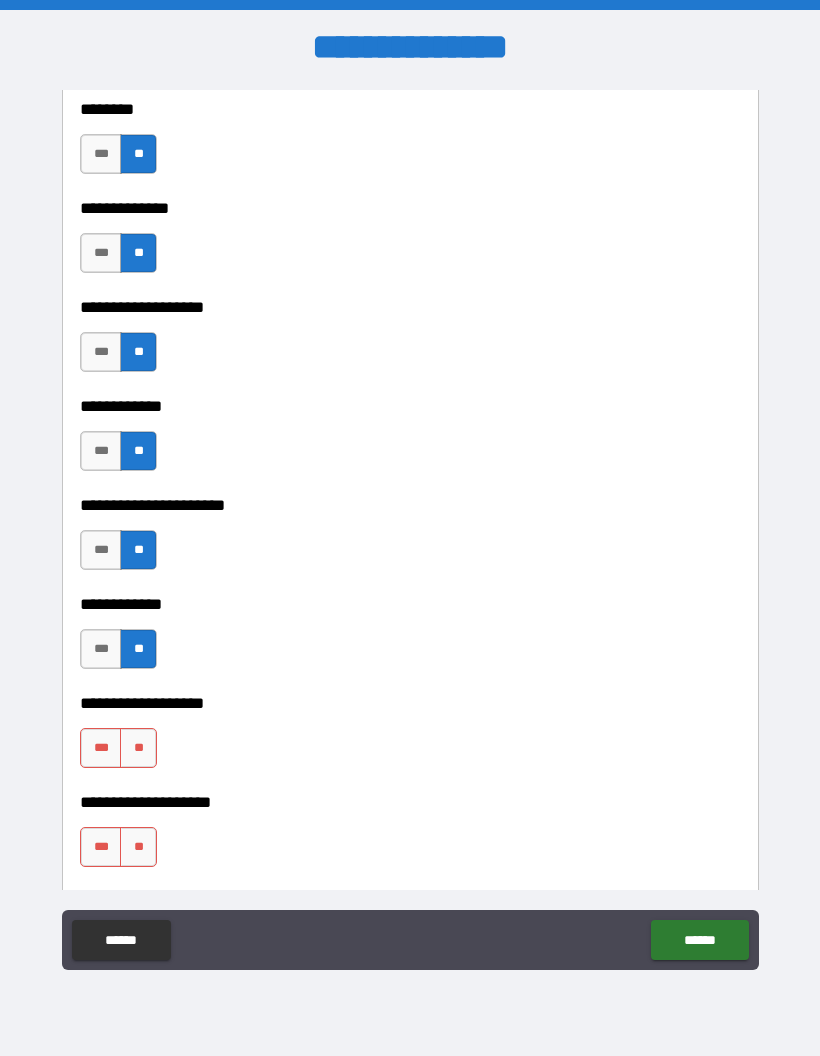 click on "**" at bounding box center (138, 748) 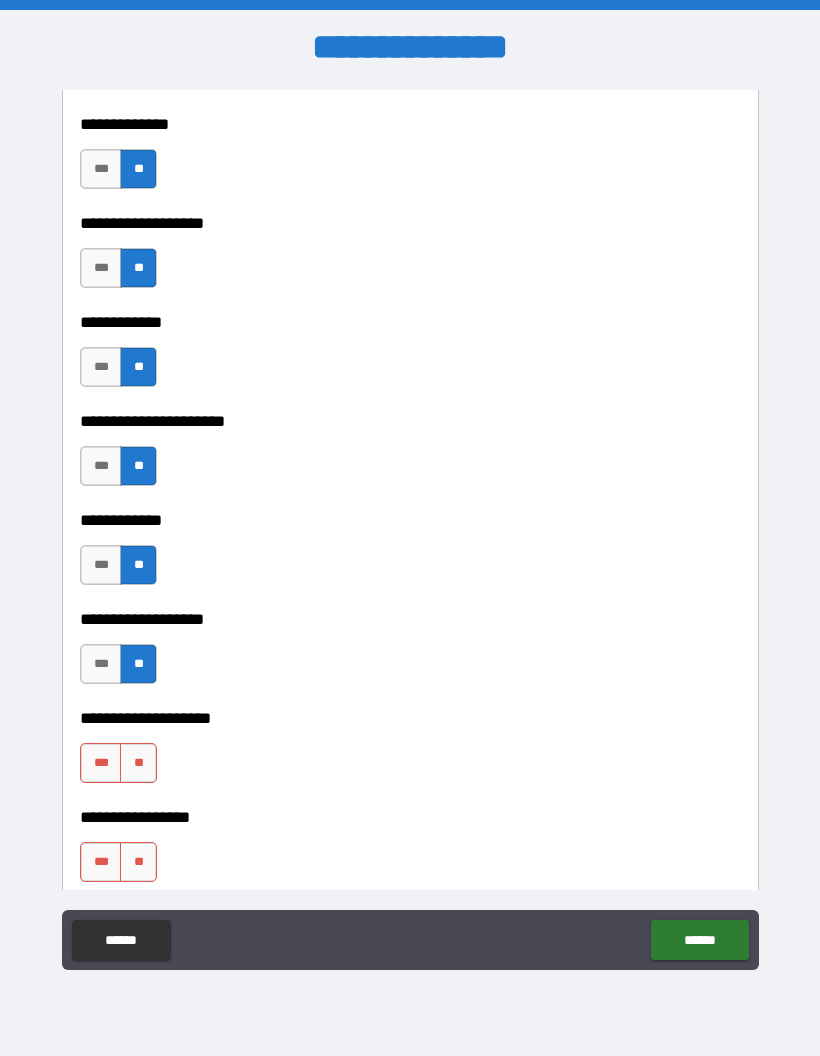click on "**" at bounding box center (138, 763) 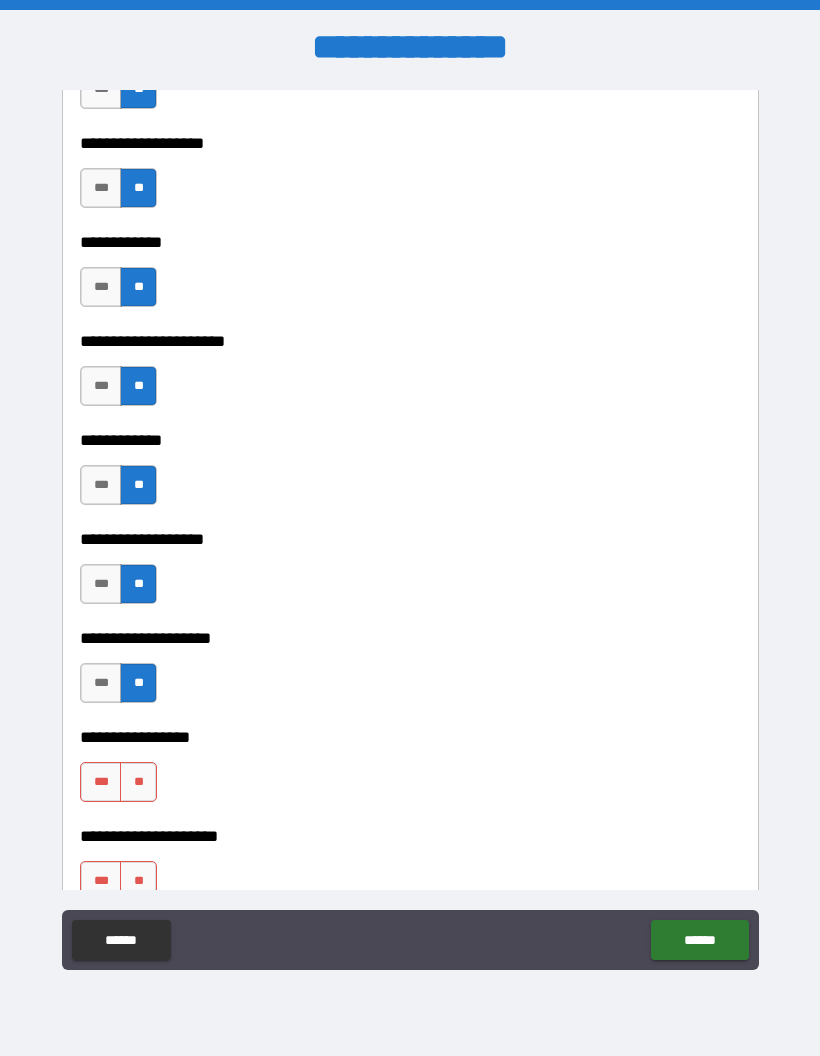 click on "**" at bounding box center [138, 782] 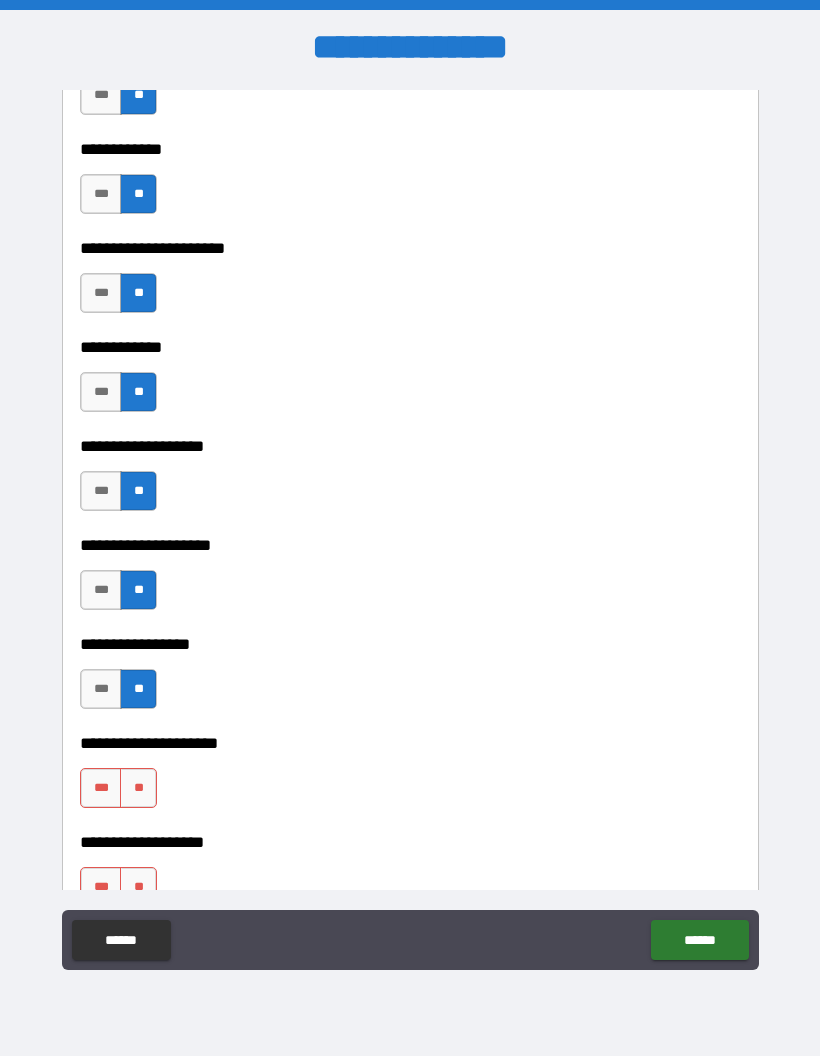 click on "**" at bounding box center (138, 788) 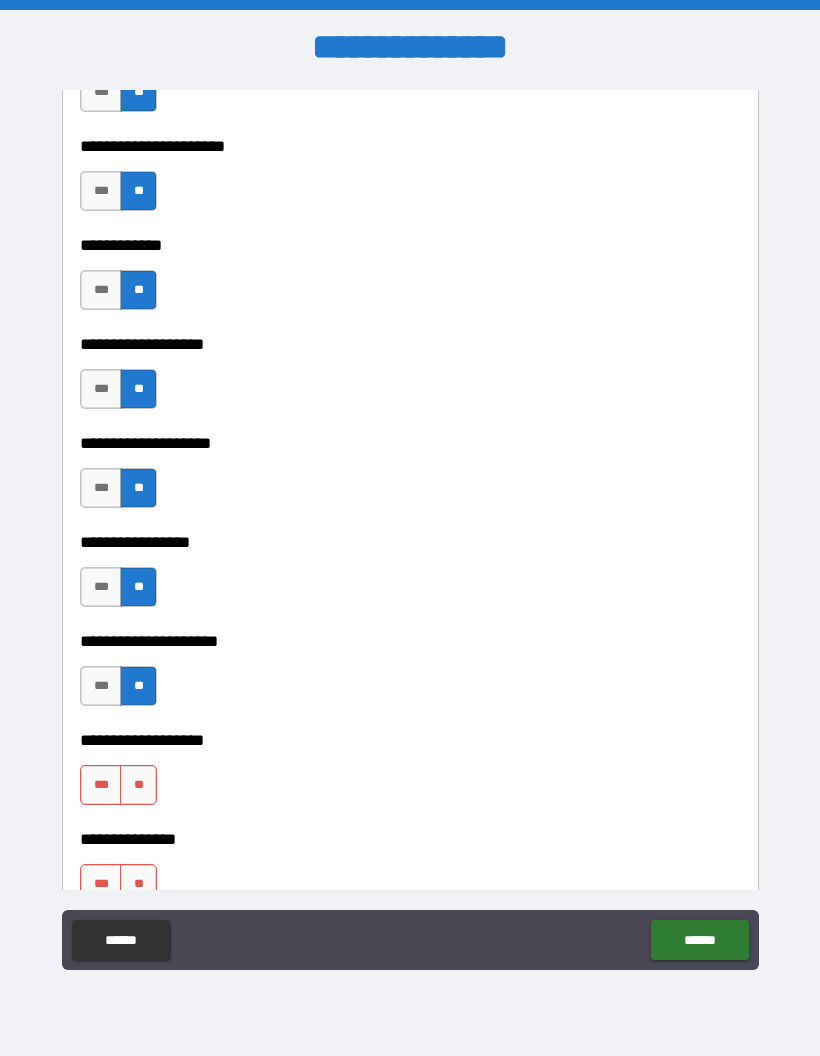 scroll, scrollTop: 7775, scrollLeft: 0, axis: vertical 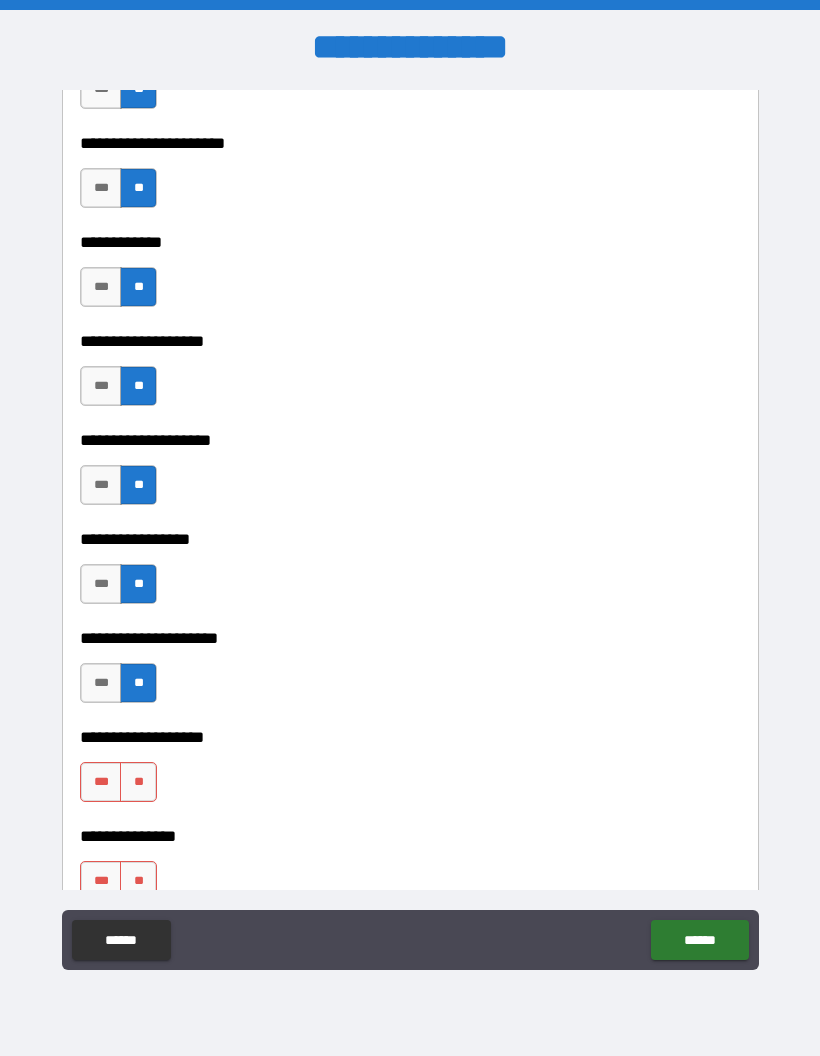 click on "**" at bounding box center [138, 782] 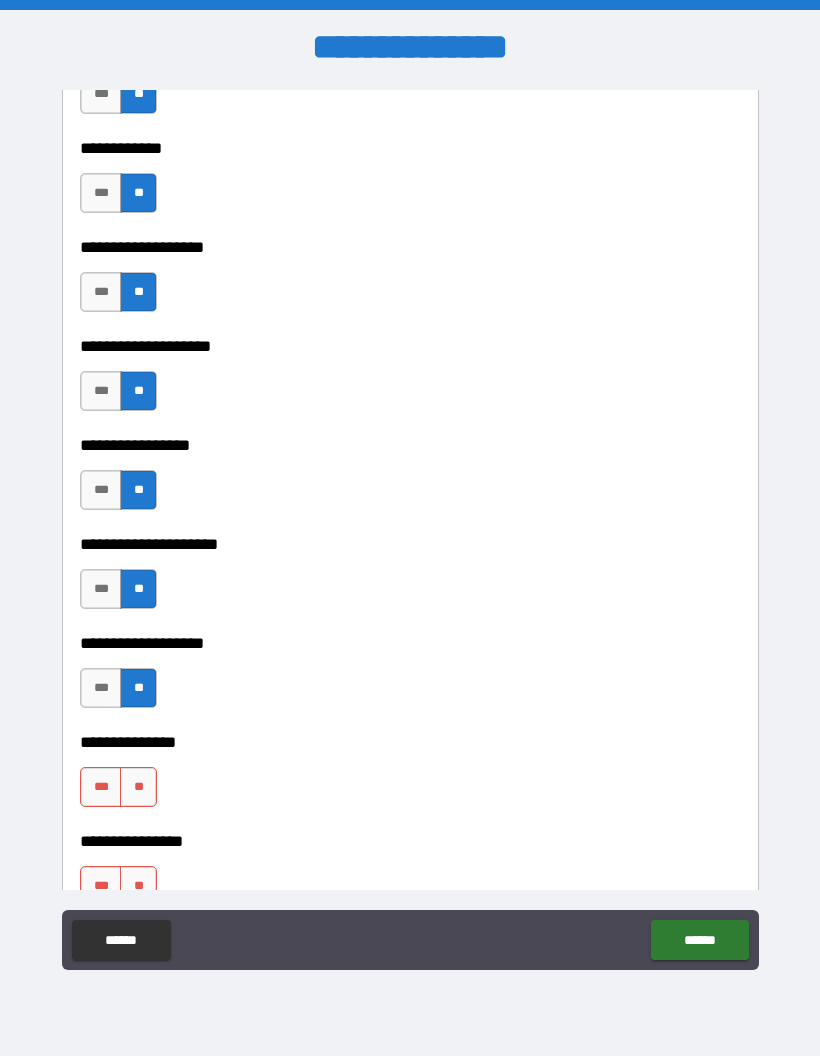 click on "**" at bounding box center (138, 787) 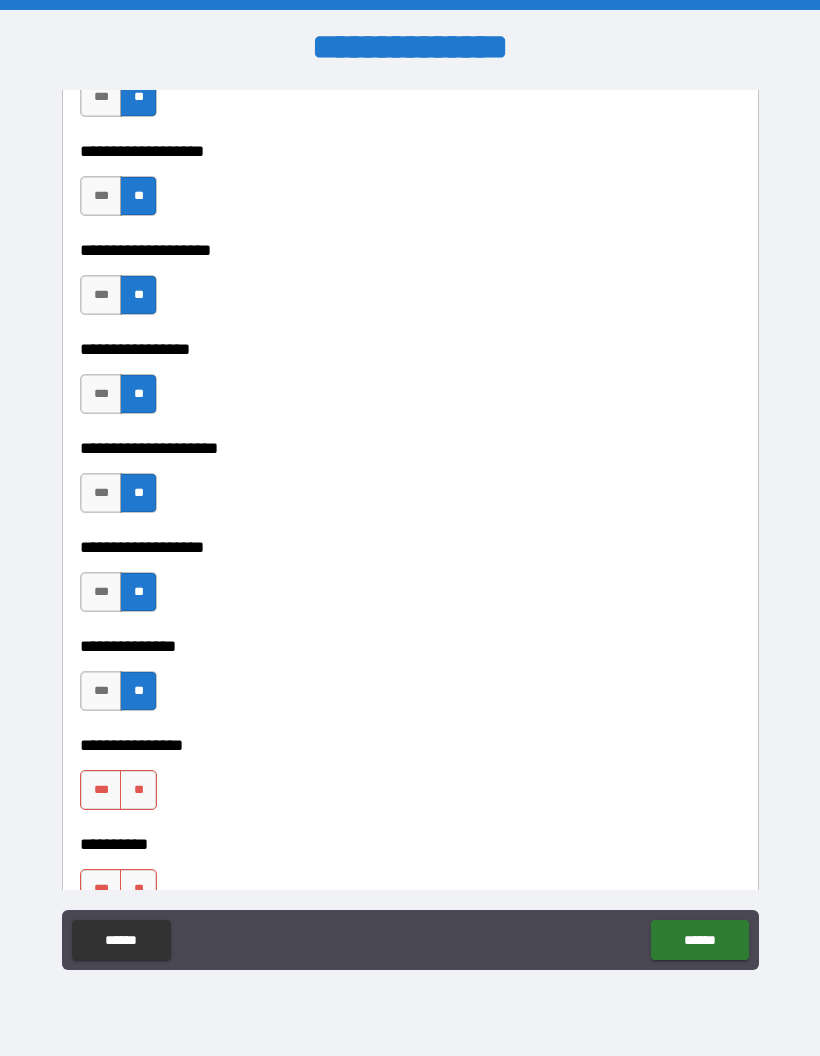 click on "**" at bounding box center (138, 790) 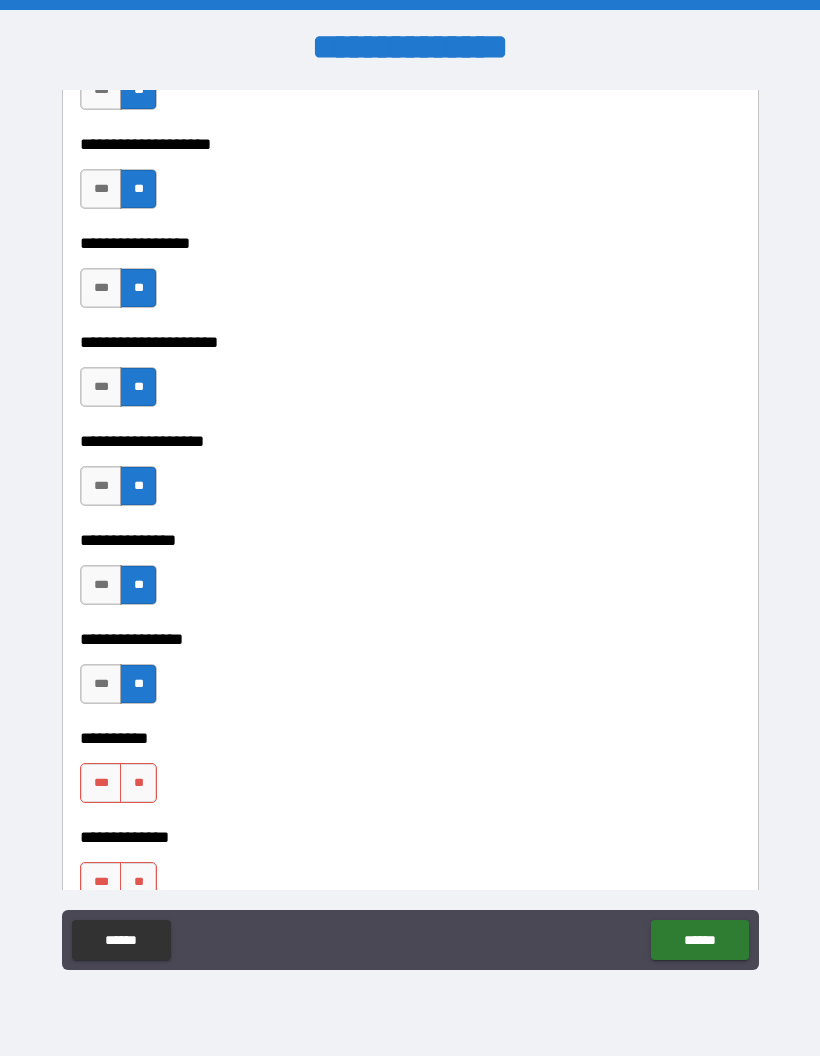 scroll, scrollTop: 8076, scrollLeft: 0, axis: vertical 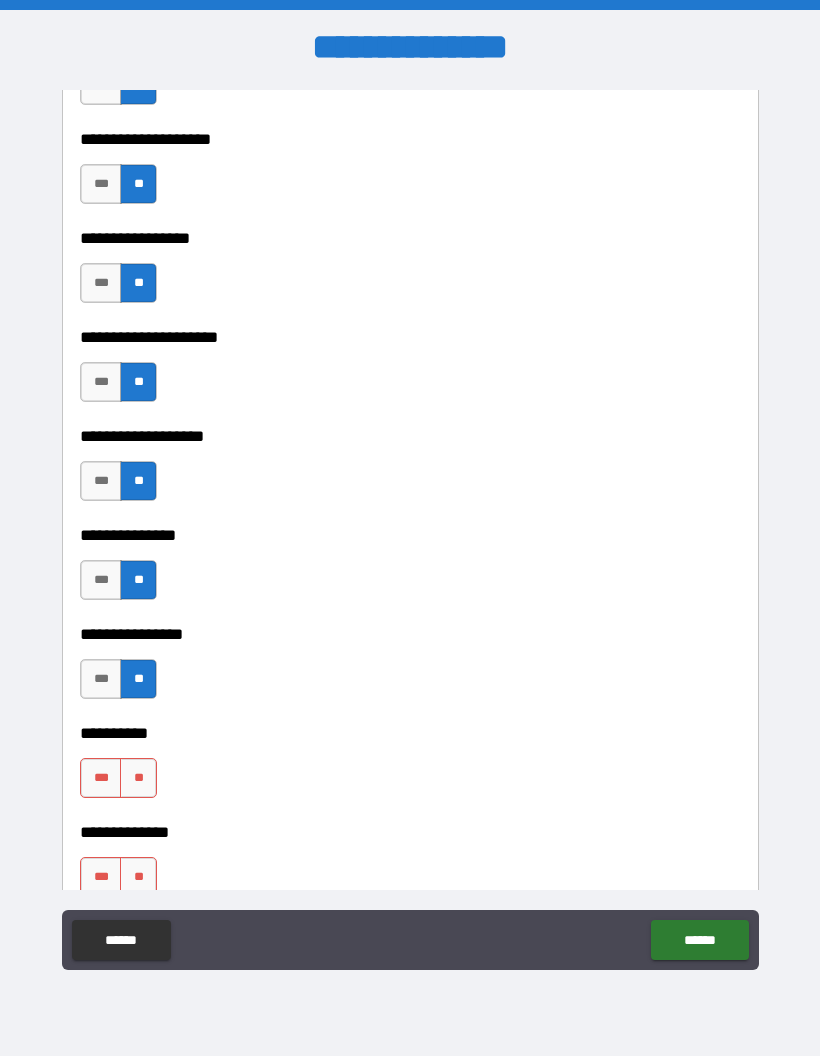 click on "**" at bounding box center [138, 778] 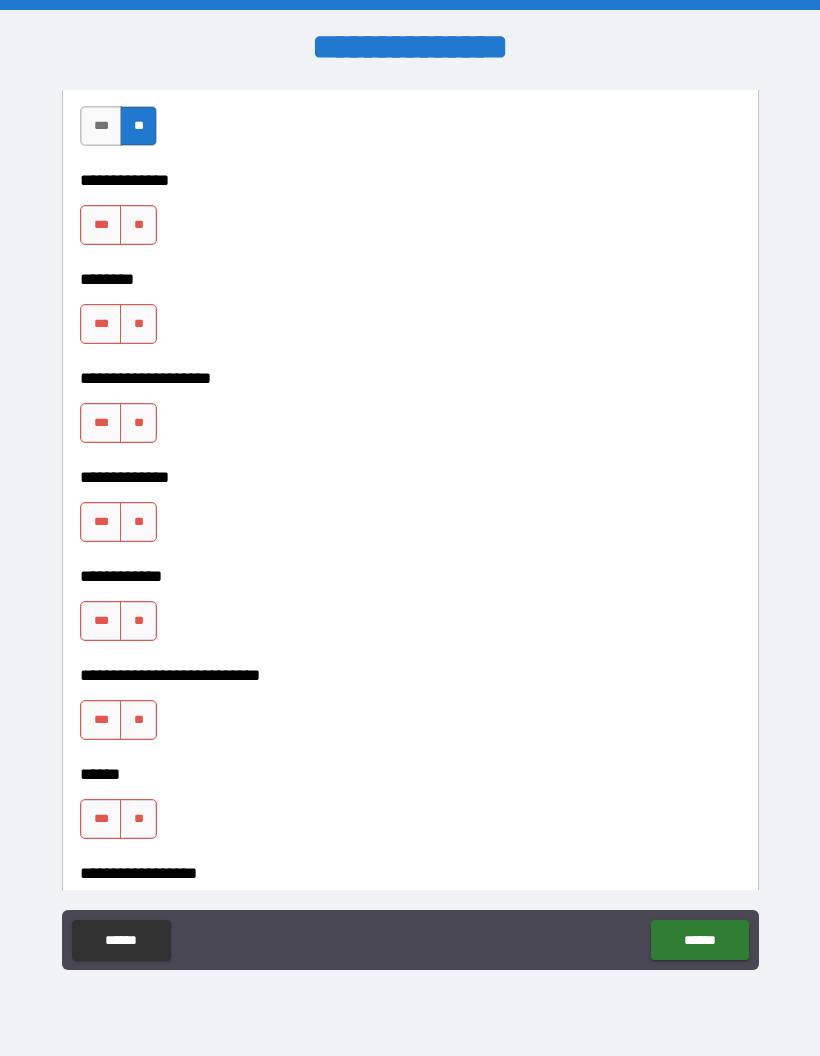 scroll, scrollTop: 8728, scrollLeft: 0, axis: vertical 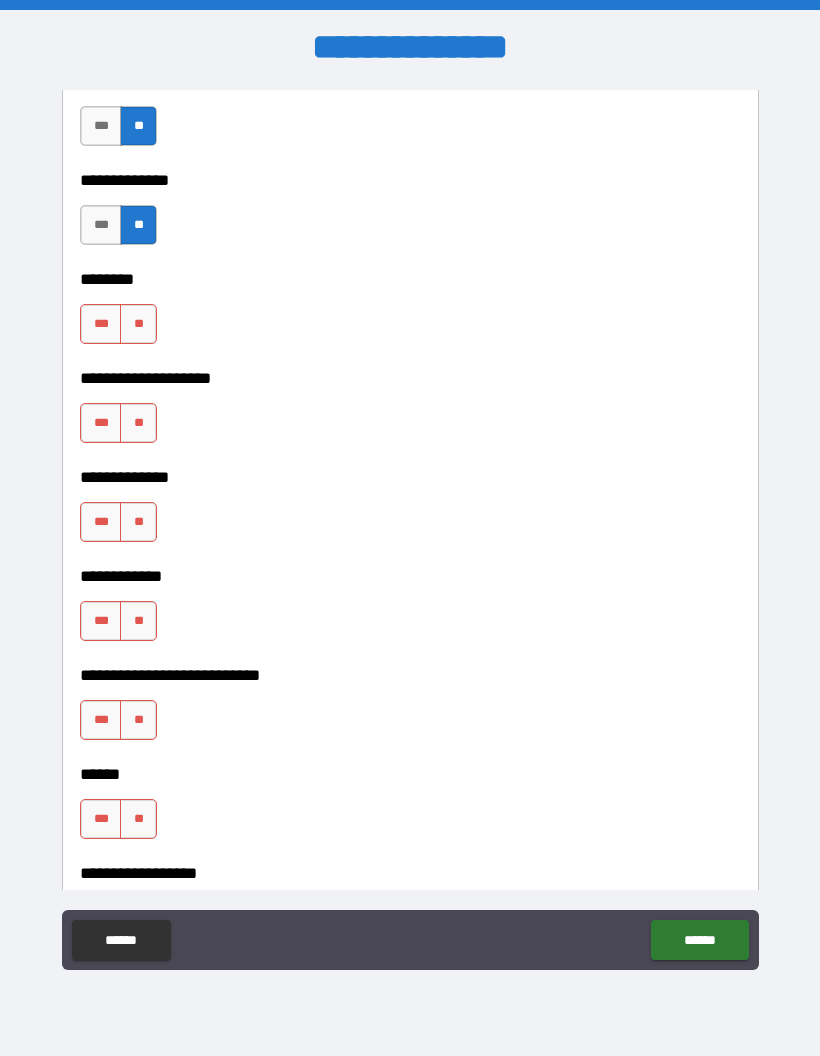 click on "**" at bounding box center (138, 324) 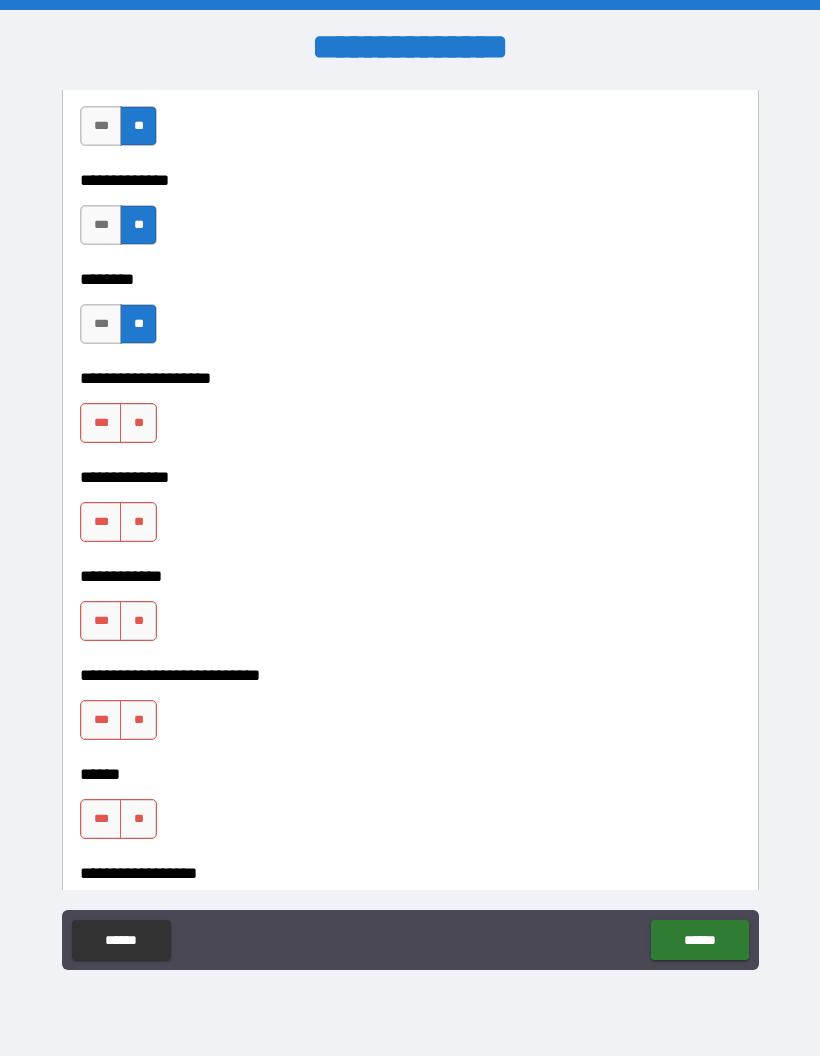 click on "**" at bounding box center [138, 423] 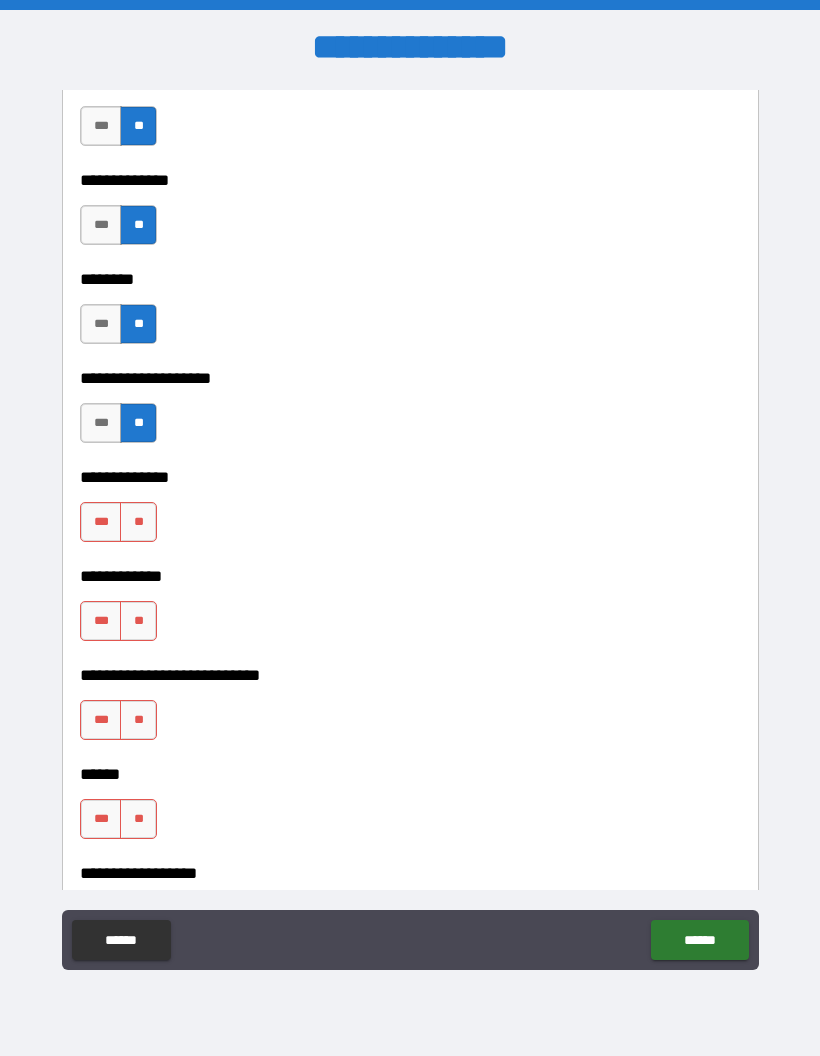 click on "**" at bounding box center (138, 522) 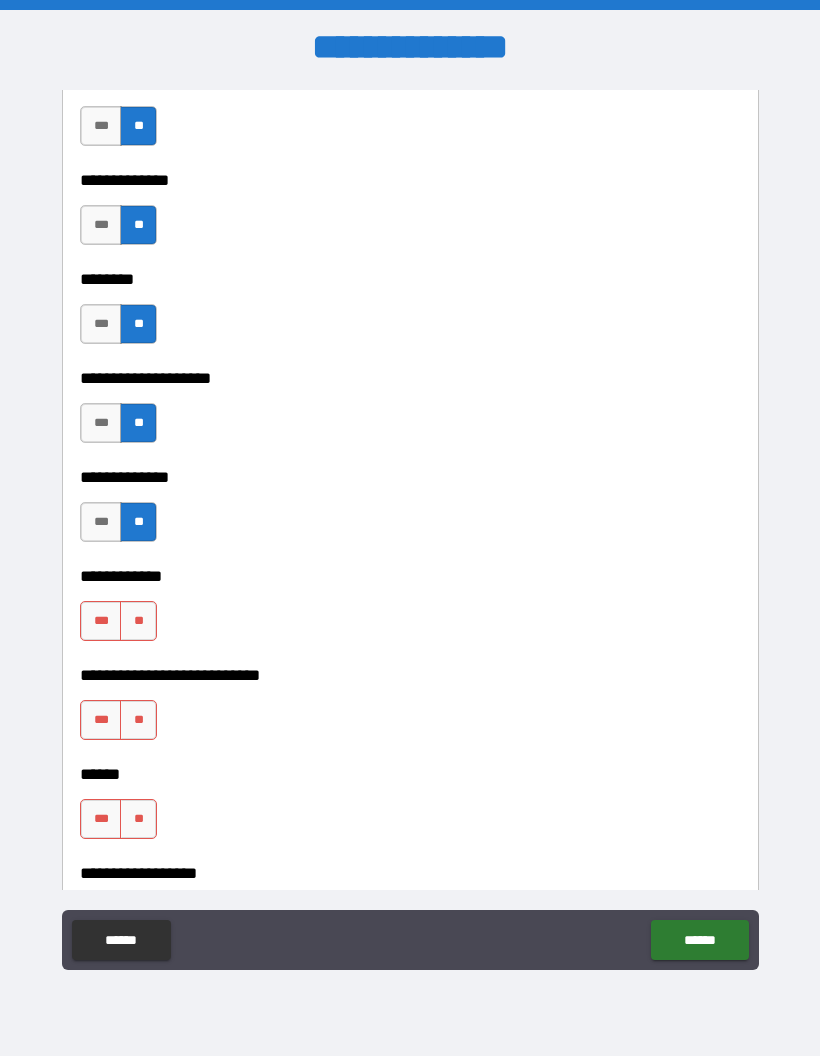 click on "**" at bounding box center [138, 621] 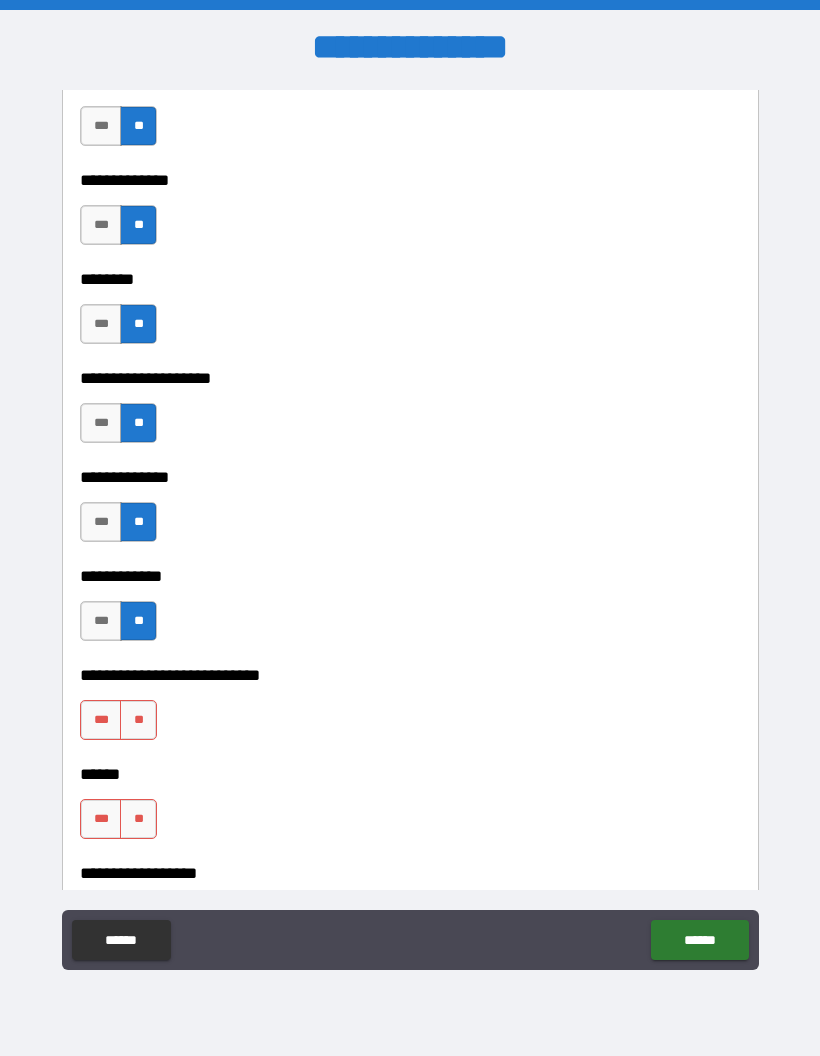 click on "**" at bounding box center [138, 720] 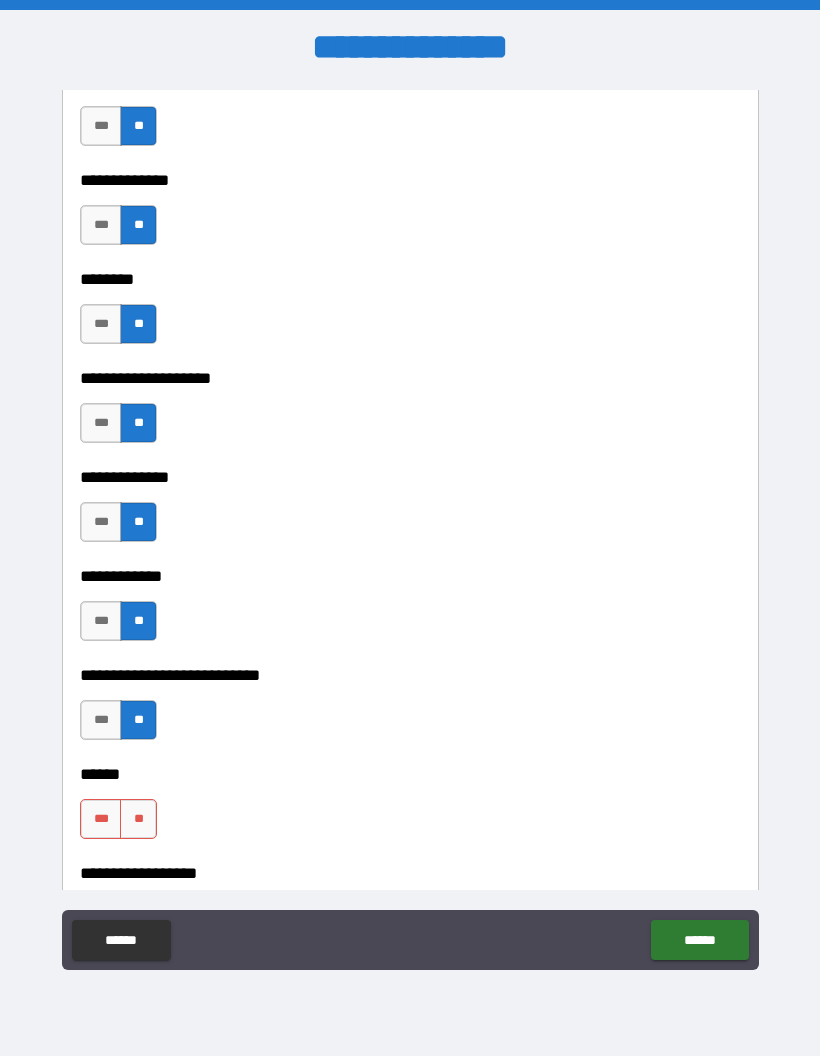 click on "**" at bounding box center [138, 819] 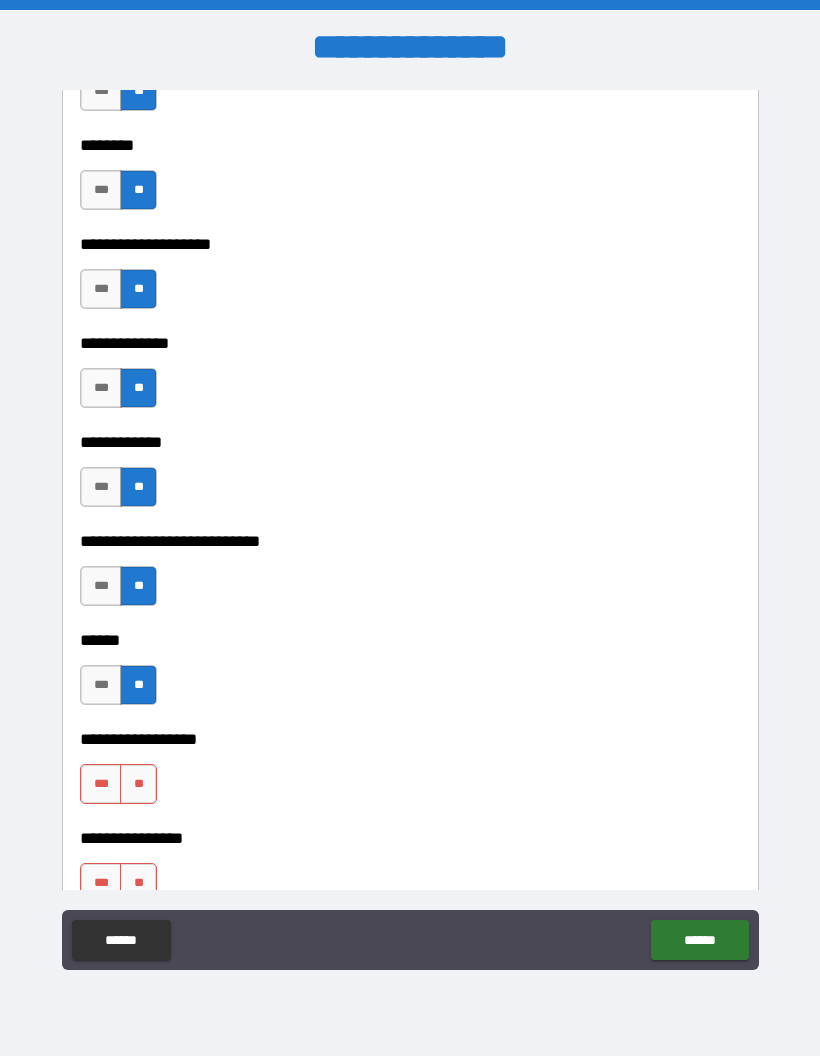 scroll, scrollTop: 8868, scrollLeft: 0, axis: vertical 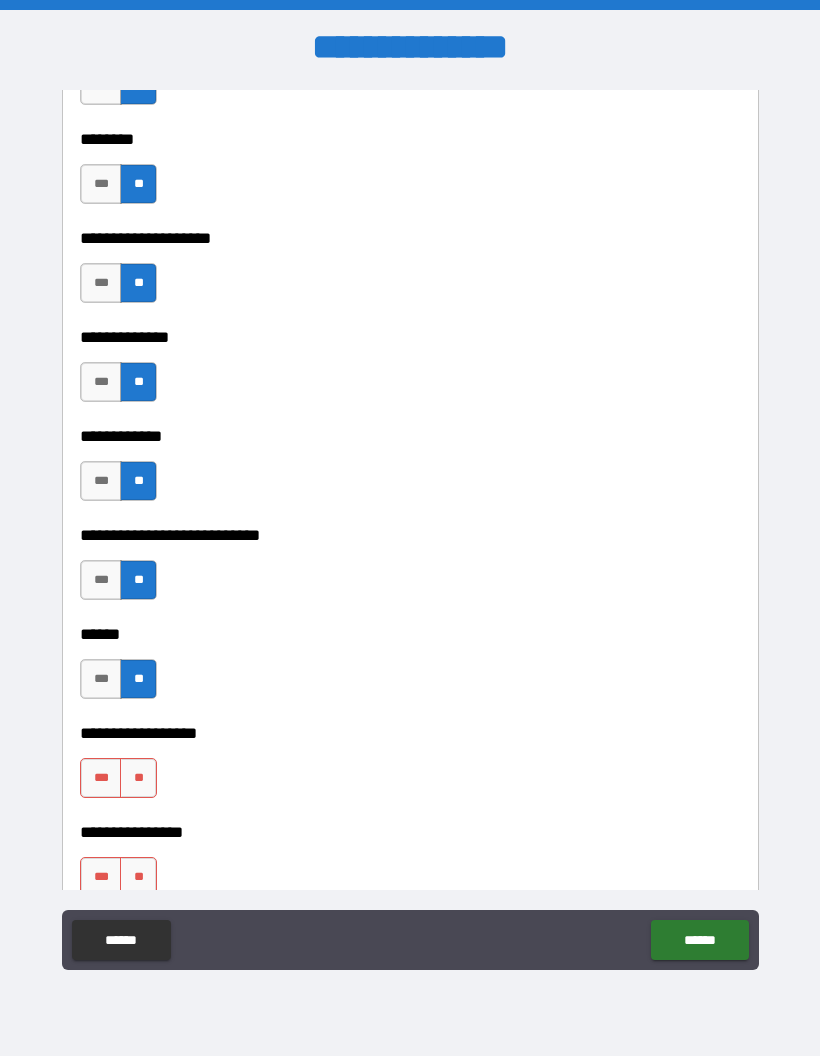 click on "**" at bounding box center (138, 778) 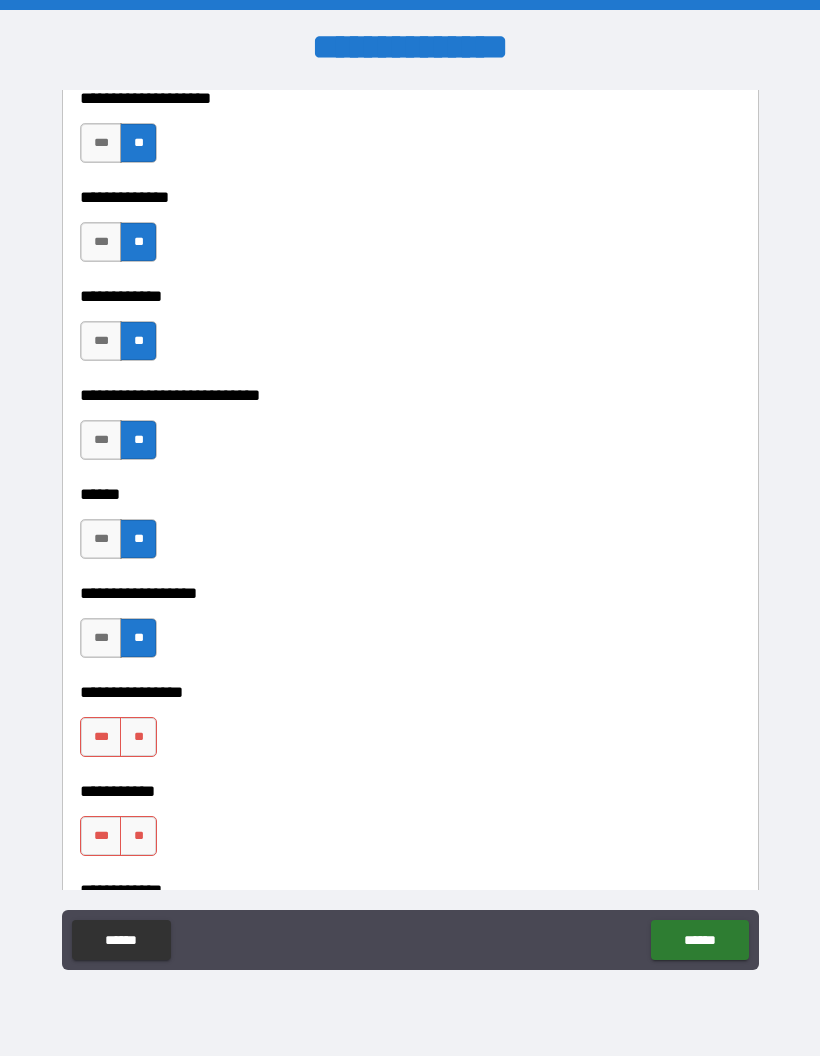 click on "**" at bounding box center [138, 737] 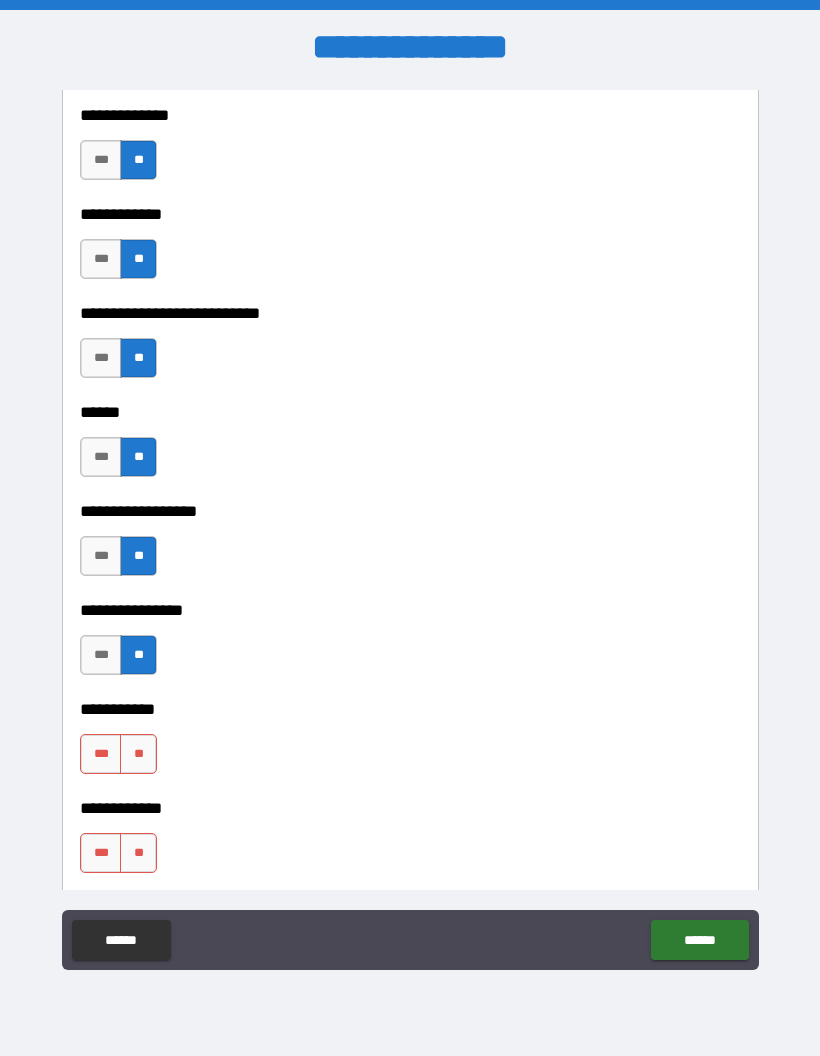 click on "**" at bounding box center (138, 754) 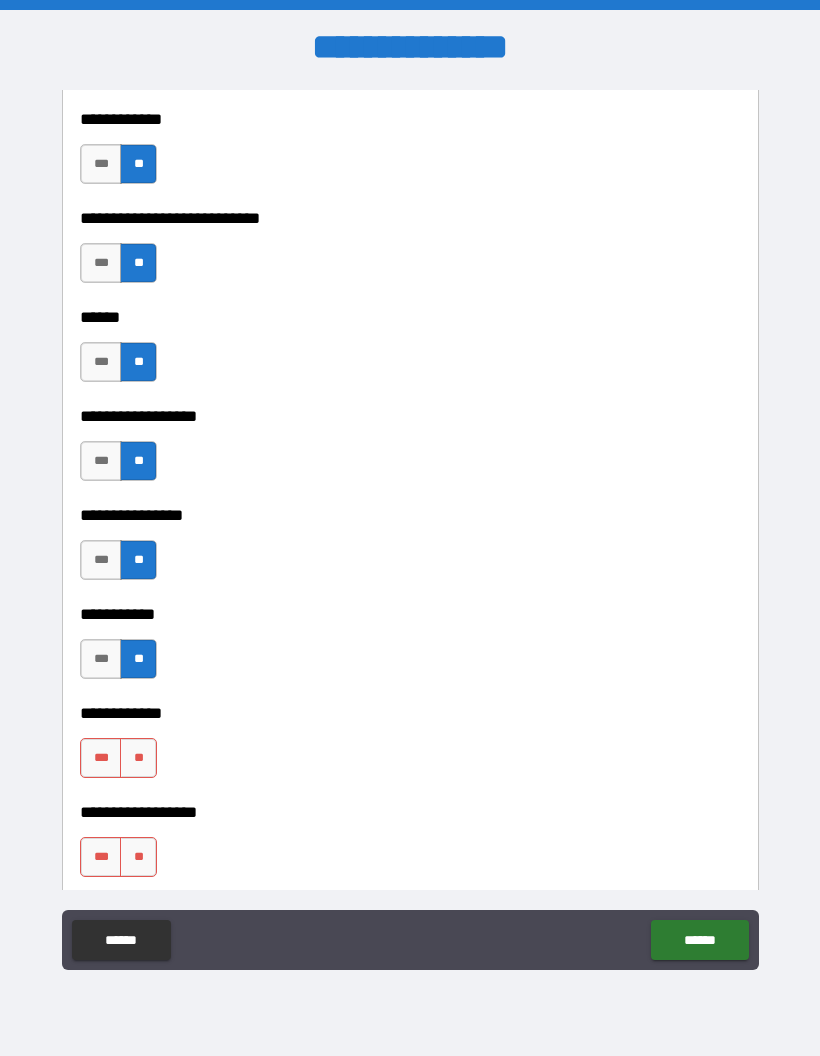 click on "**" at bounding box center [138, 758] 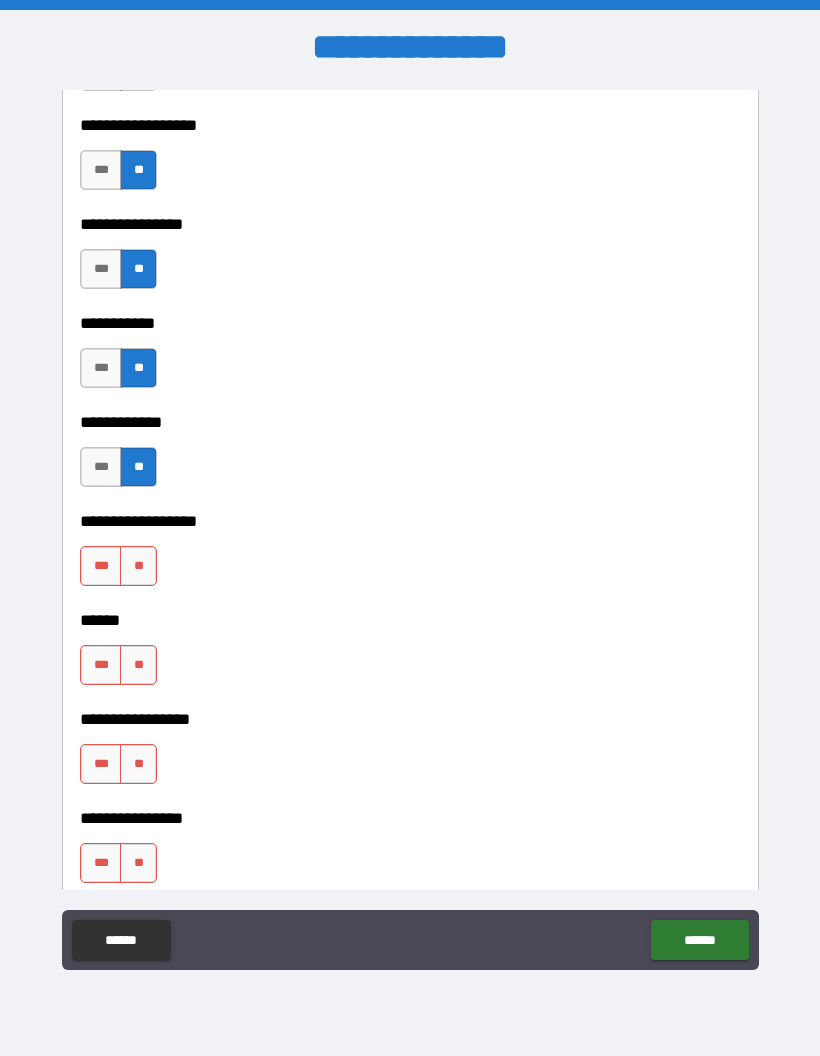 scroll, scrollTop: 9540, scrollLeft: 0, axis: vertical 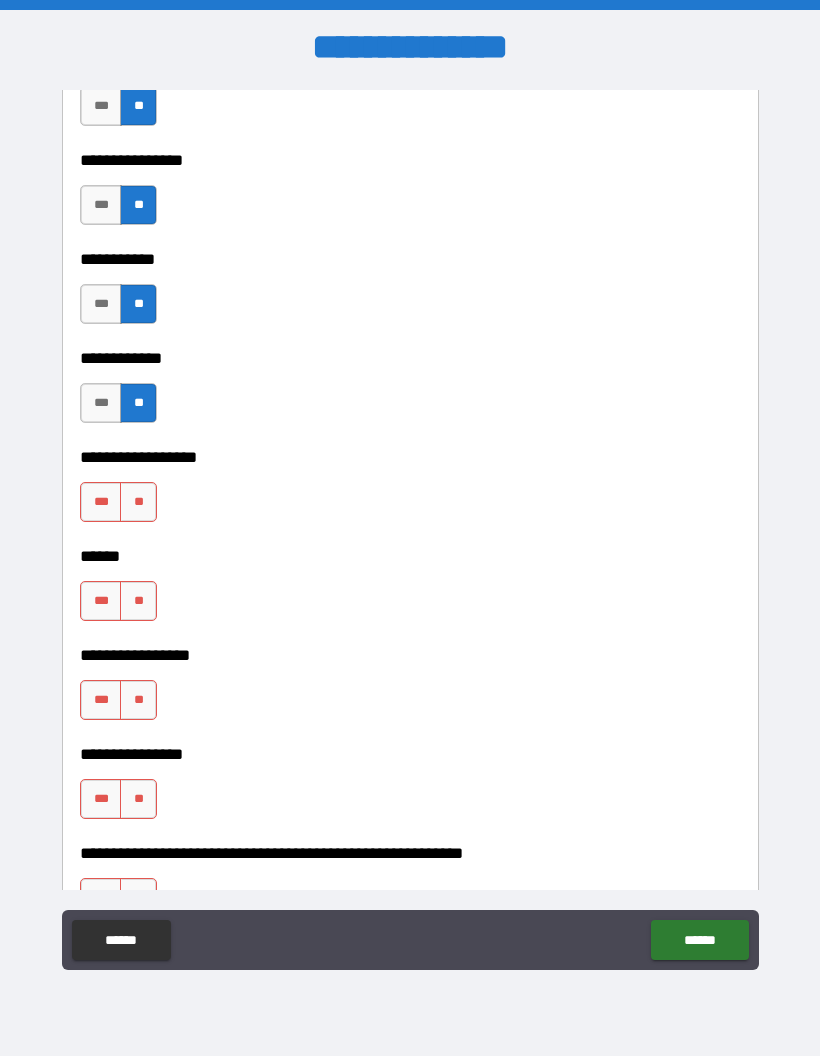 click on "**" at bounding box center [138, 502] 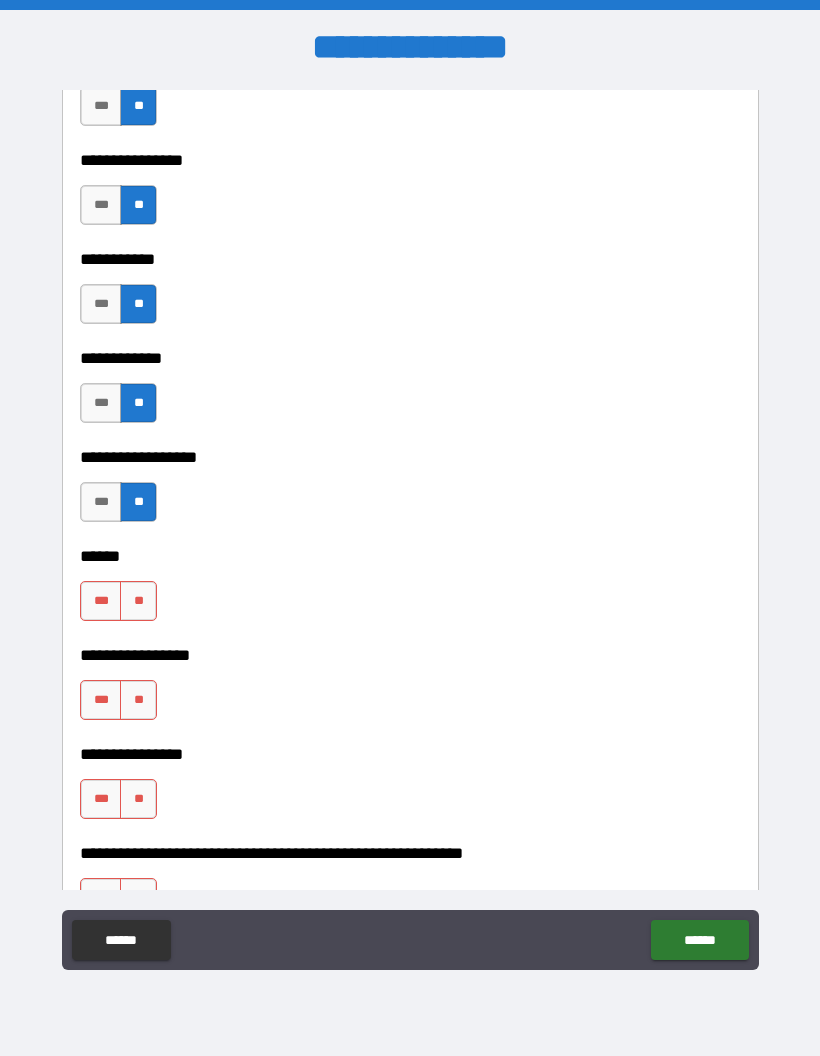 click on "**" at bounding box center [138, 601] 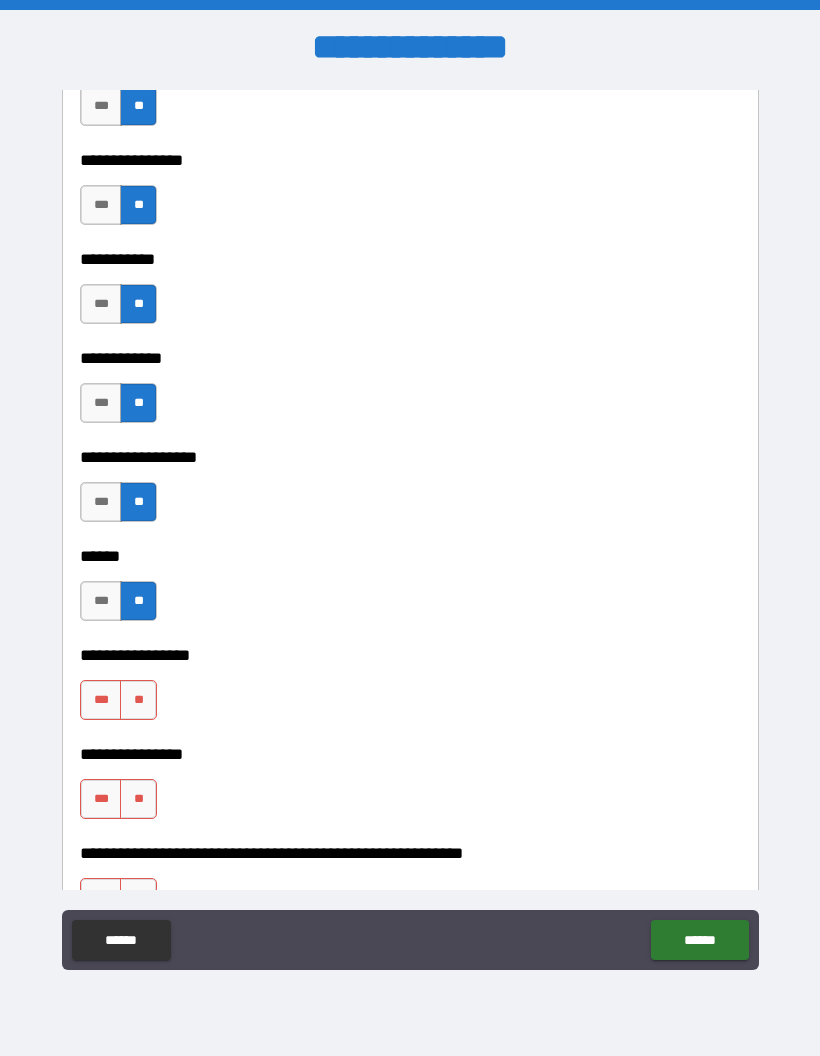 click on "**" at bounding box center (138, 700) 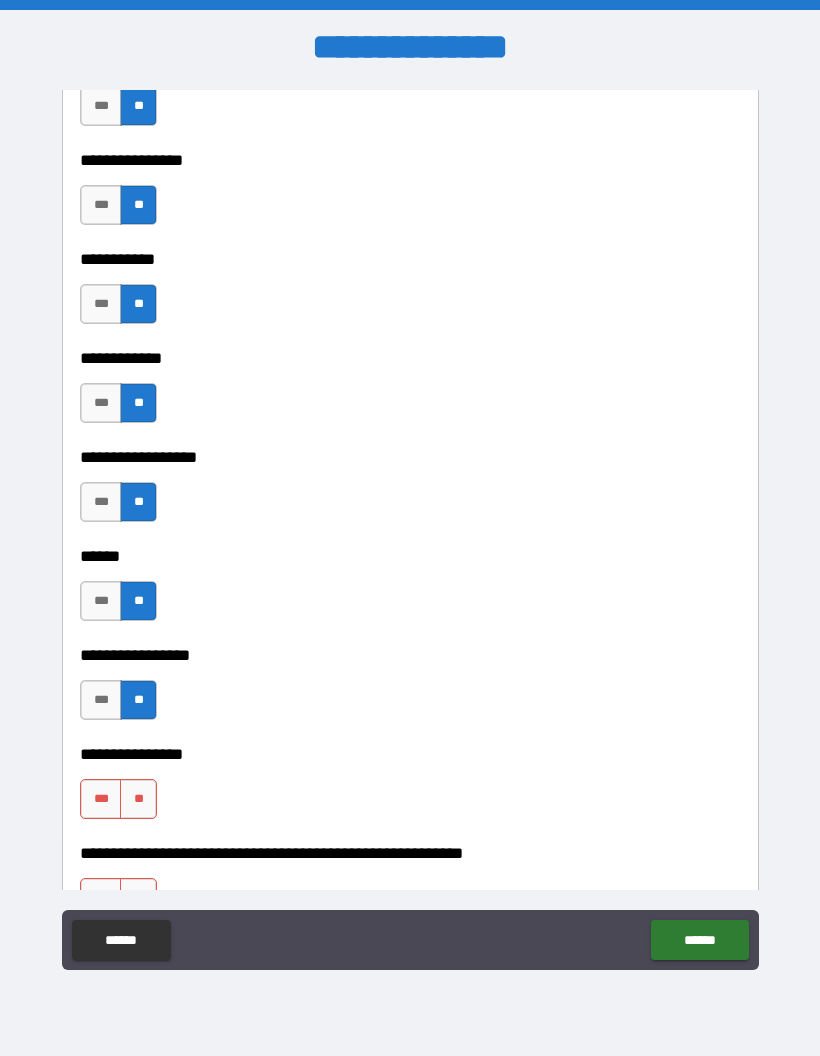 click on "**" at bounding box center (138, 799) 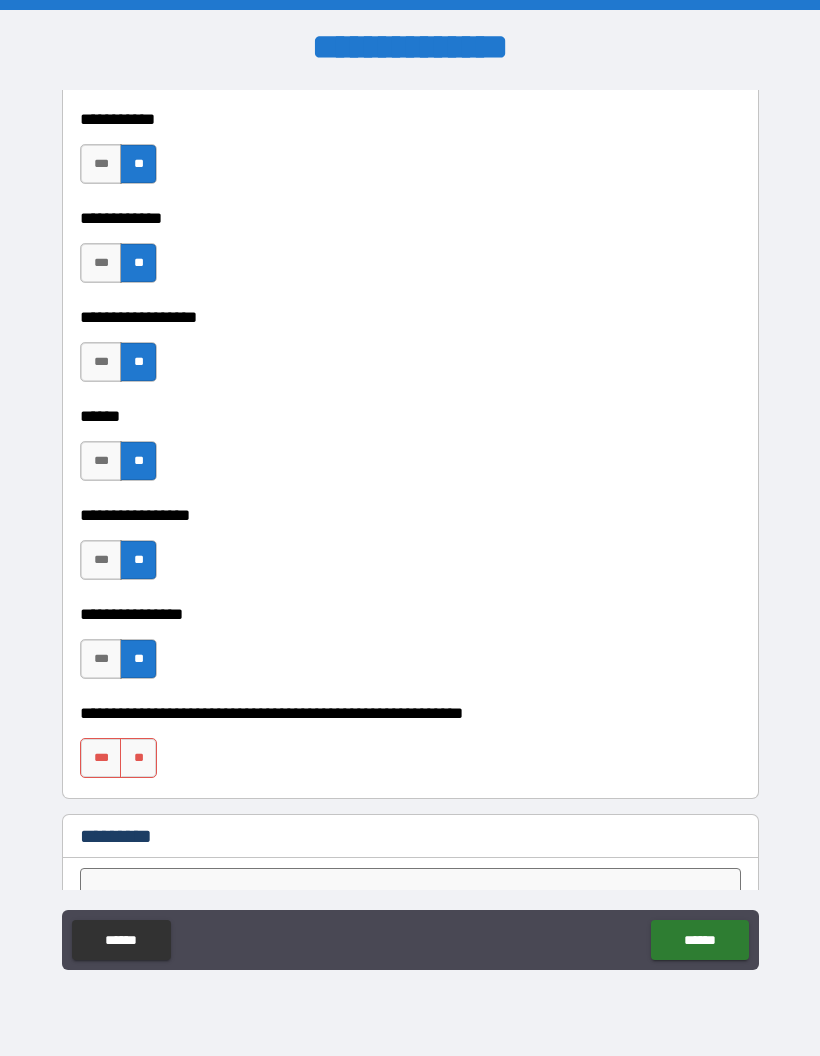 scroll, scrollTop: 9711, scrollLeft: 0, axis: vertical 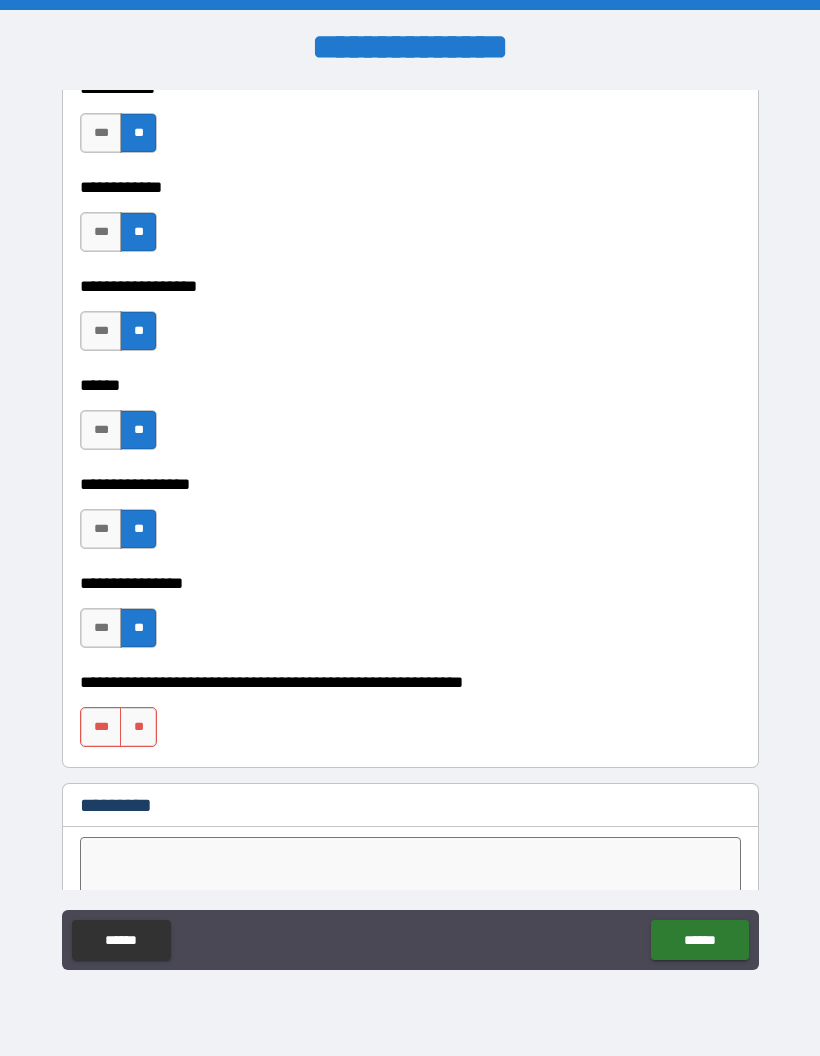 click on "**" at bounding box center (138, 727) 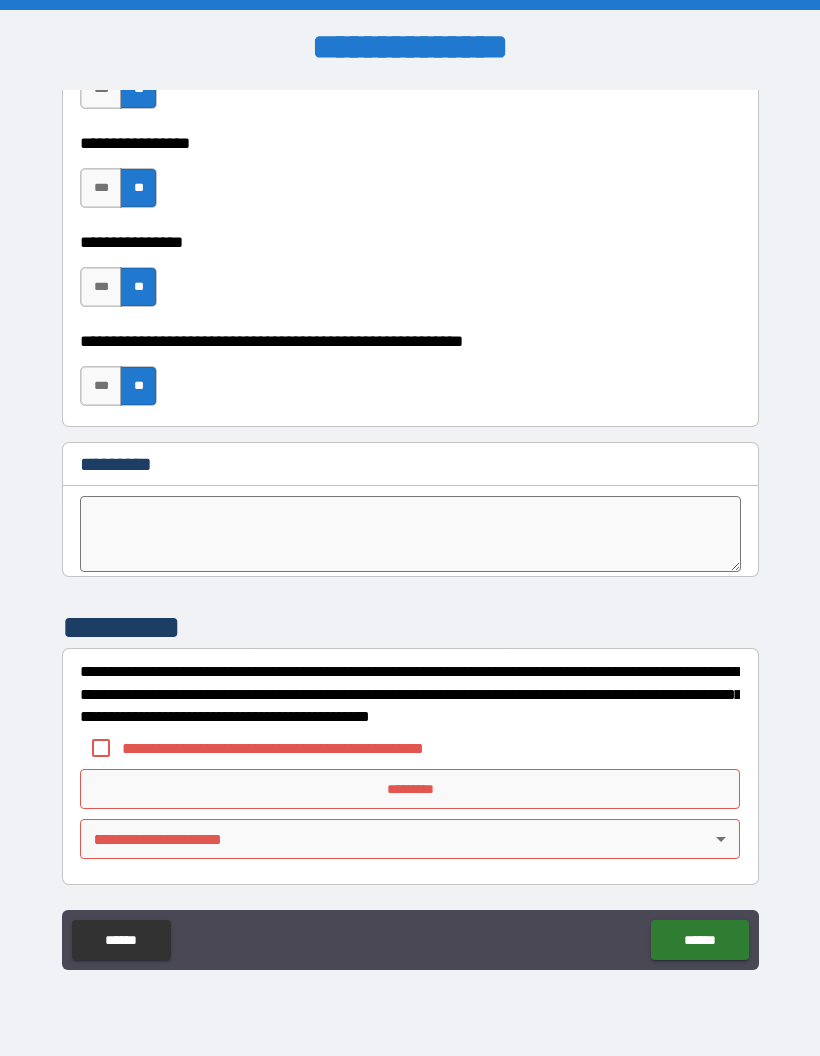 scroll, scrollTop: 10052, scrollLeft: 0, axis: vertical 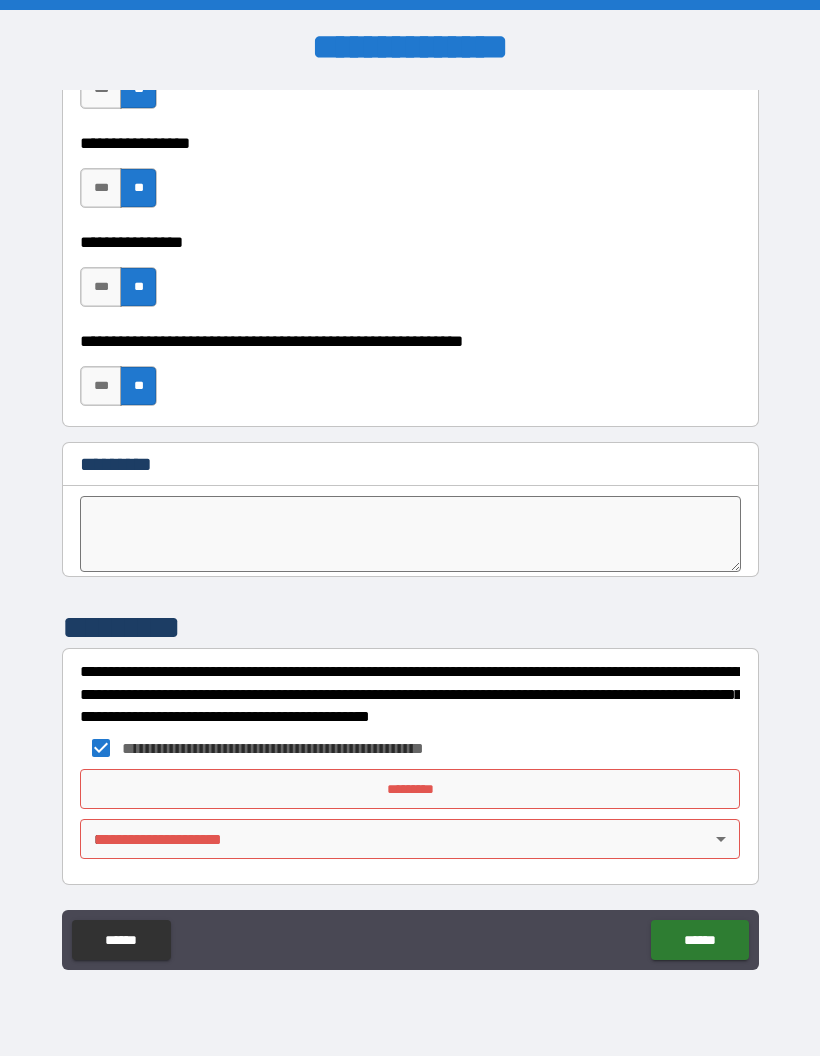 click on "*********" at bounding box center (410, 789) 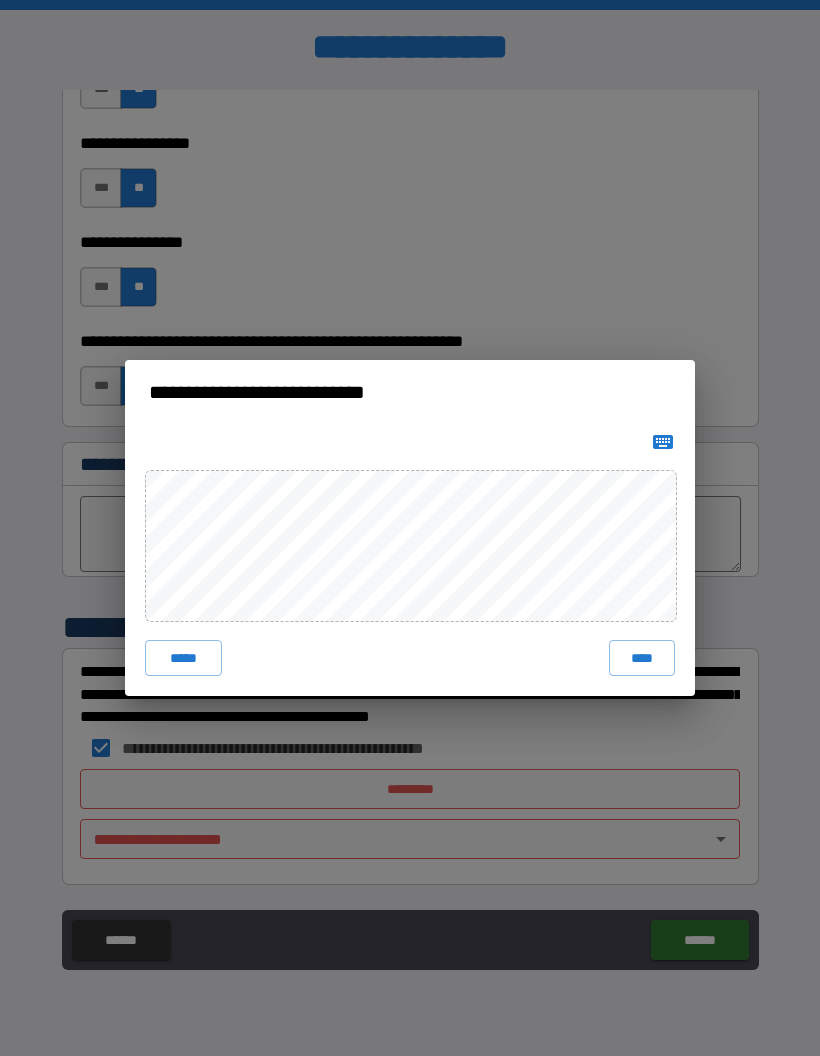 click on "****" at bounding box center [642, 658] 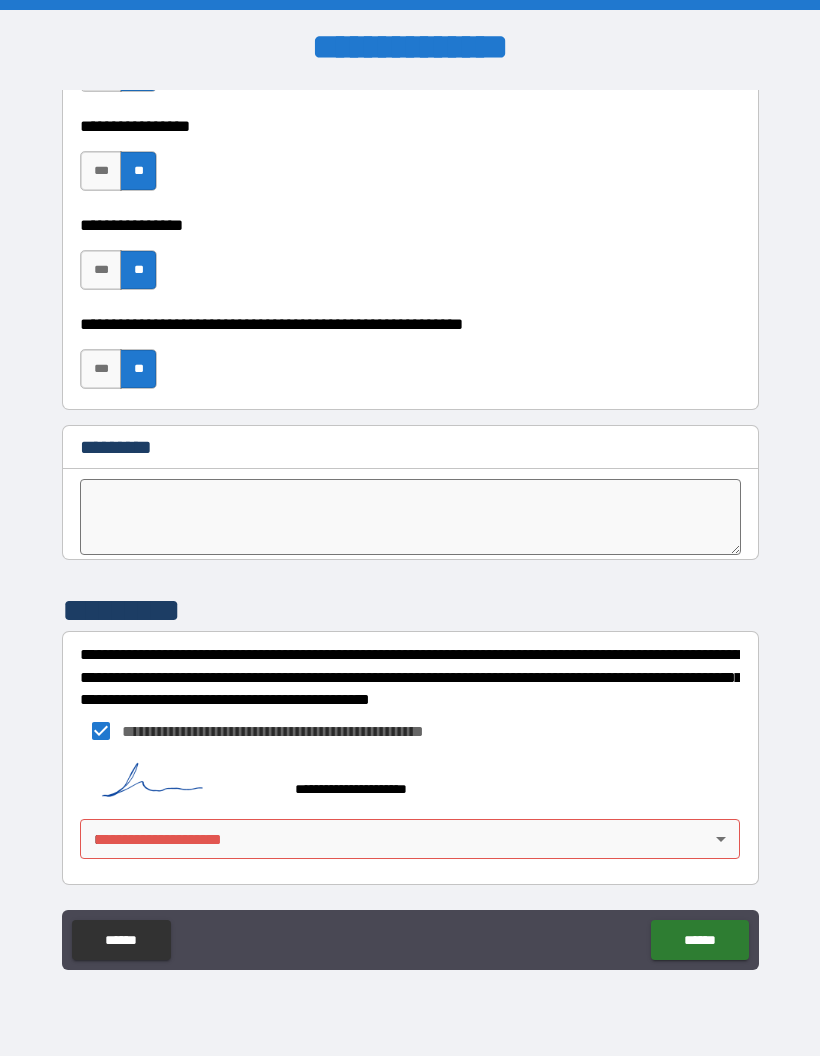 scroll, scrollTop: 10069, scrollLeft: 0, axis: vertical 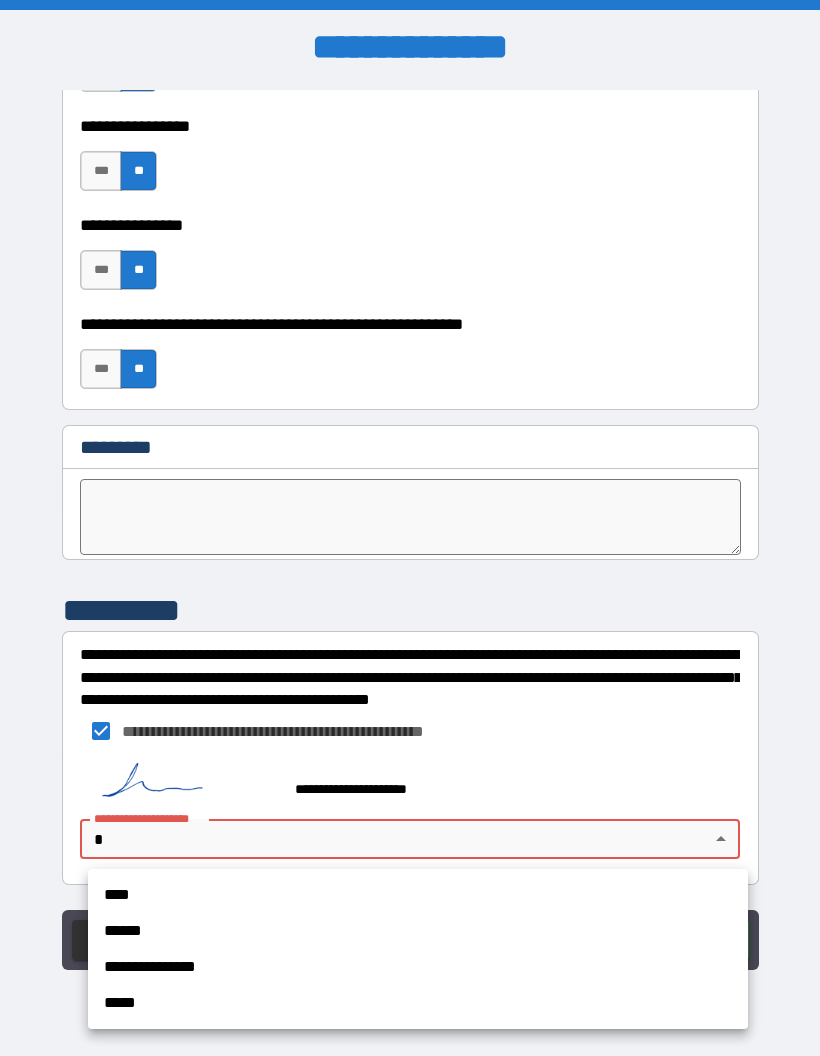 click on "****" at bounding box center [418, 895] 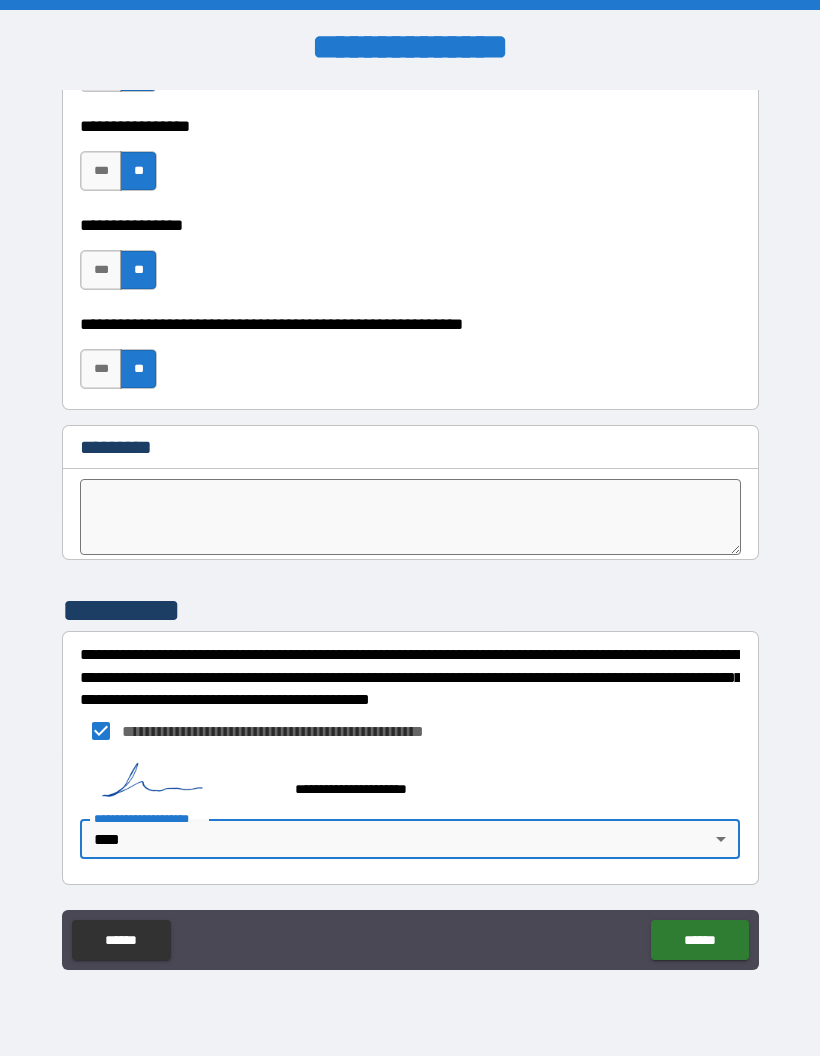 scroll, scrollTop: 10069, scrollLeft: 0, axis: vertical 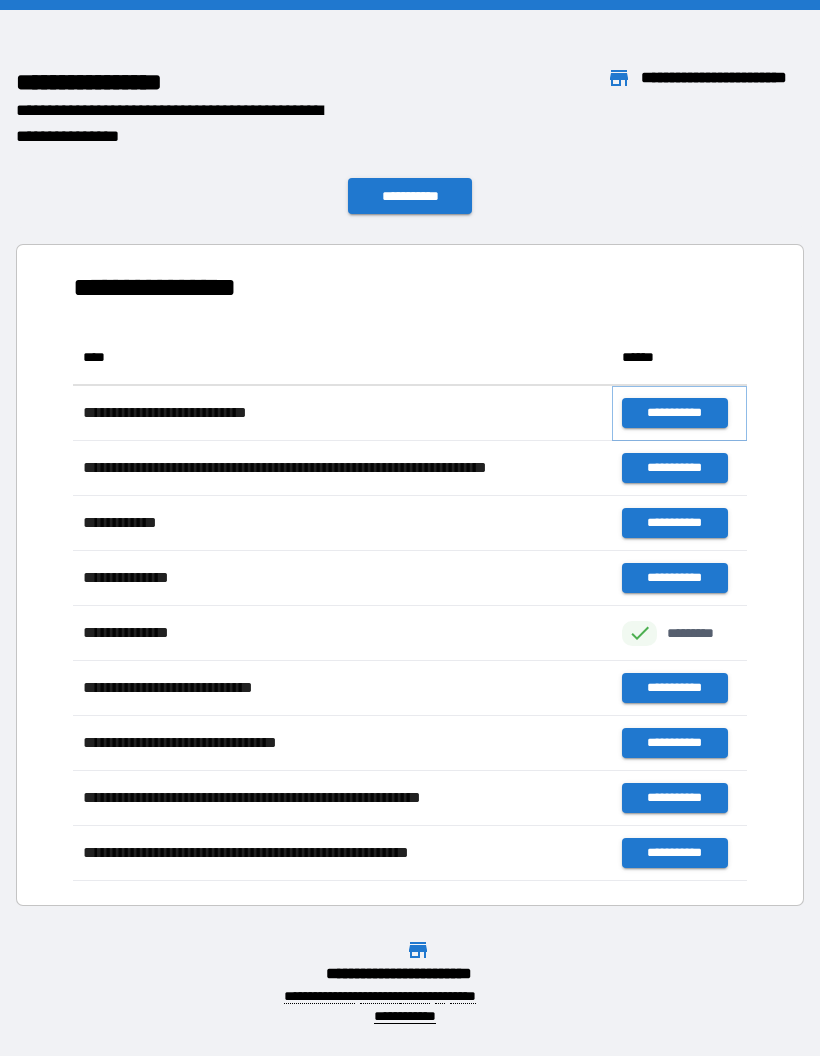 click on "**********" at bounding box center [674, 413] 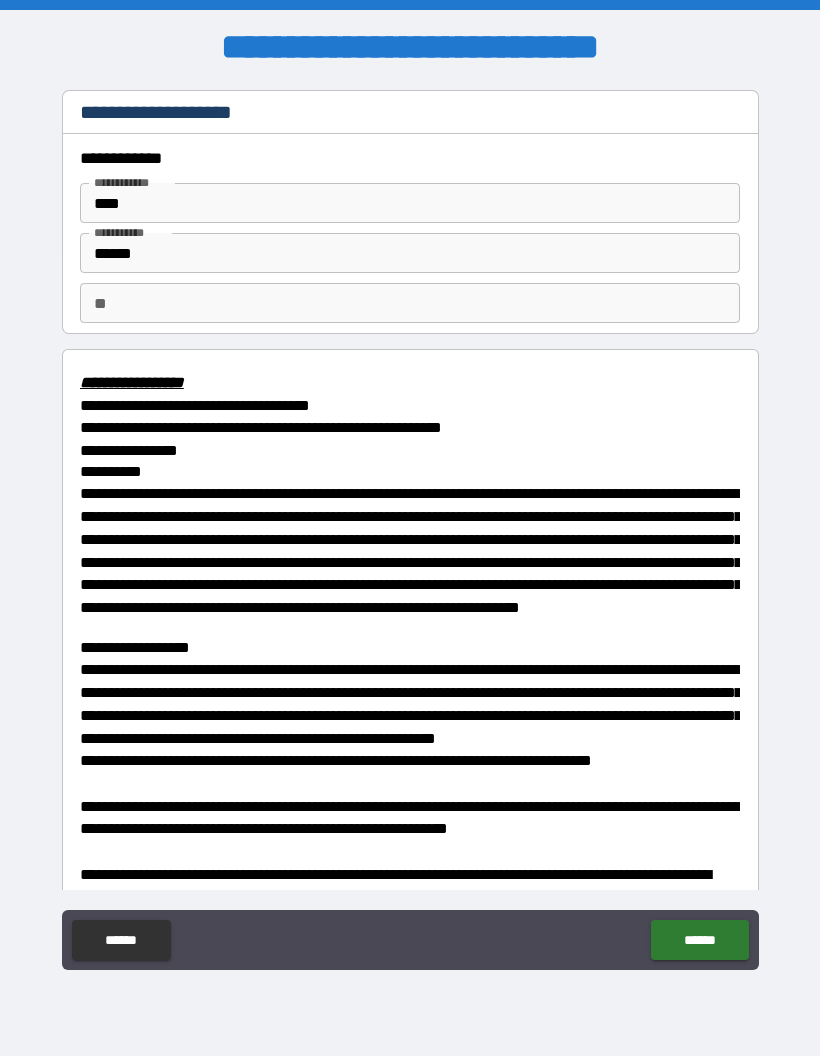 click on "******" at bounding box center (699, 940) 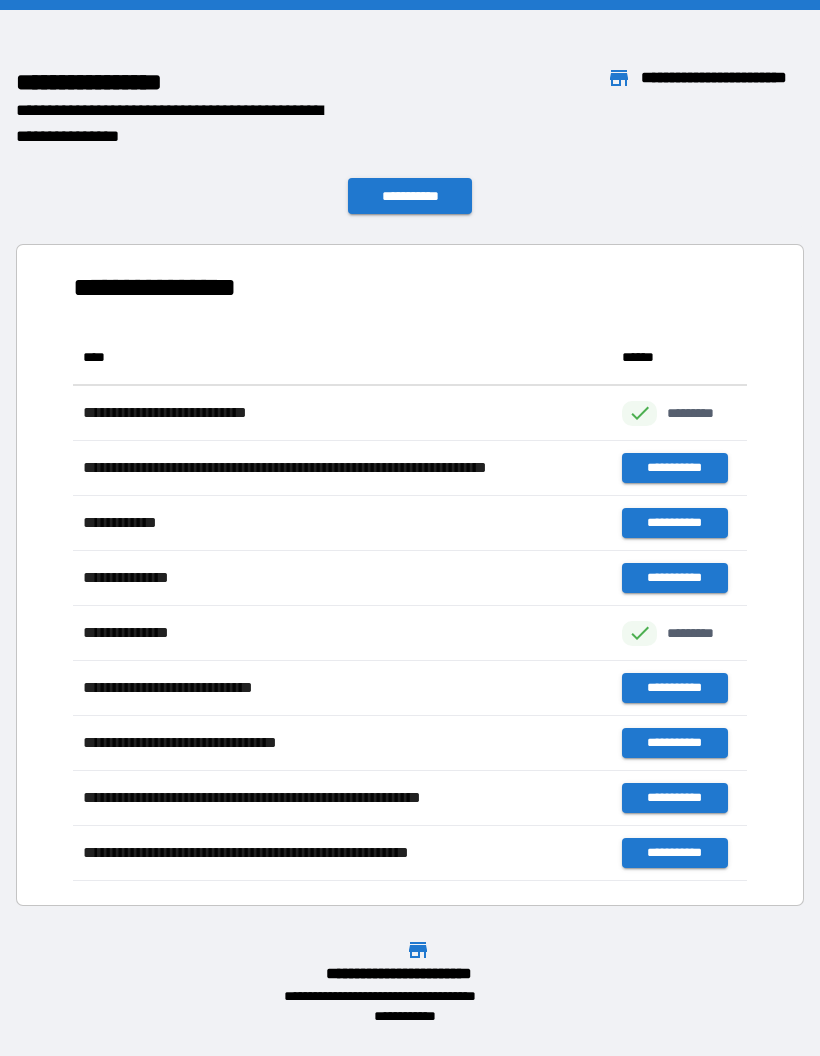 scroll, scrollTop: 1, scrollLeft: 1, axis: both 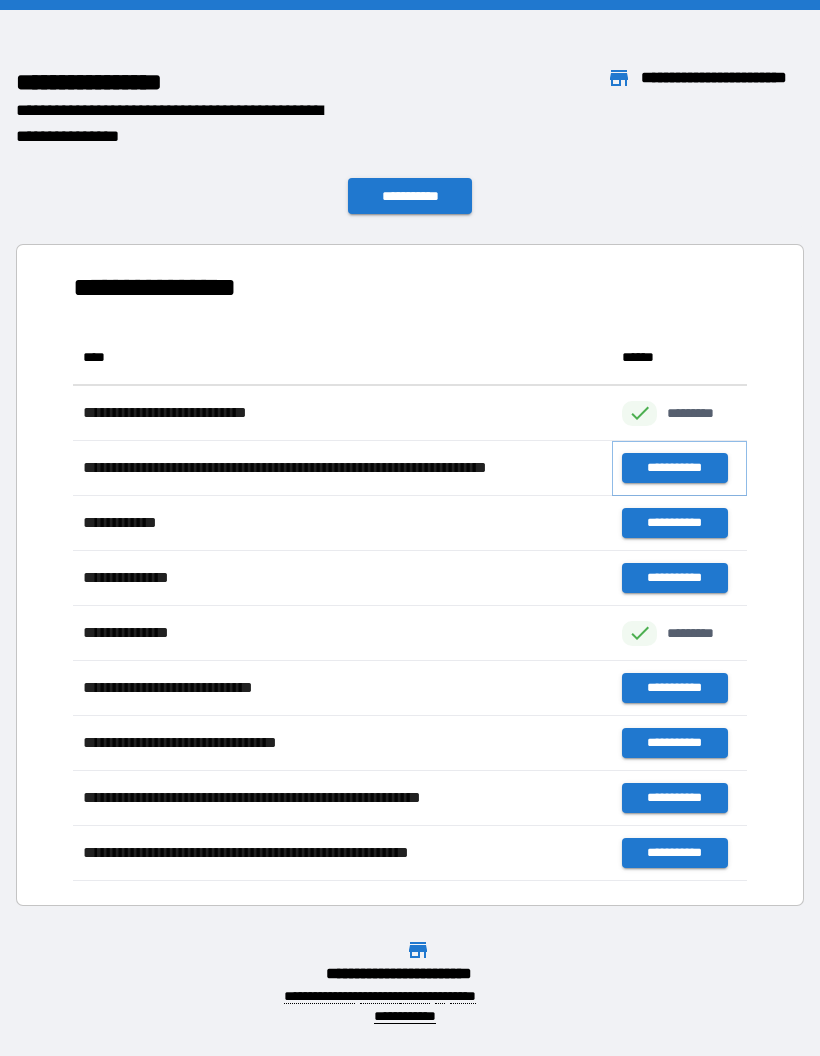 click on "**********" at bounding box center (674, 468) 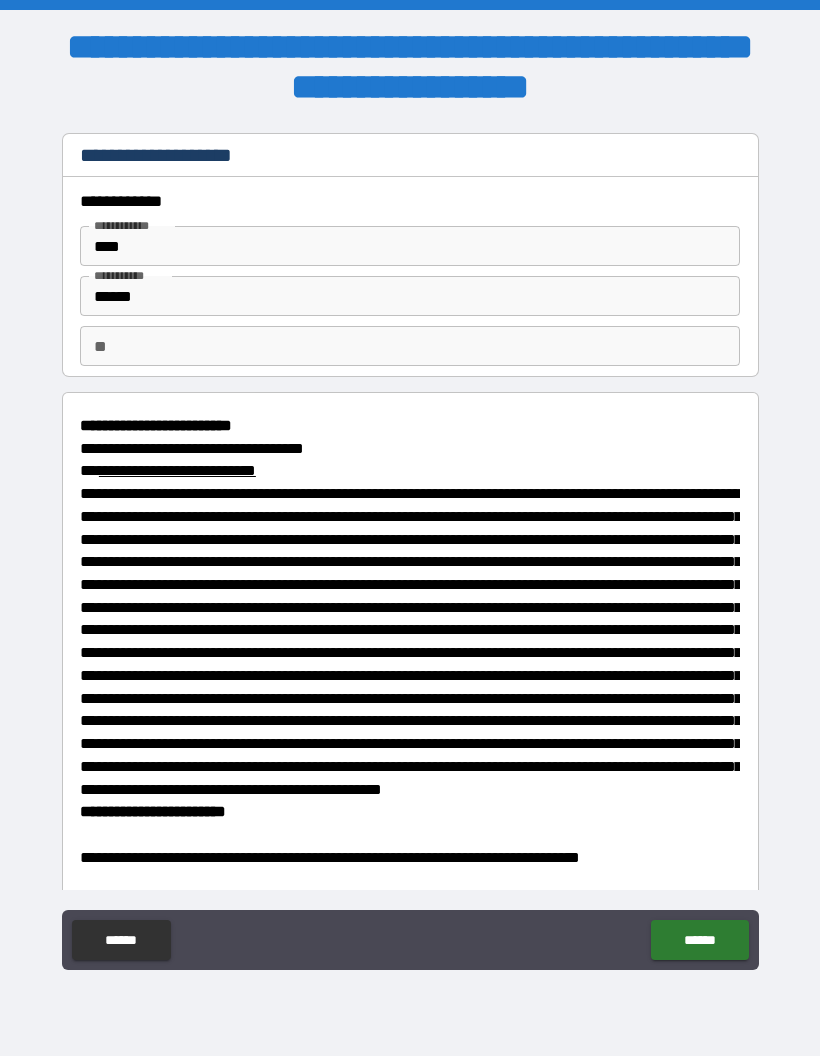 click on "******" at bounding box center (699, 940) 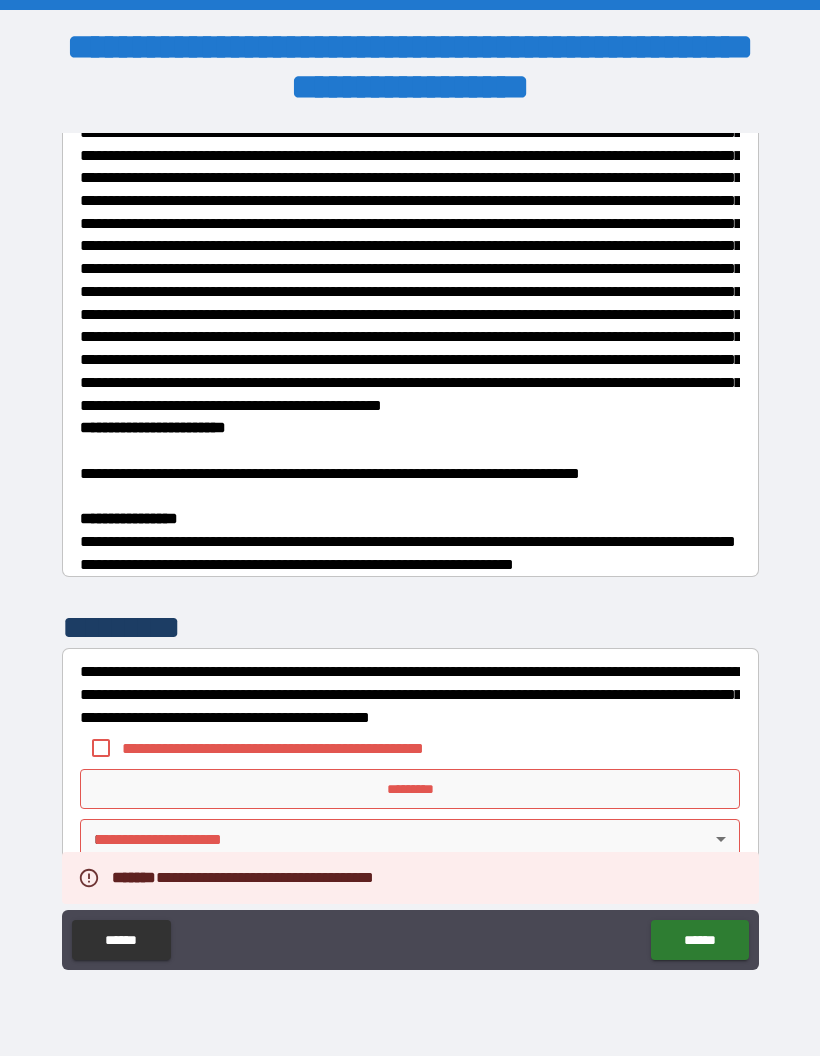 scroll, scrollTop: 433, scrollLeft: 0, axis: vertical 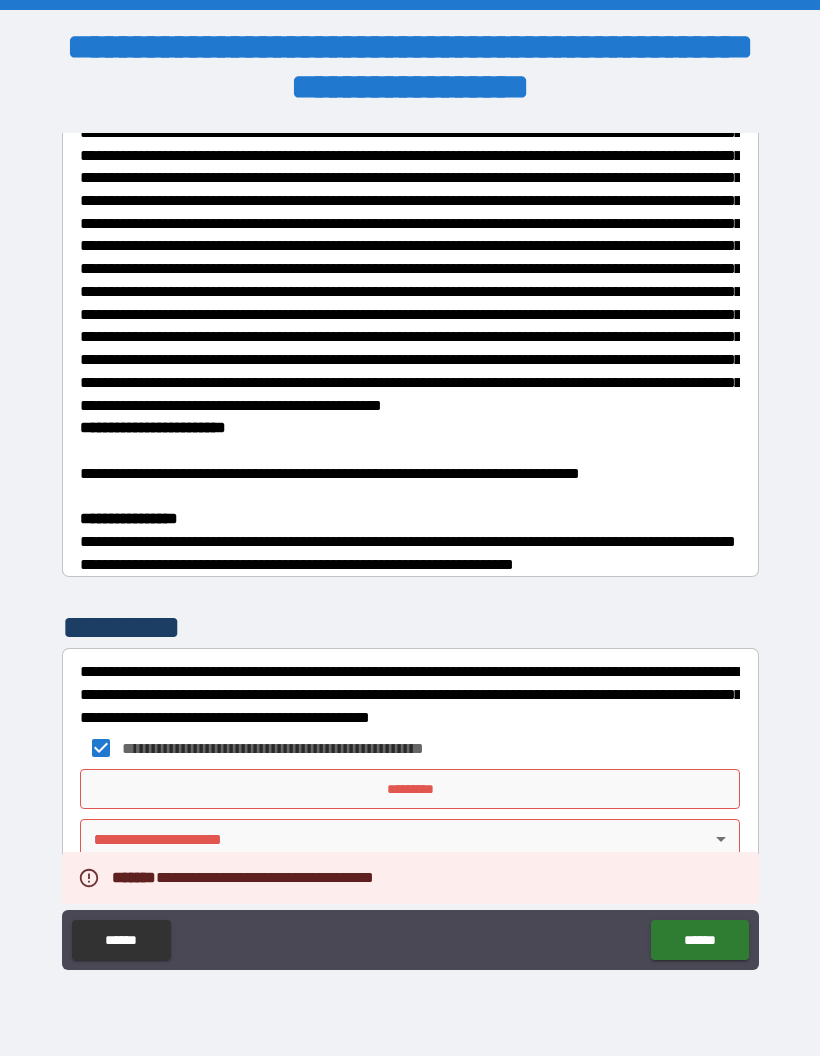 click on "*********" at bounding box center [410, 789] 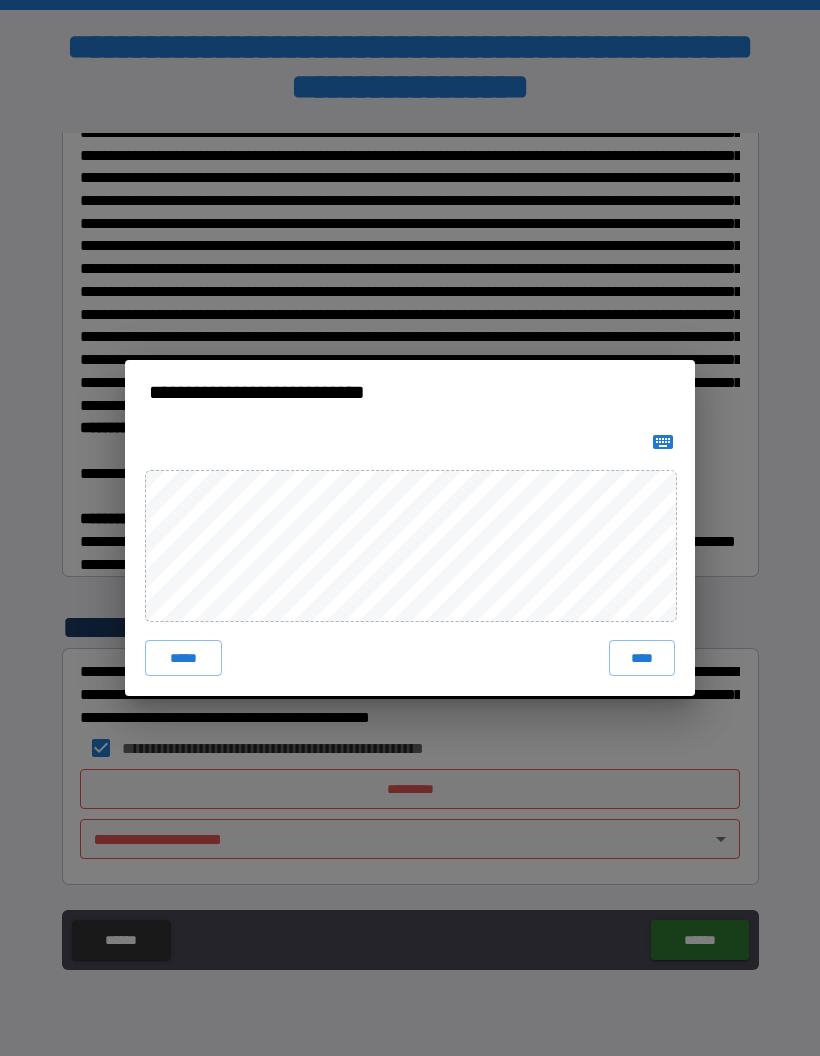 click on "****" at bounding box center [642, 658] 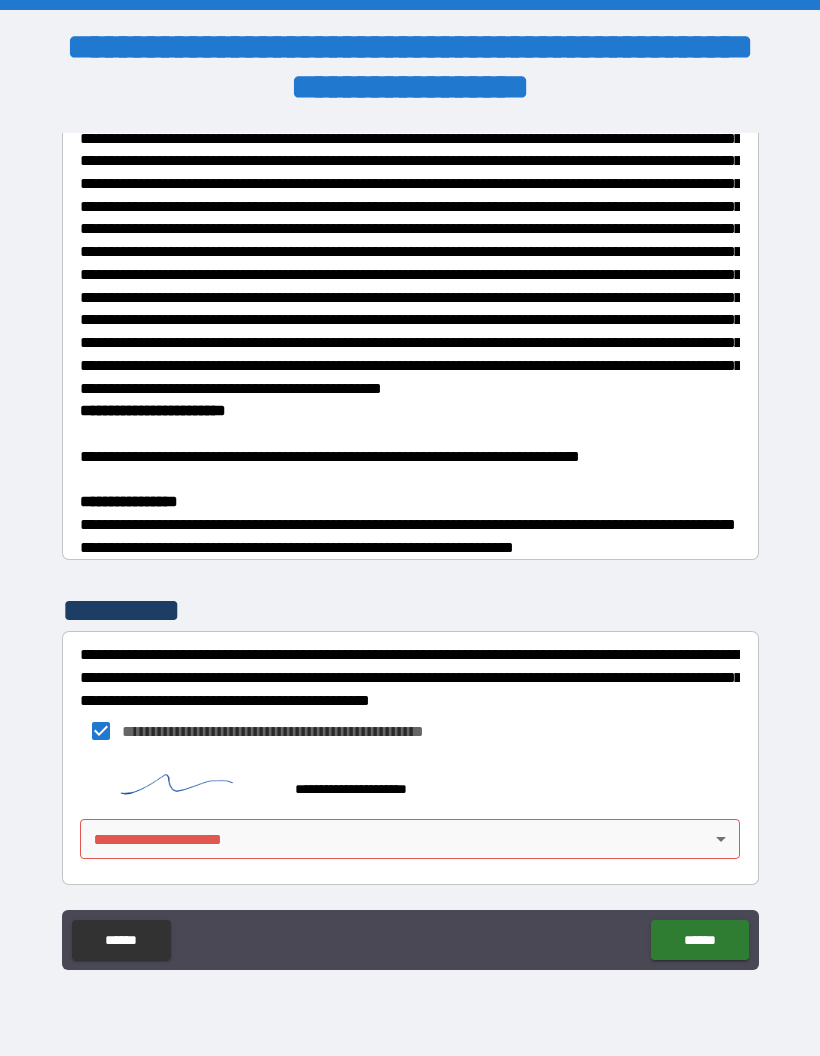 click on "**********" at bounding box center (410, 528) 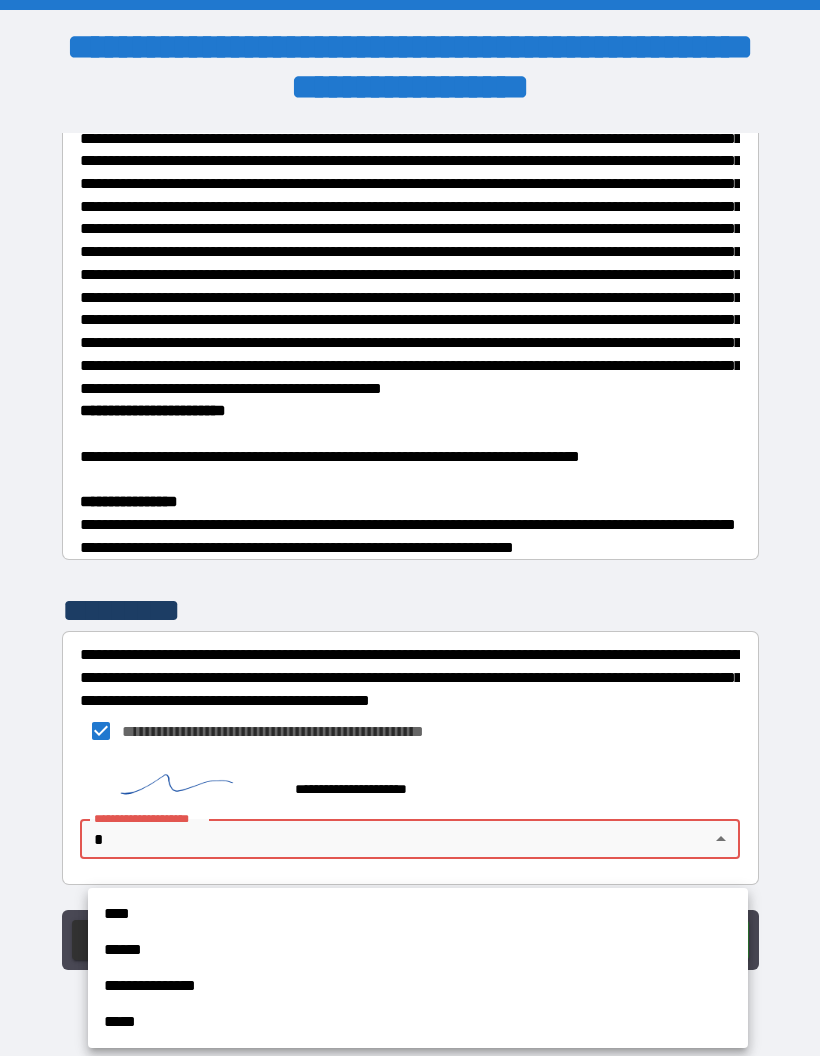 click on "****" at bounding box center (418, 914) 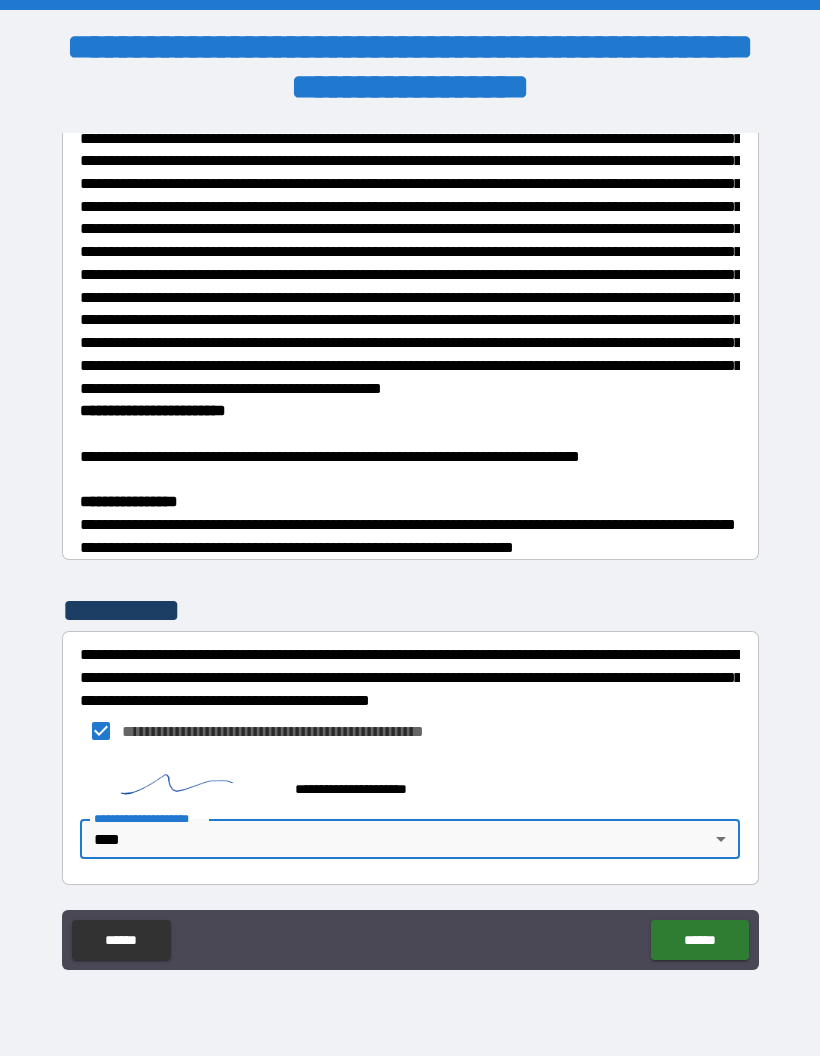 click on "******" at bounding box center [699, 940] 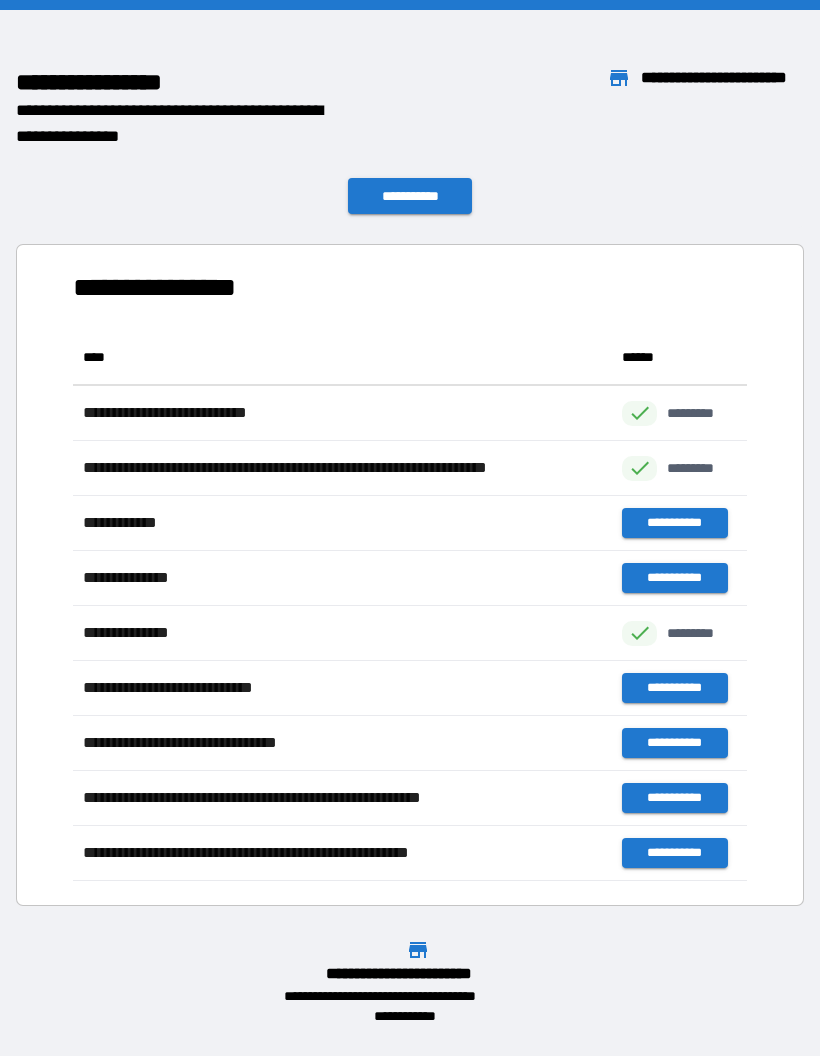 scroll, scrollTop: 1, scrollLeft: 1, axis: both 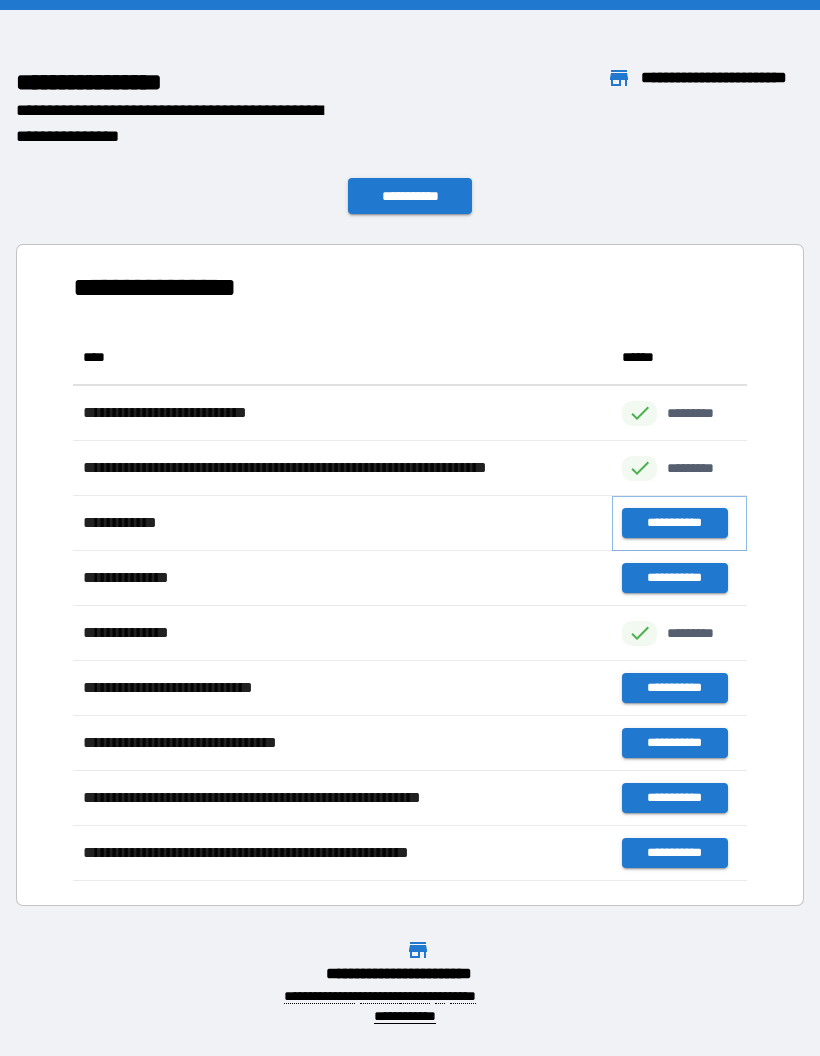 click on "**********" at bounding box center (674, 523) 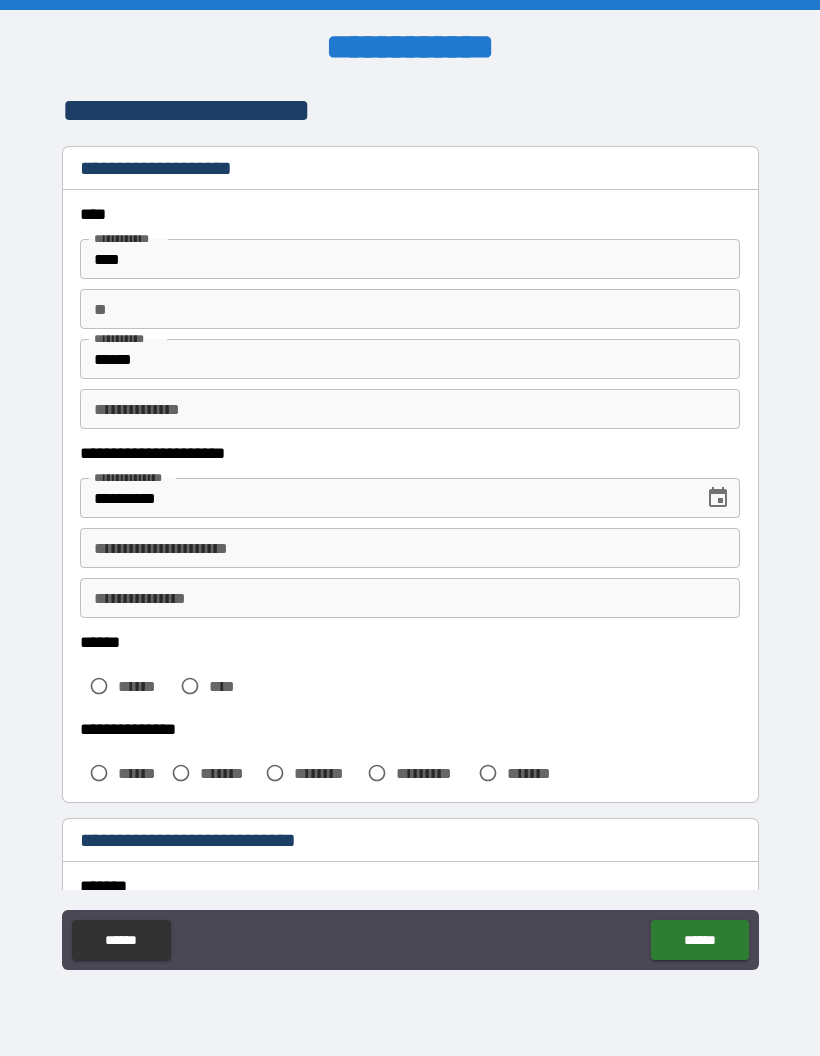 click on "**********" at bounding box center (410, 548) 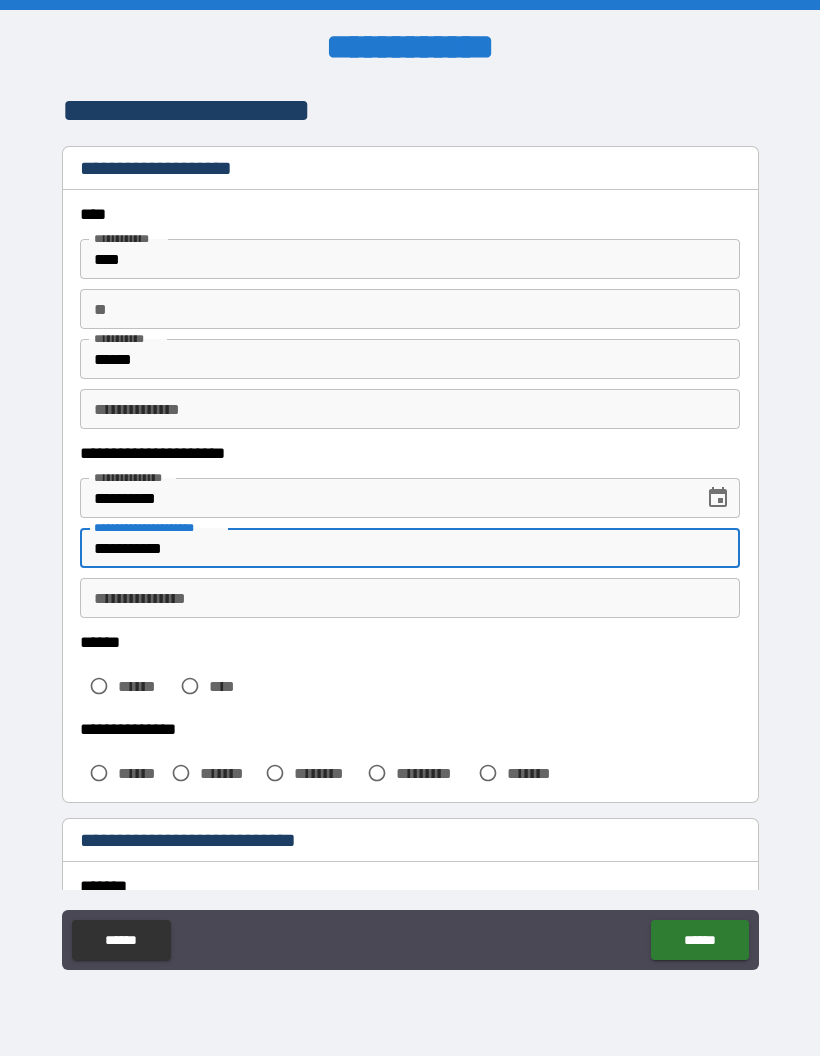 type on "**********" 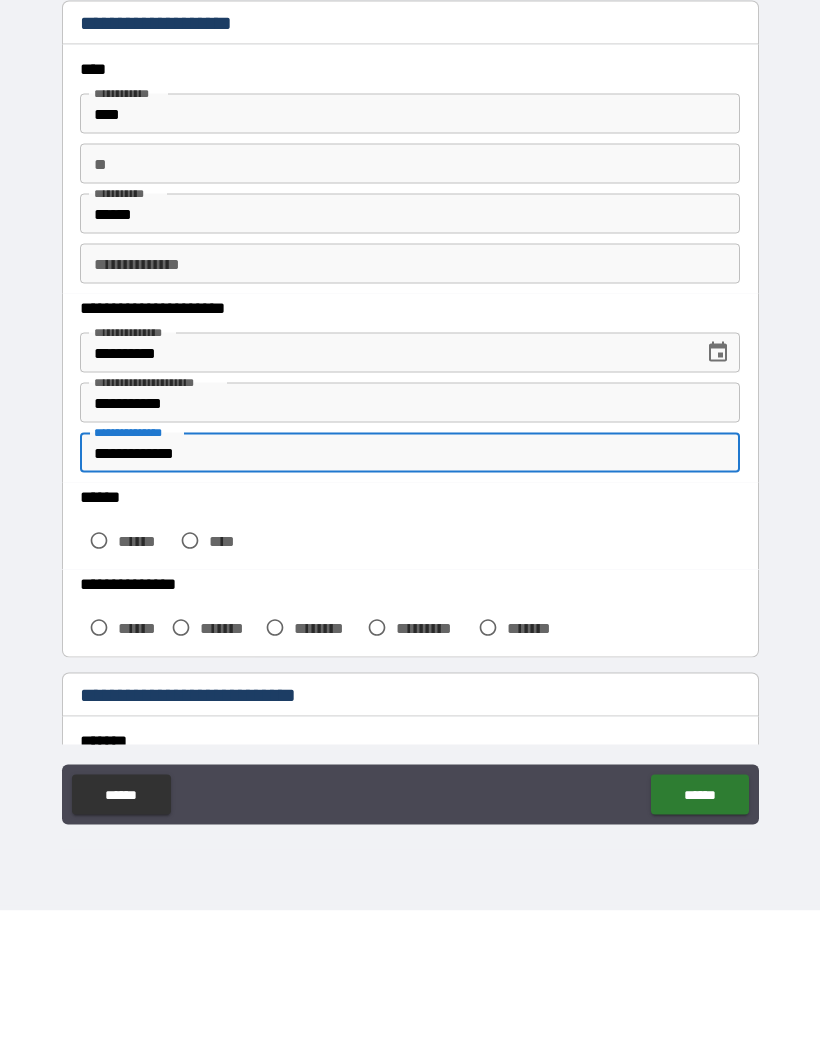 type on "**********" 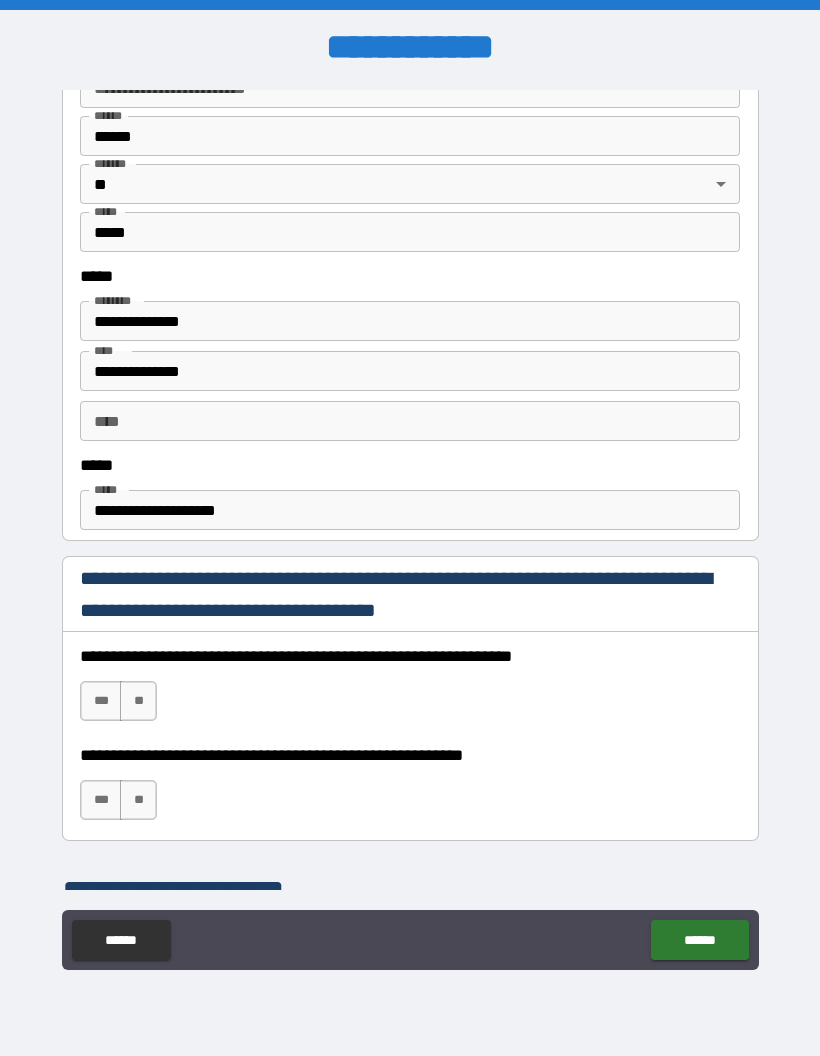 scroll, scrollTop: 895, scrollLeft: 0, axis: vertical 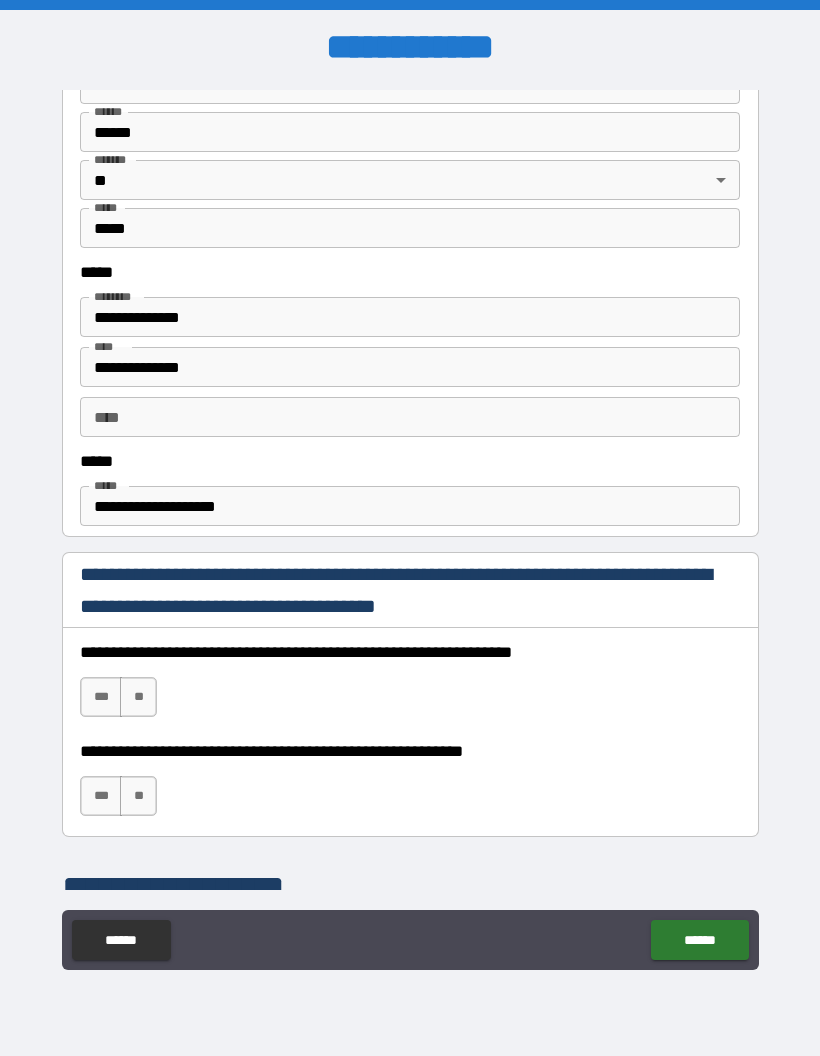 click on "***" at bounding box center (101, 697) 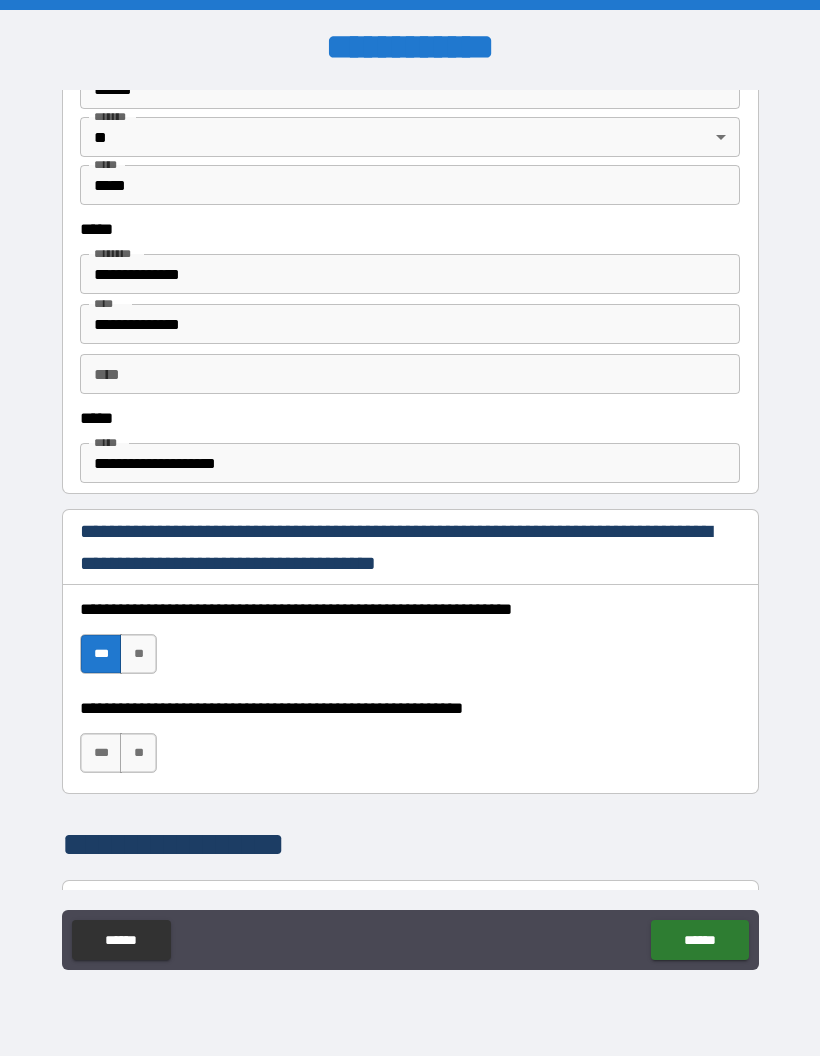 click on "***" at bounding box center (101, 753) 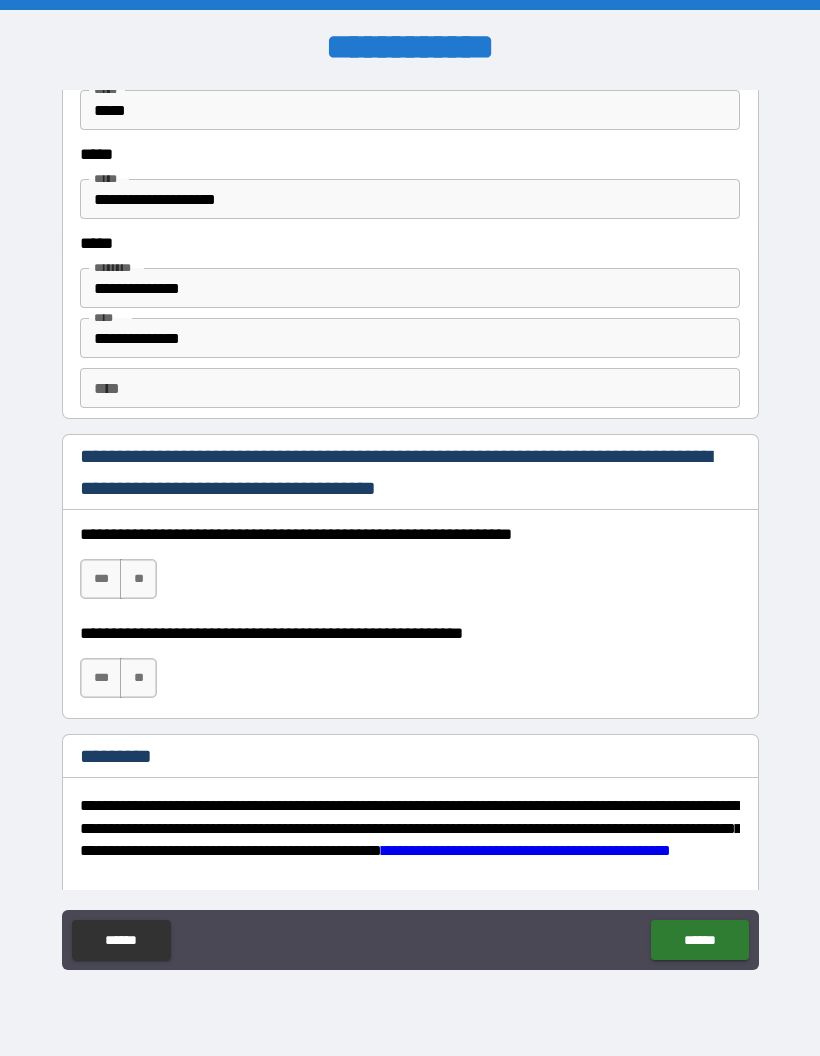 scroll, scrollTop: 2653, scrollLeft: 0, axis: vertical 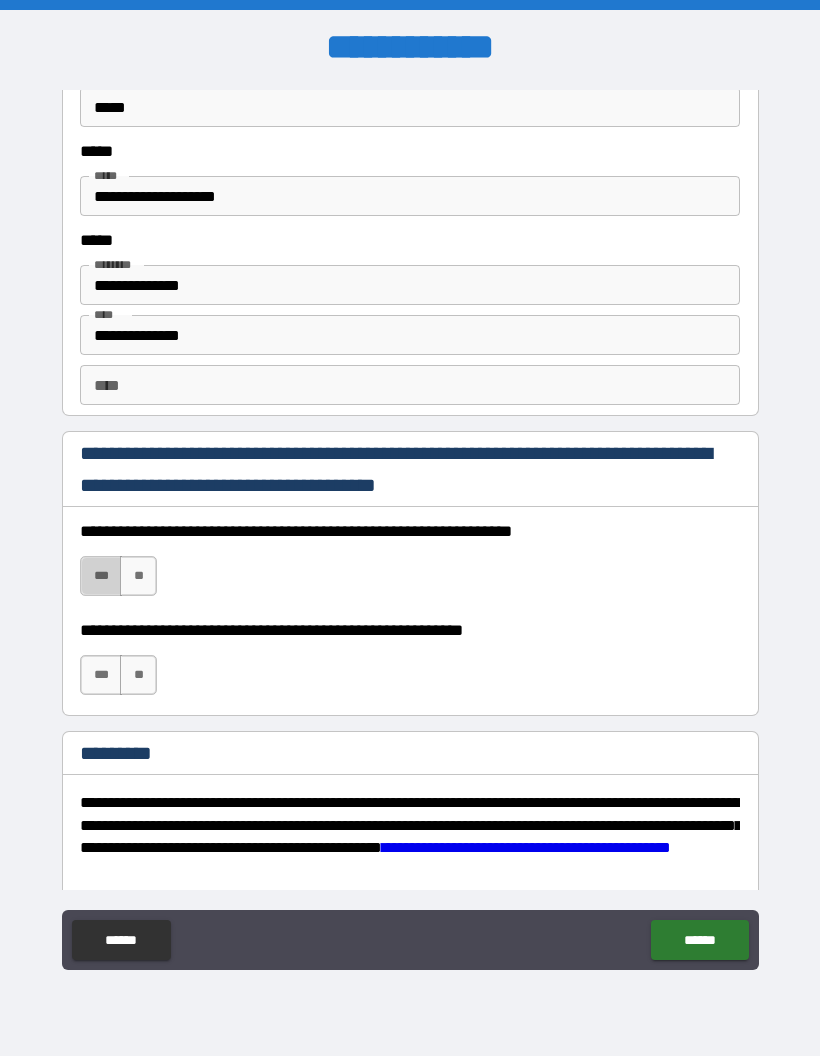 click on "***" at bounding box center (101, 576) 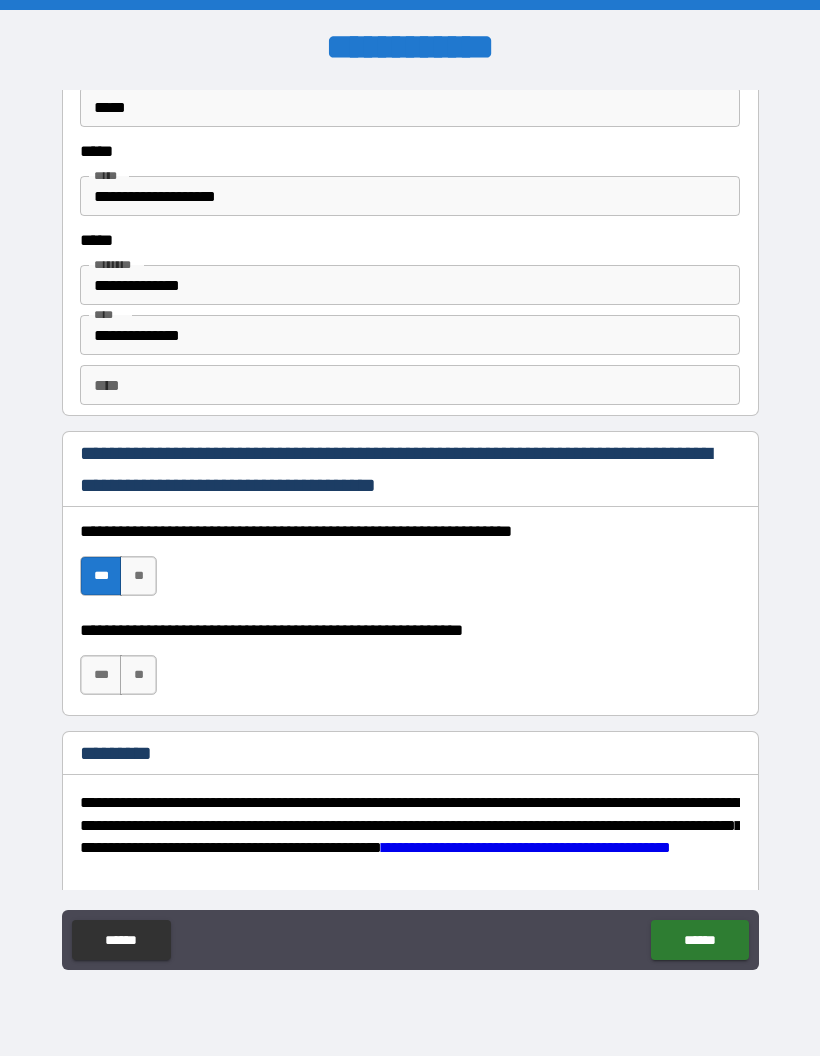 click on "***" at bounding box center (101, 675) 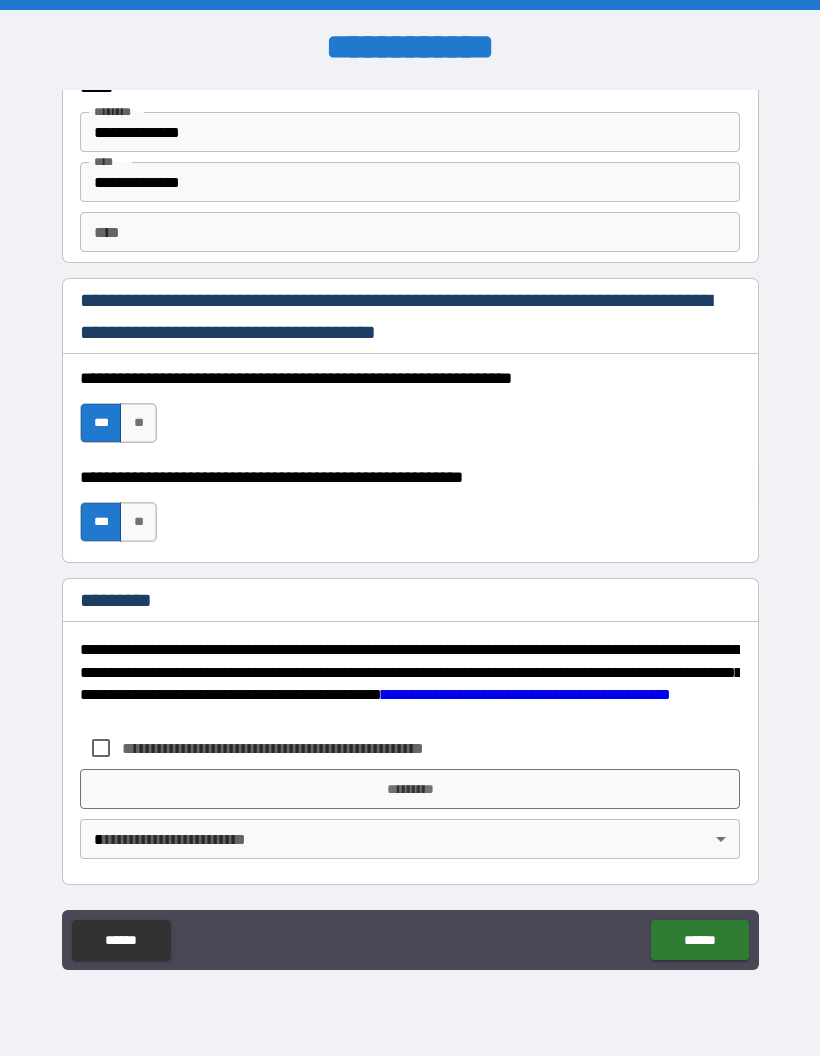 scroll, scrollTop: 2806, scrollLeft: 0, axis: vertical 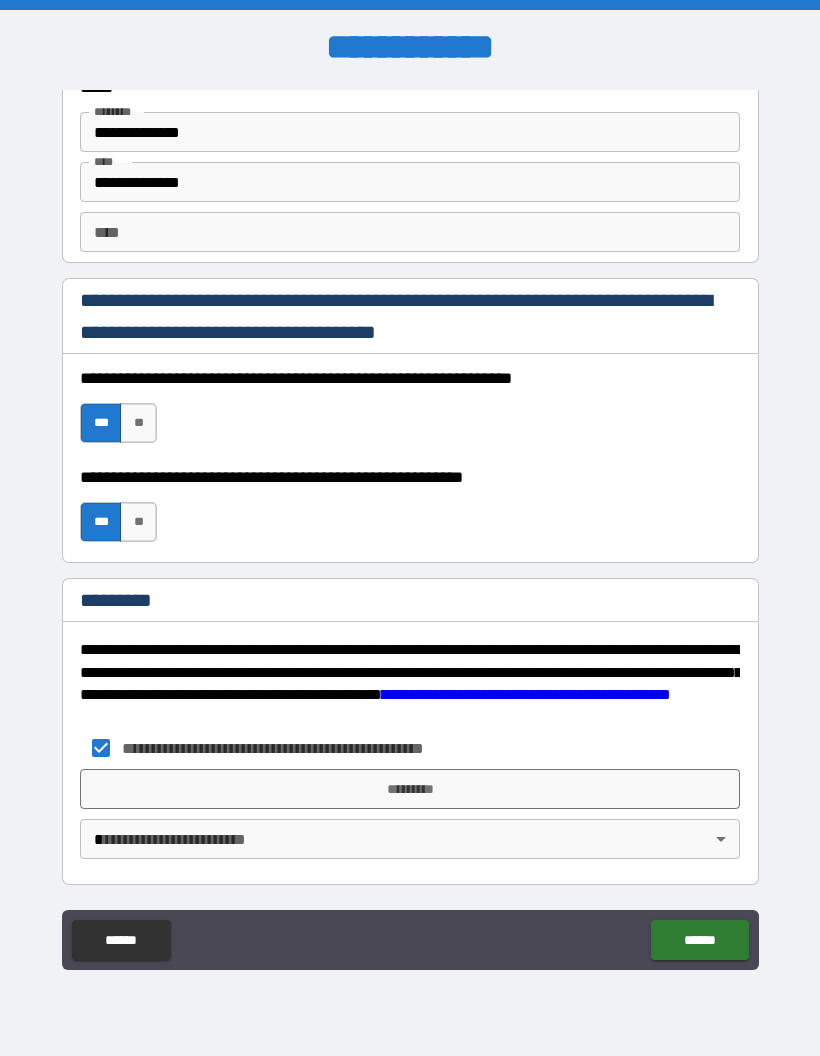 click on "*********" at bounding box center [410, 789] 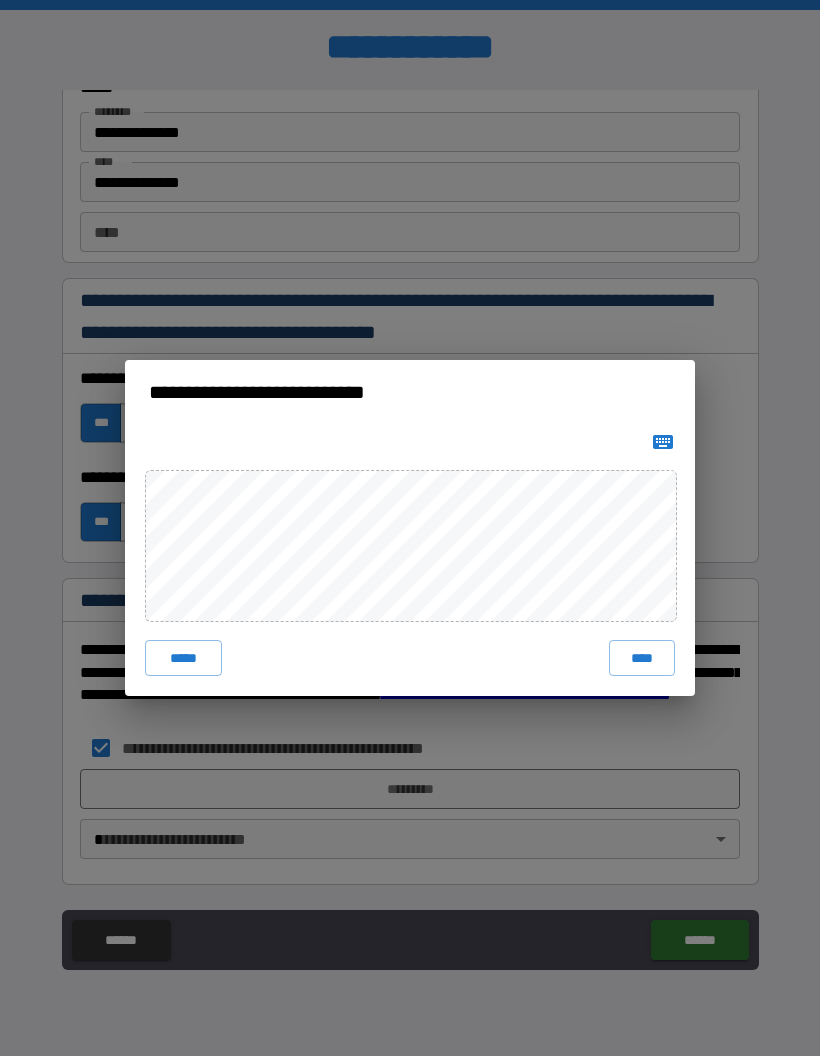 click on "****" at bounding box center [642, 658] 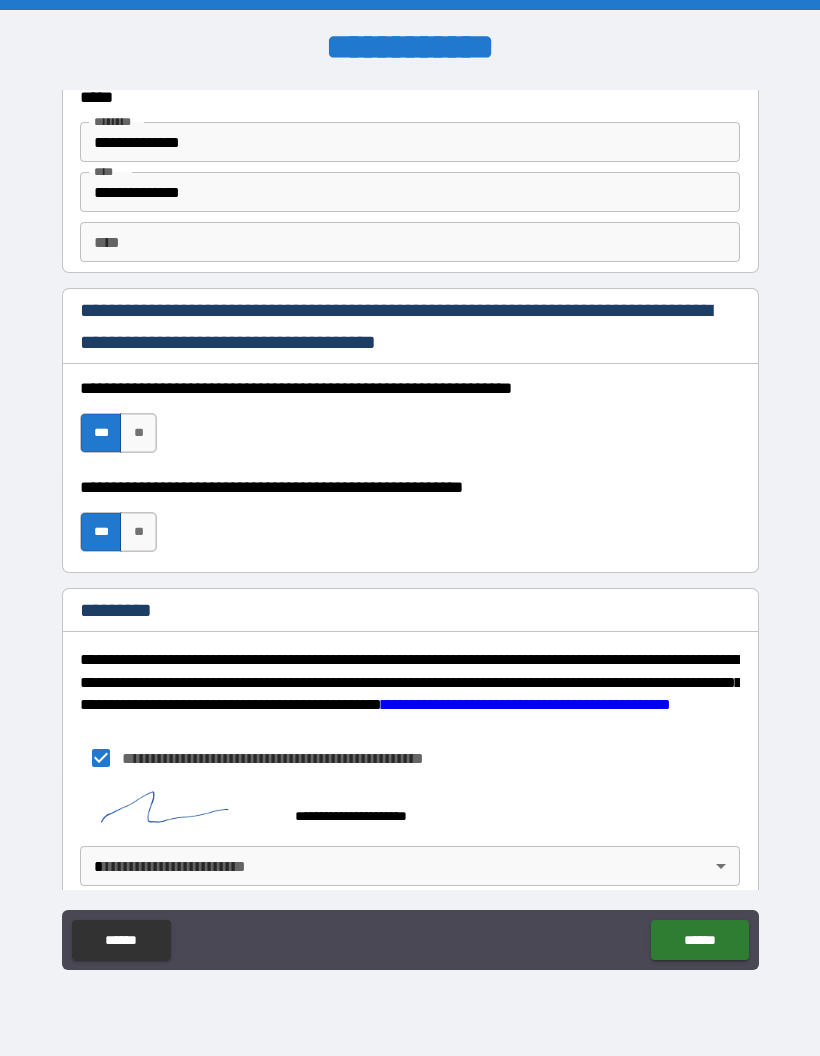 click on "**********" at bounding box center (410, 528) 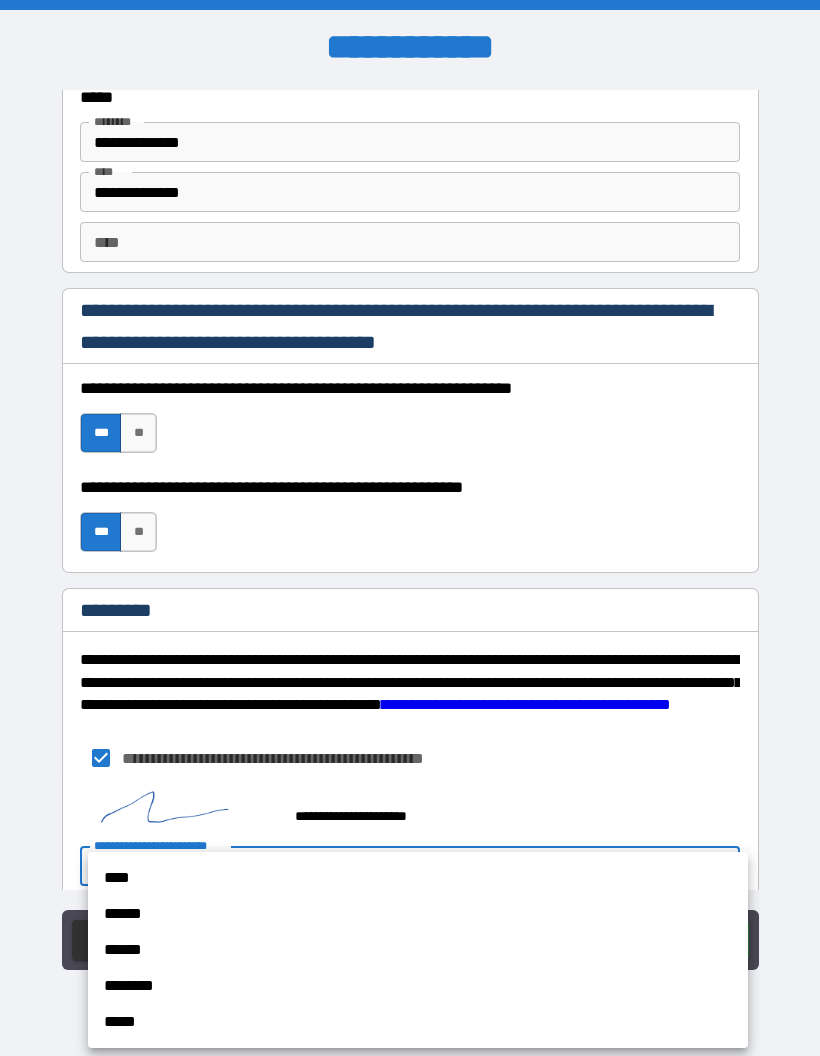 click on "****" at bounding box center [418, 878] 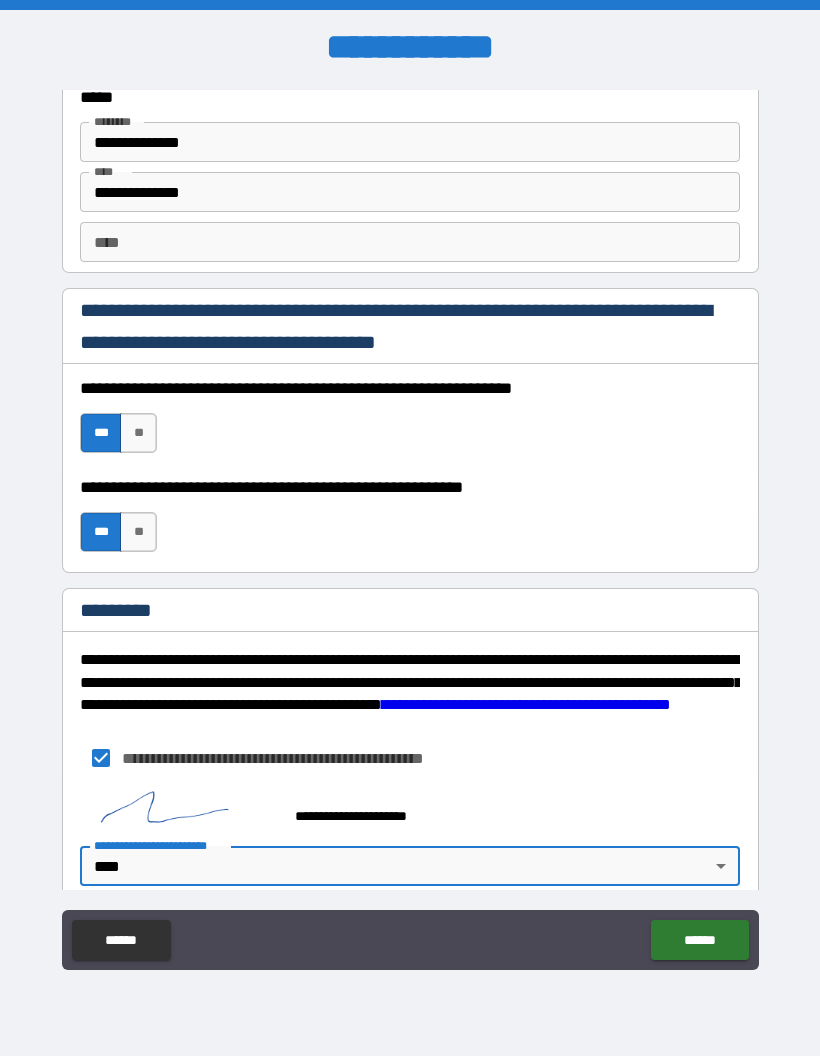 click on "******" at bounding box center (699, 940) 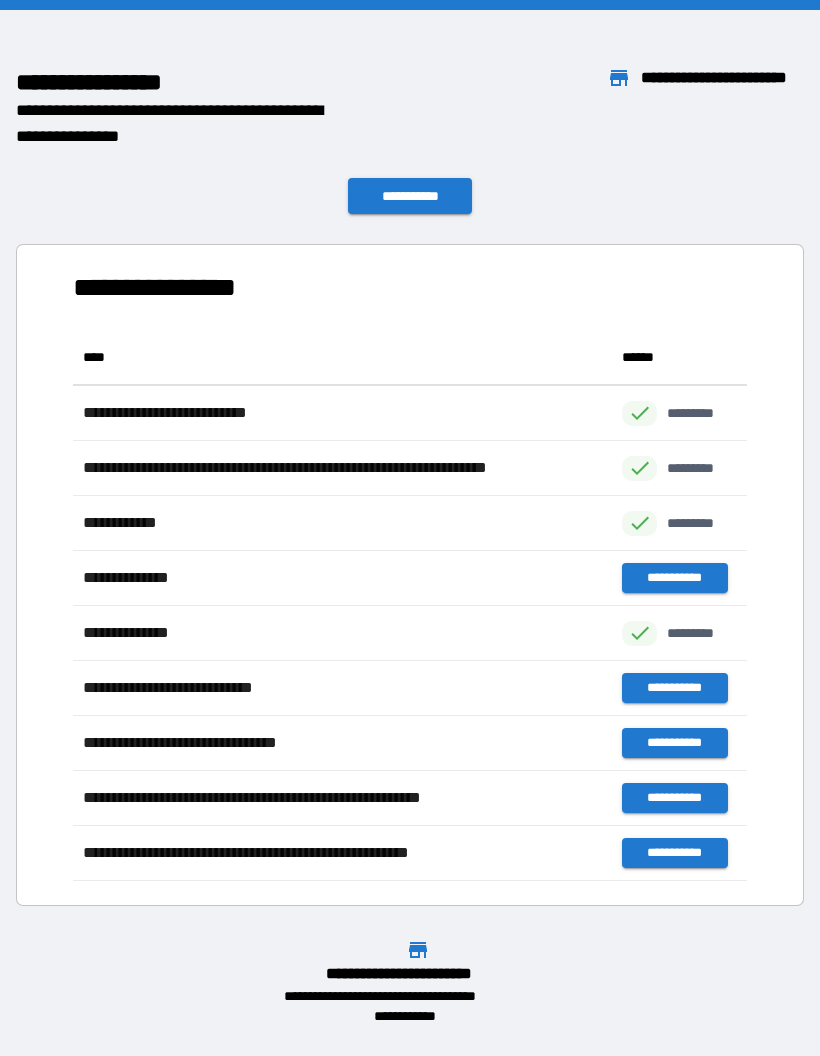 scroll, scrollTop: 551, scrollLeft: 674, axis: both 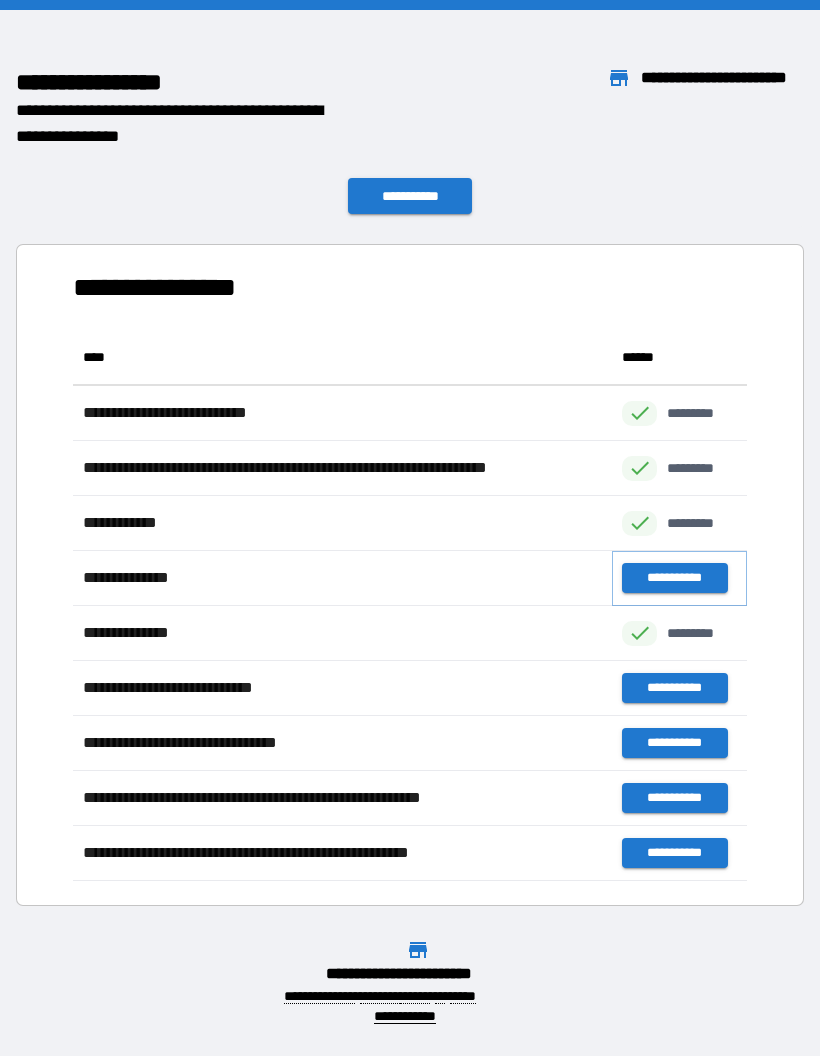 click on "**********" at bounding box center (674, 578) 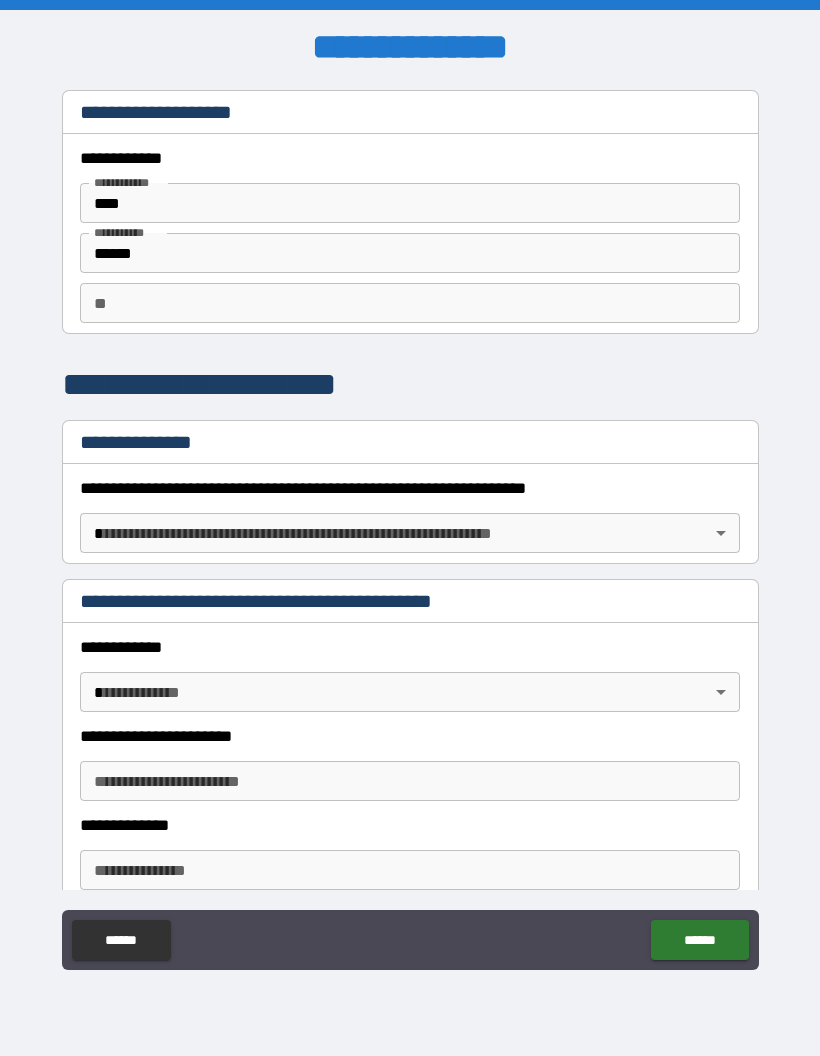 click on "**********" at bounding box center (410, 528) 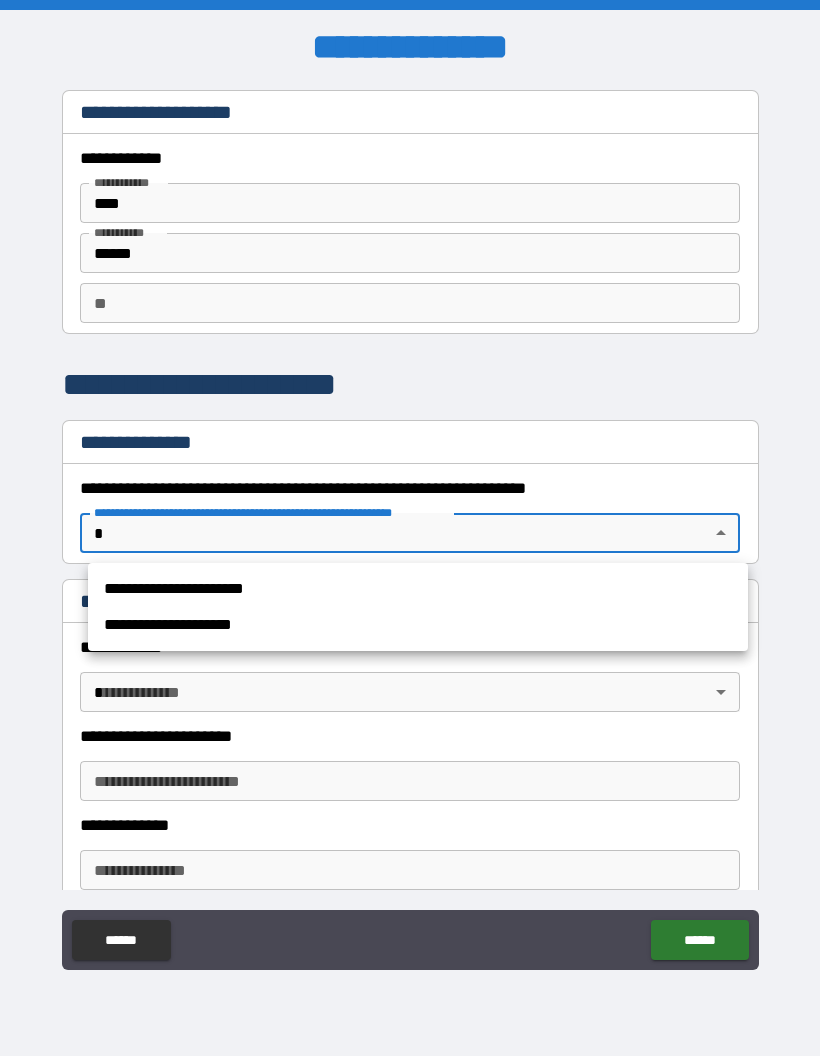 click on "**********" at bounding box center (418, 589) 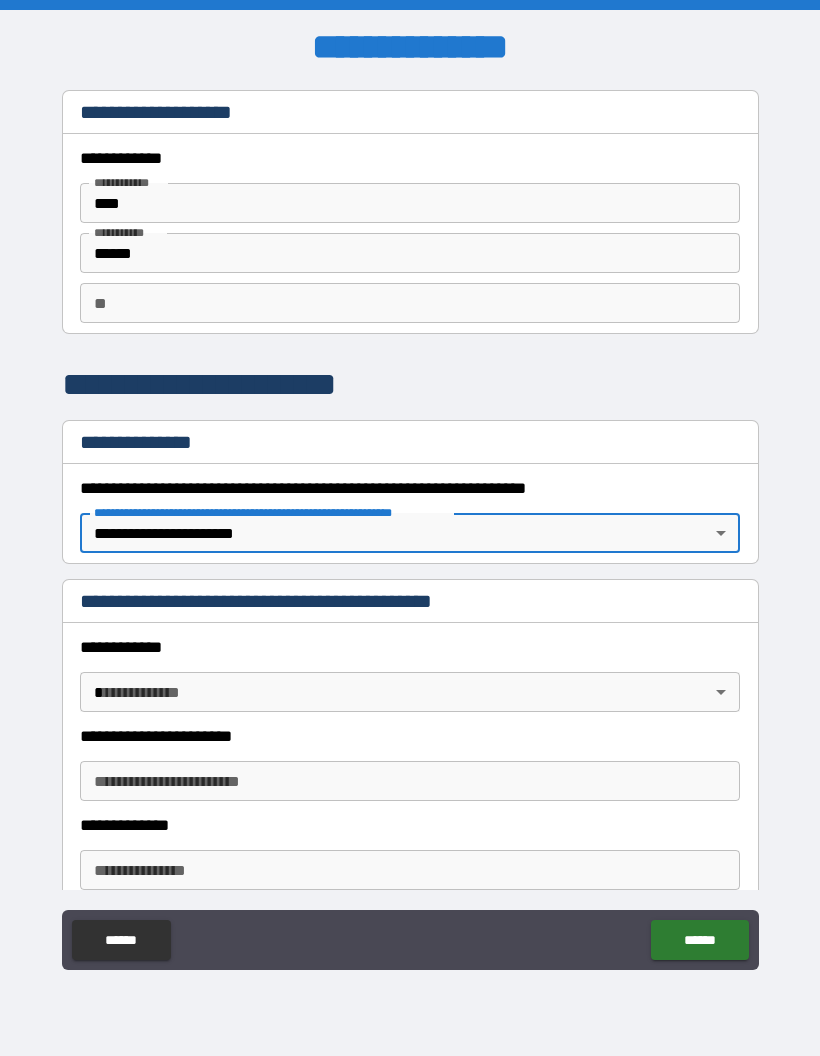 click on "******" at bounding box center (121, 940) 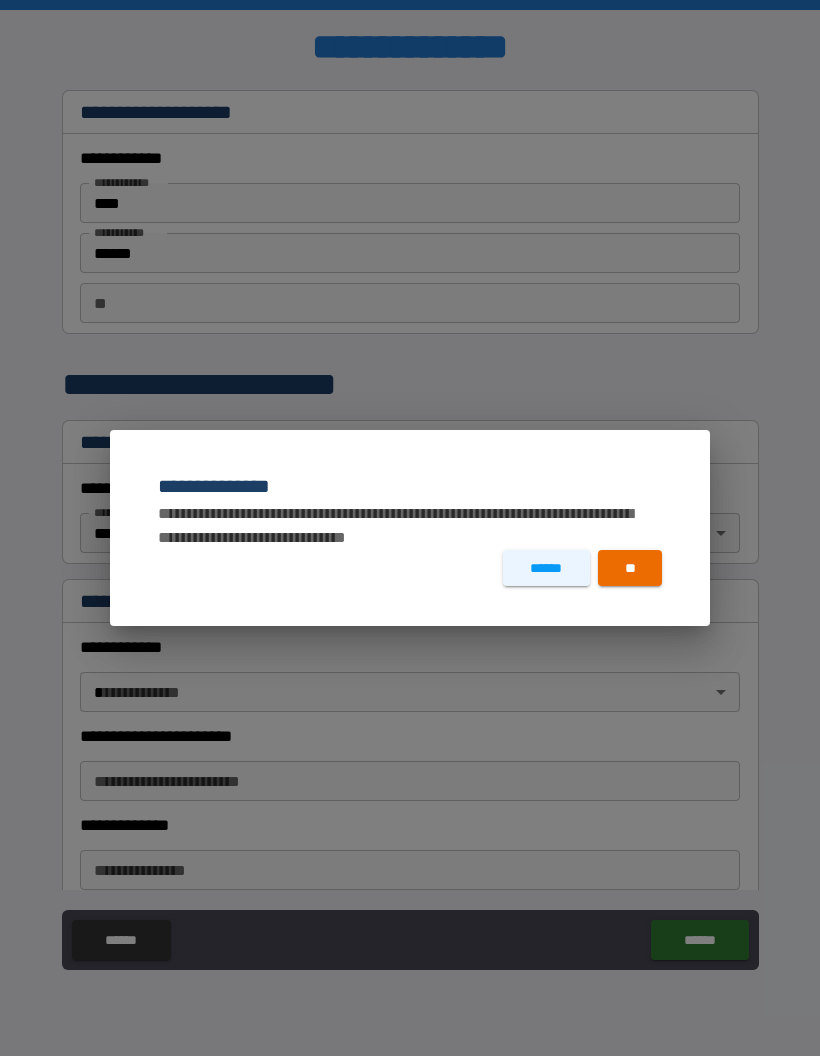 click on "**" at bounding box center [630, 568] 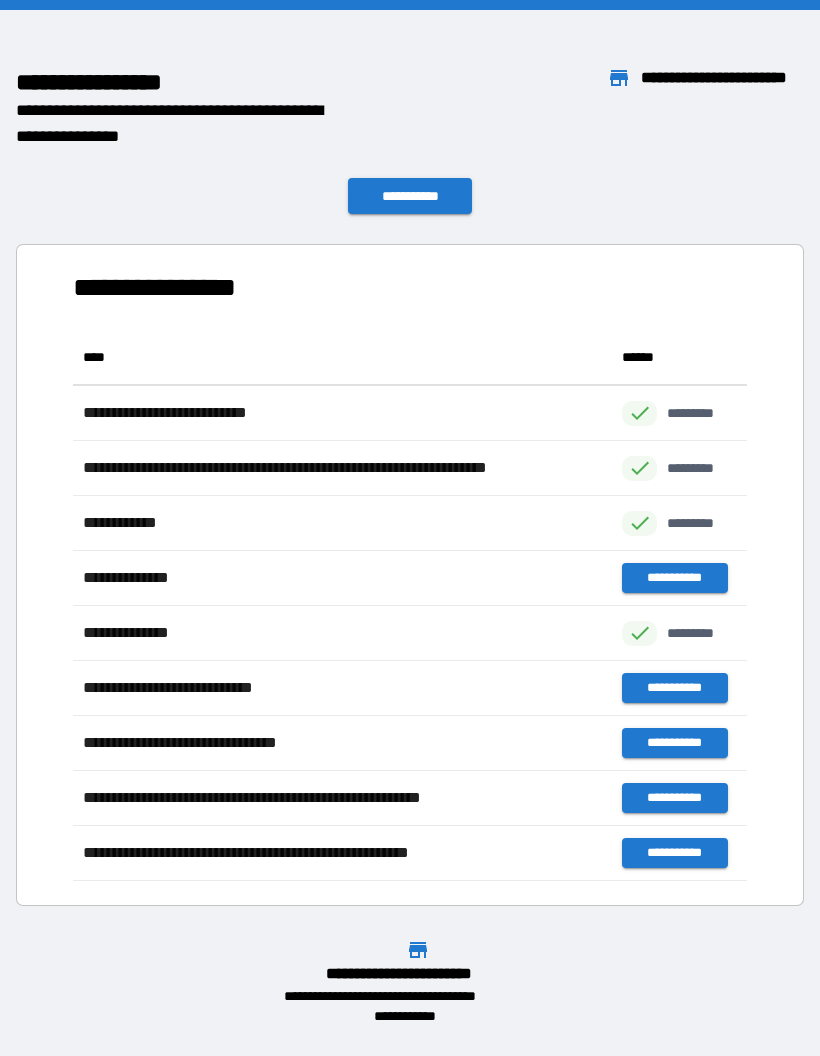scroll, scrollTop: 1, scrollLeft: 1, axis: both 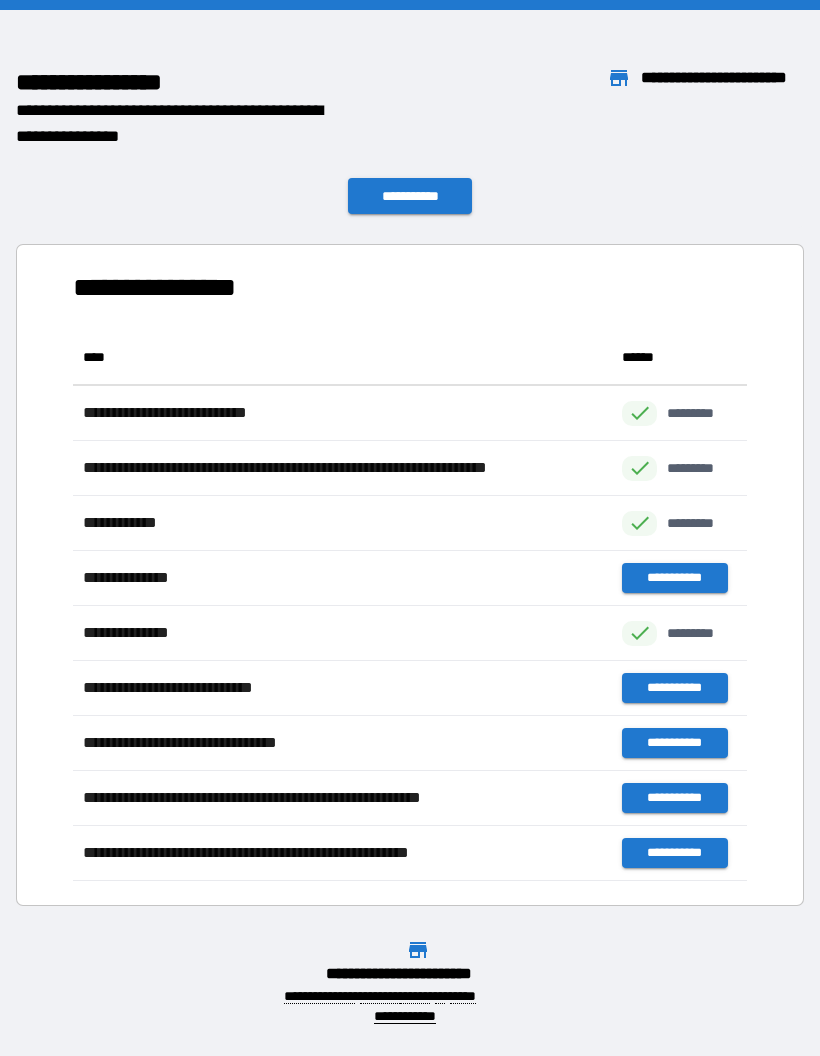 click on "**********" at bounding box center (410, 196) 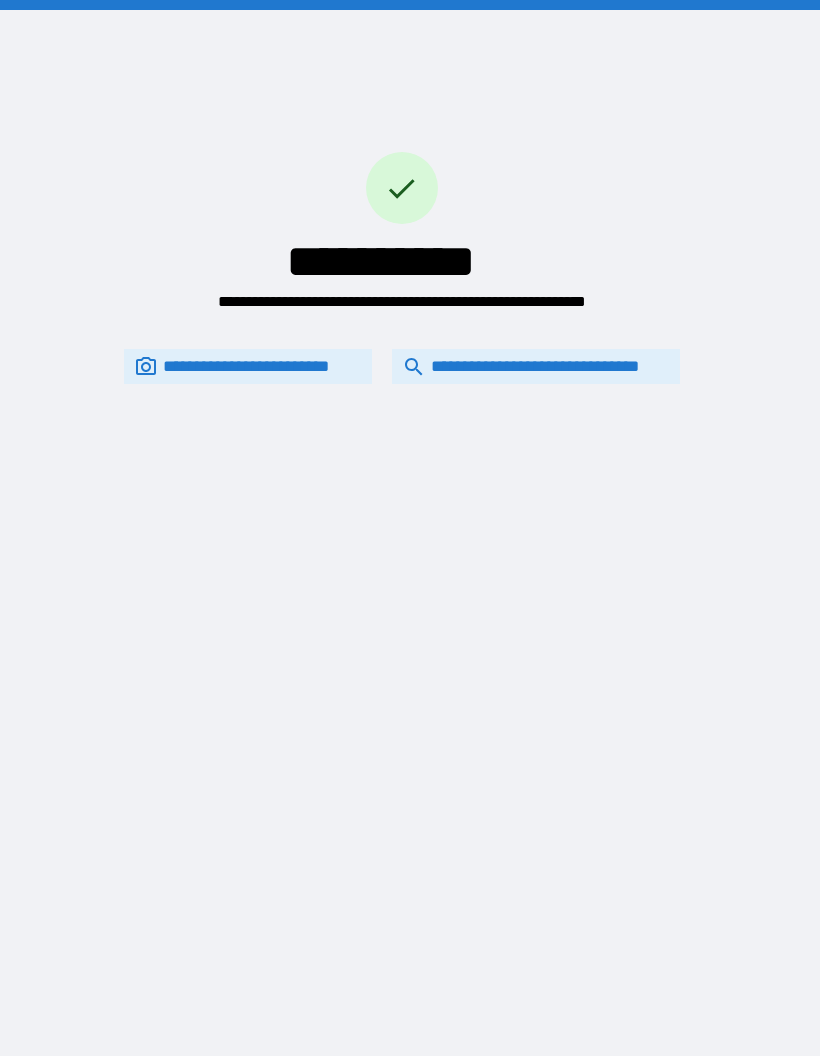 click on "**********" at bounding box center (536, 366) 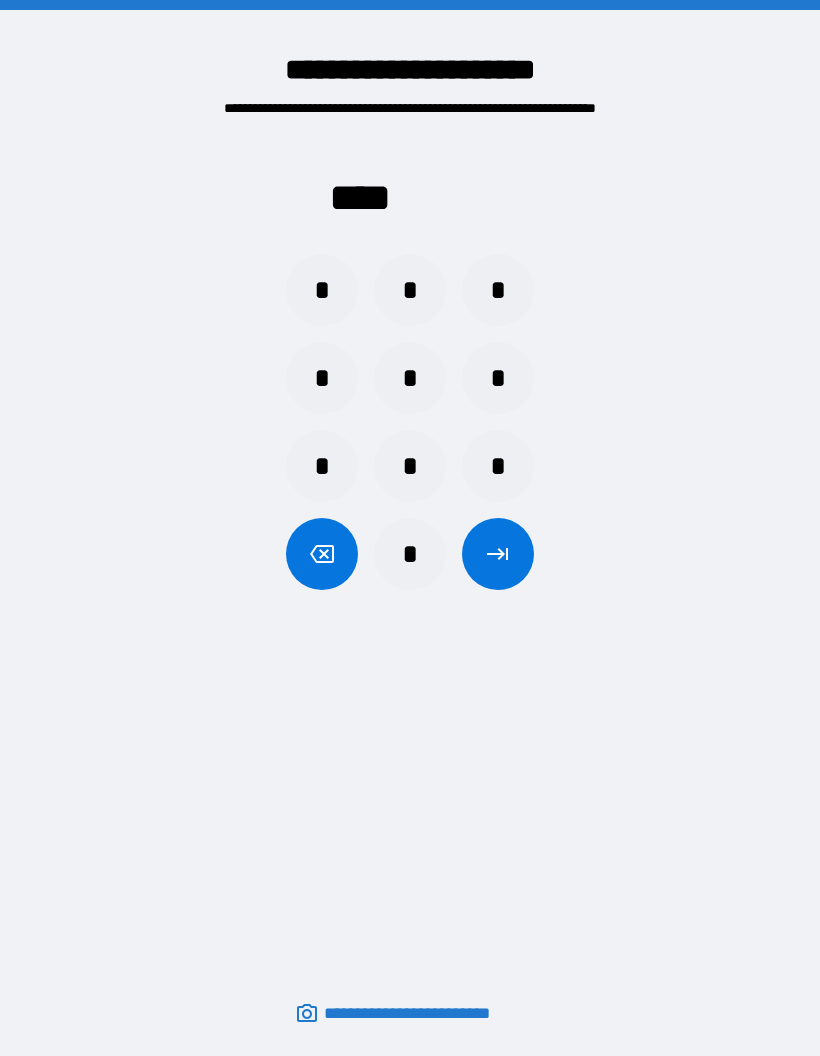 click on "*" at bounding box center (498, 466) 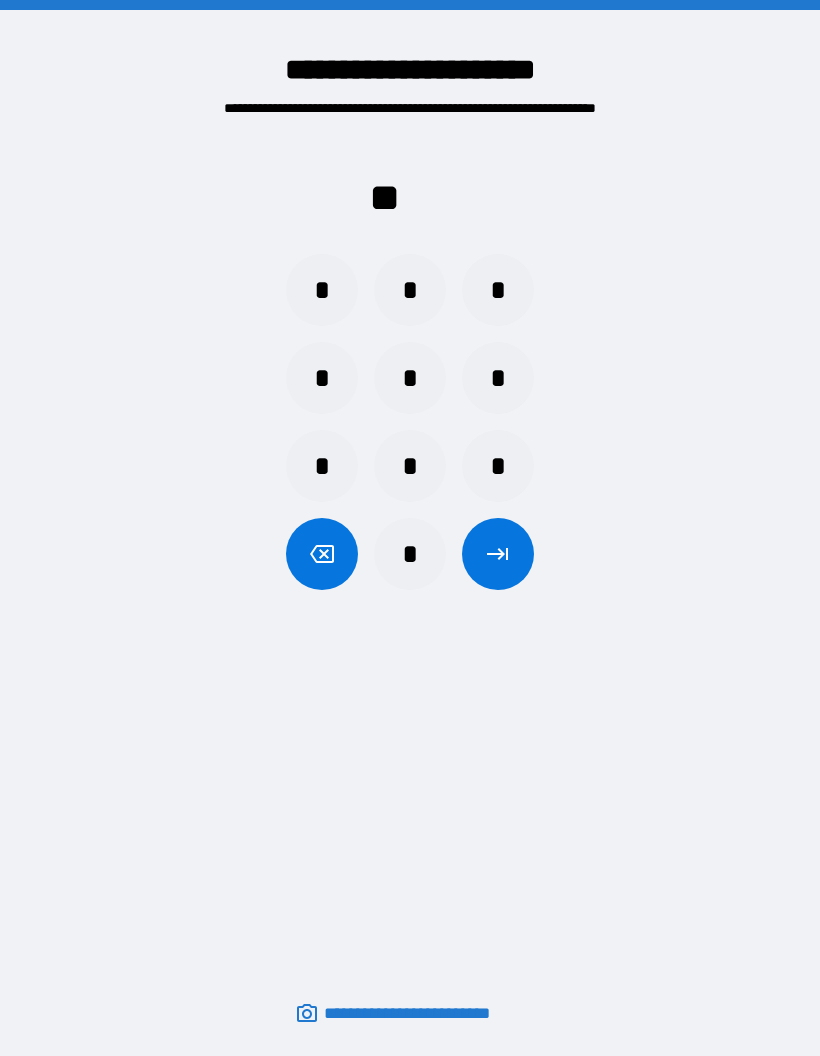 click on "*" at bounding box center (498, 466) 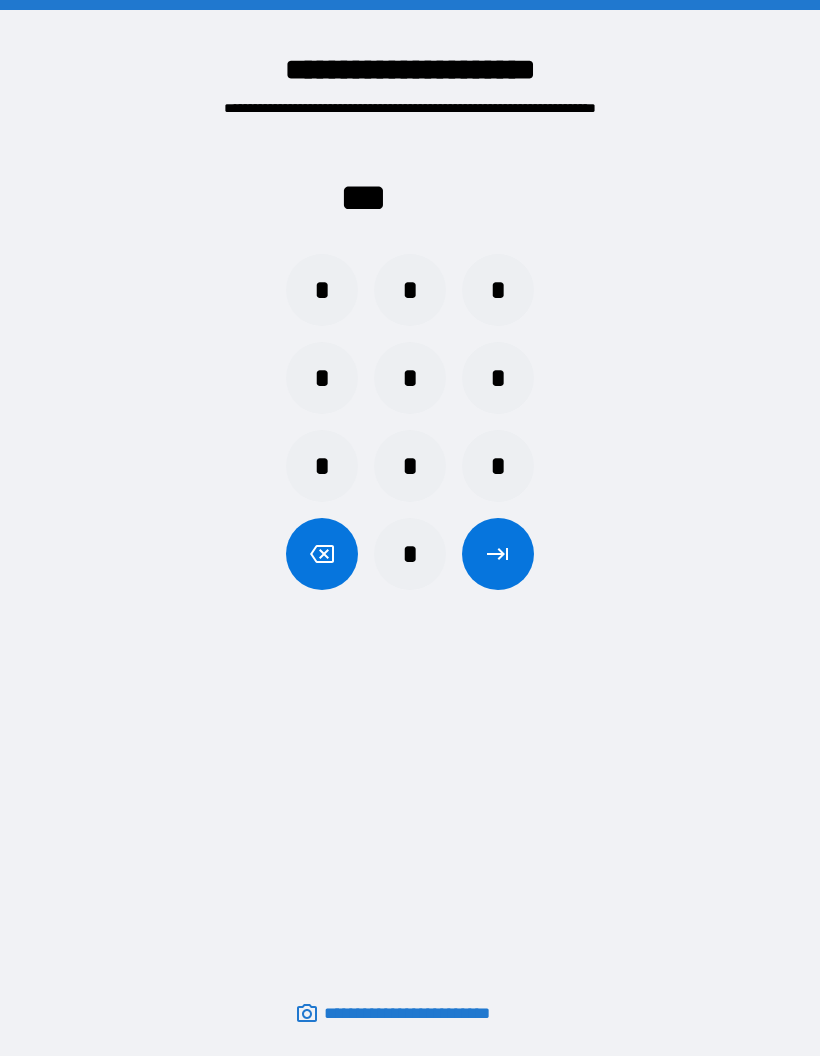 click on "*" at bounding box center (498, 466) 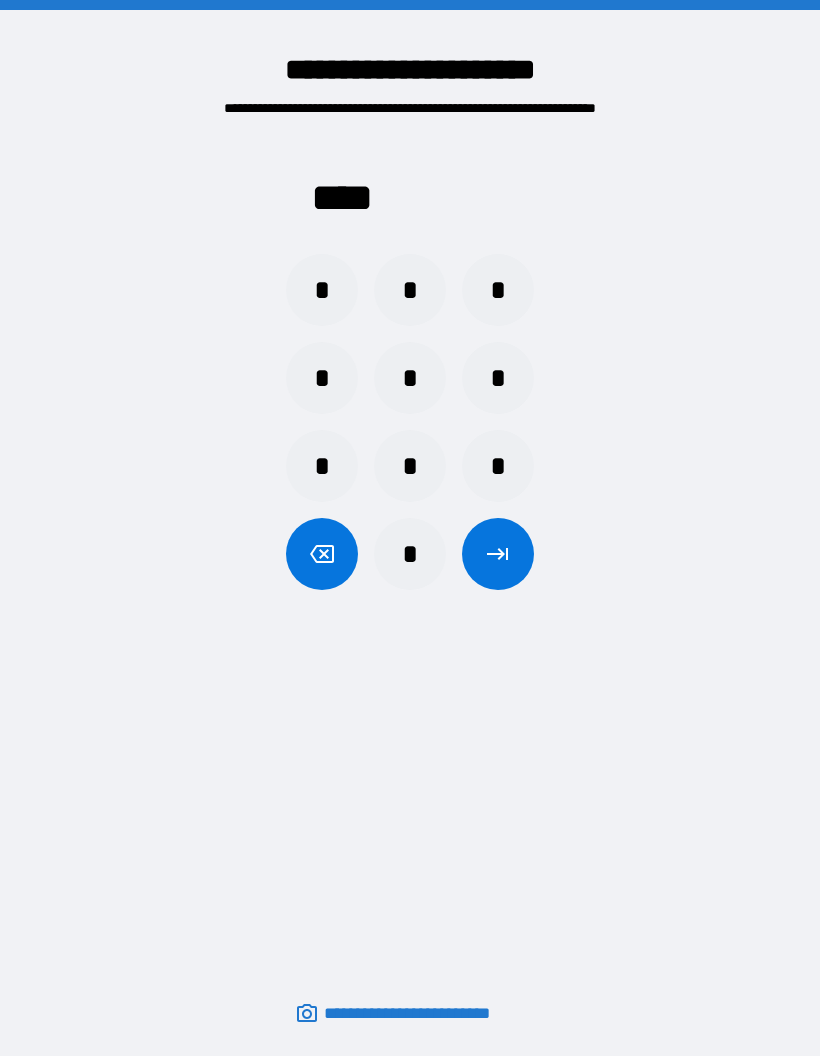 click at bounding box center [498, 554] 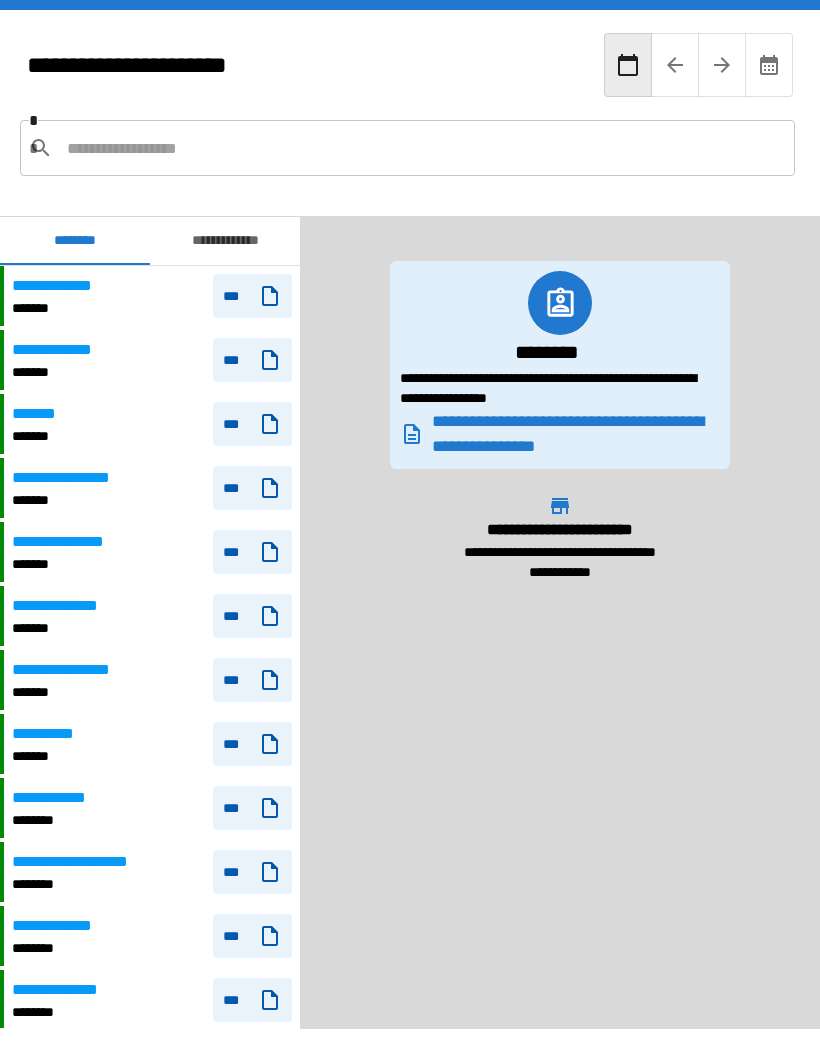 scroll, scrollTop: 780, scrollLeft: 0, axis: vertical 